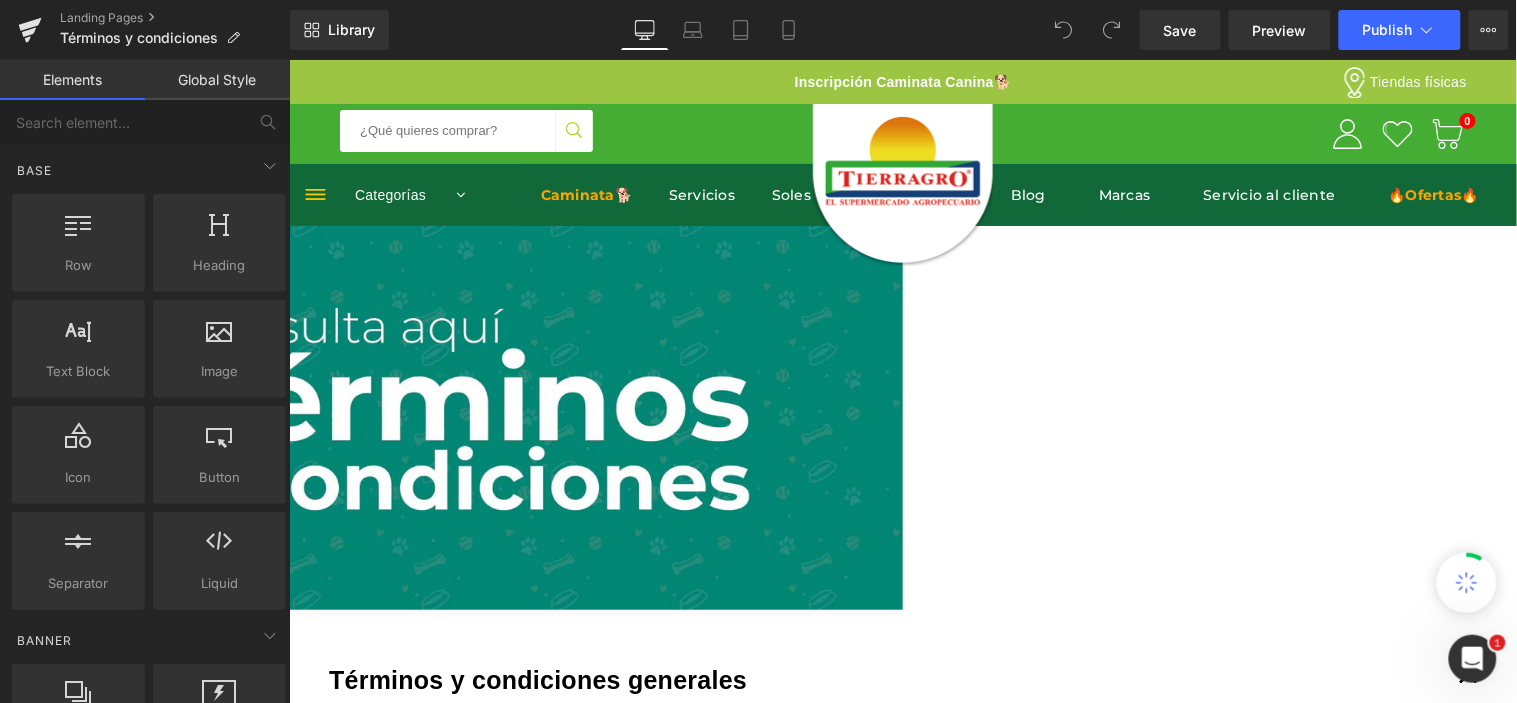 scroll, scrollTop: 0, scrollLeft: 0, axis: both 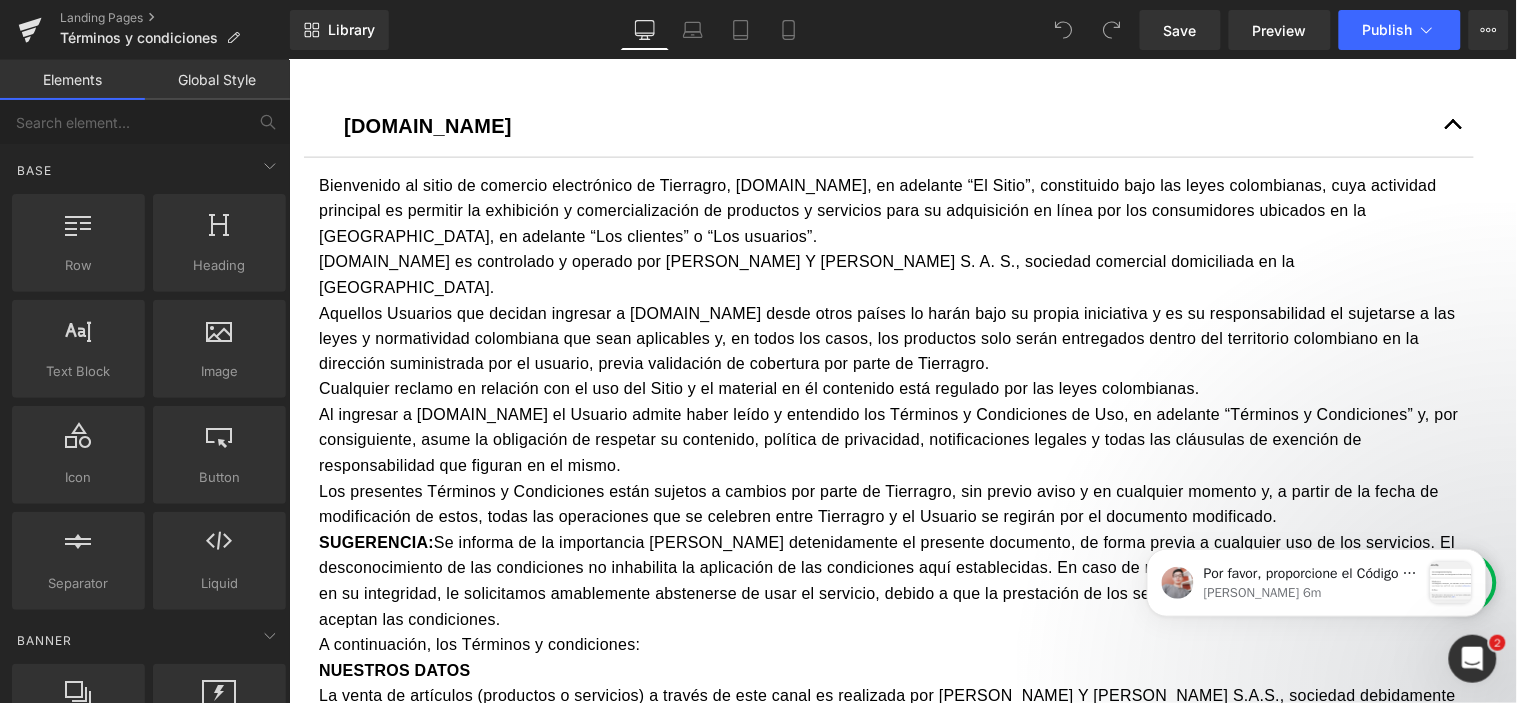 click at bounding box center (1453, 125) 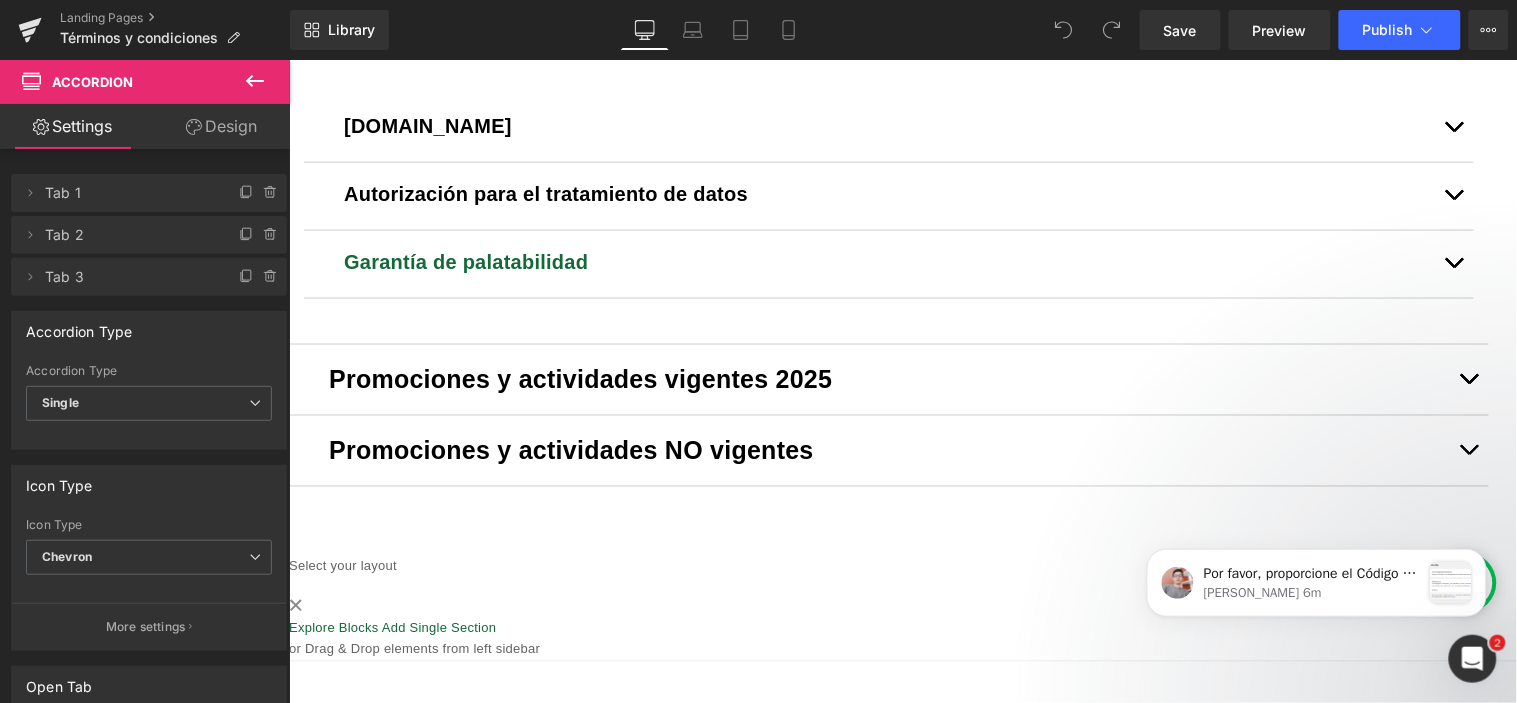 click at bounding box center (1453, 263) 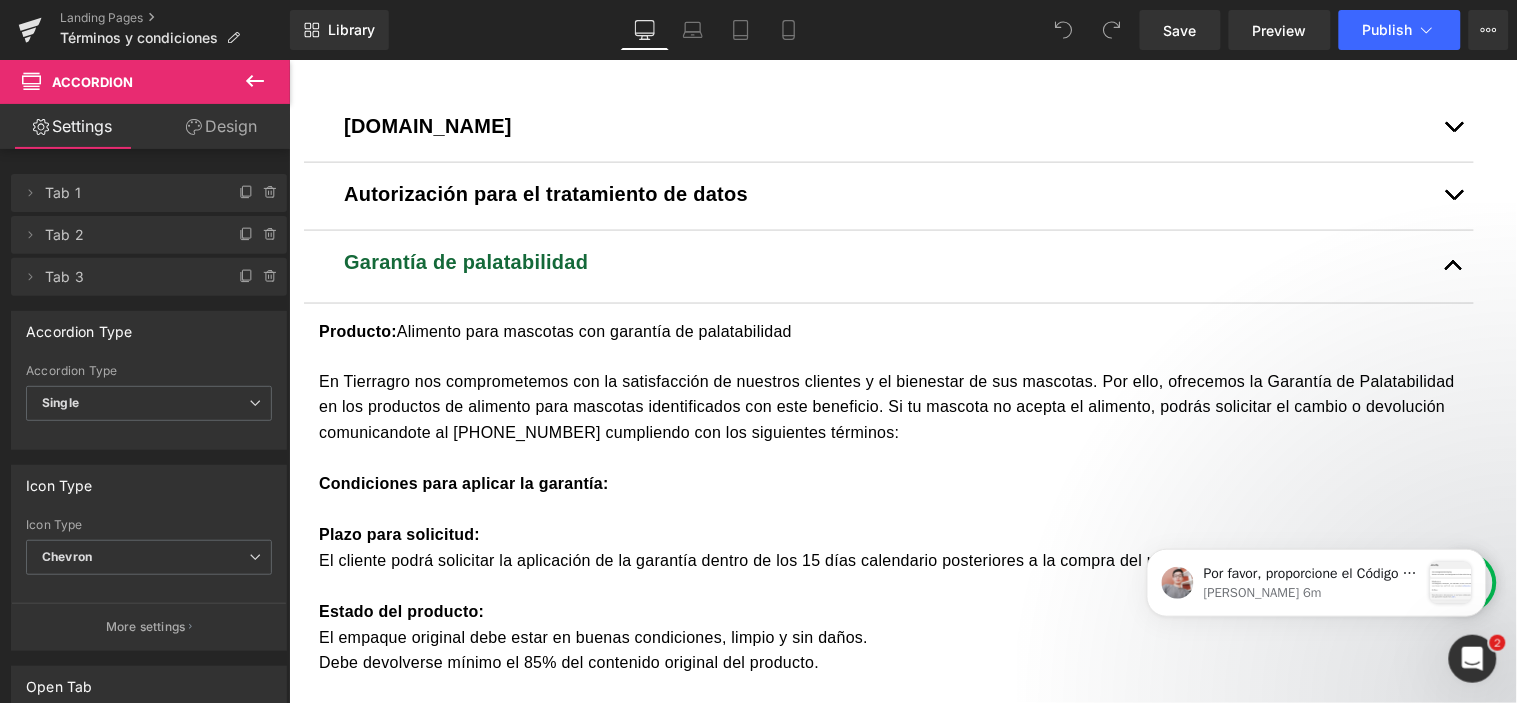 click 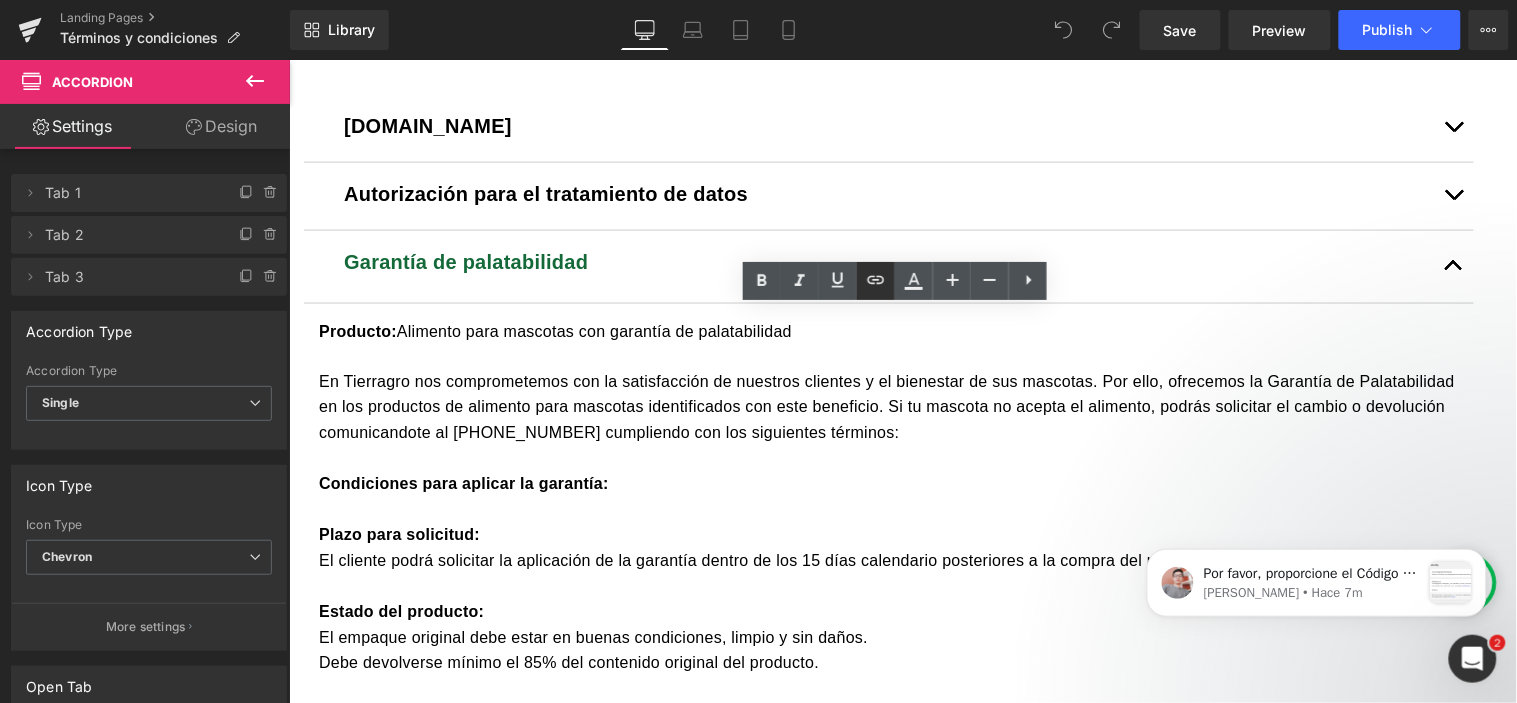 click 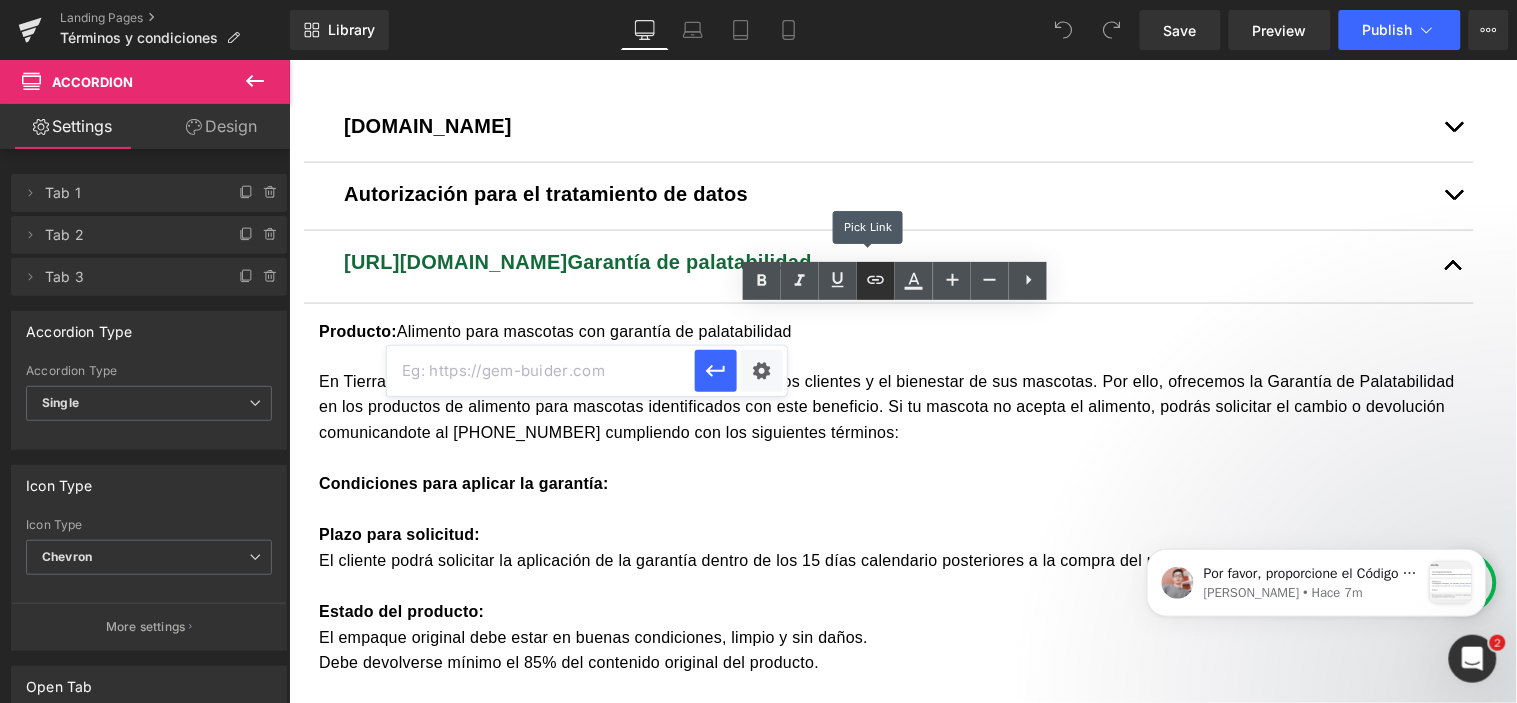 click 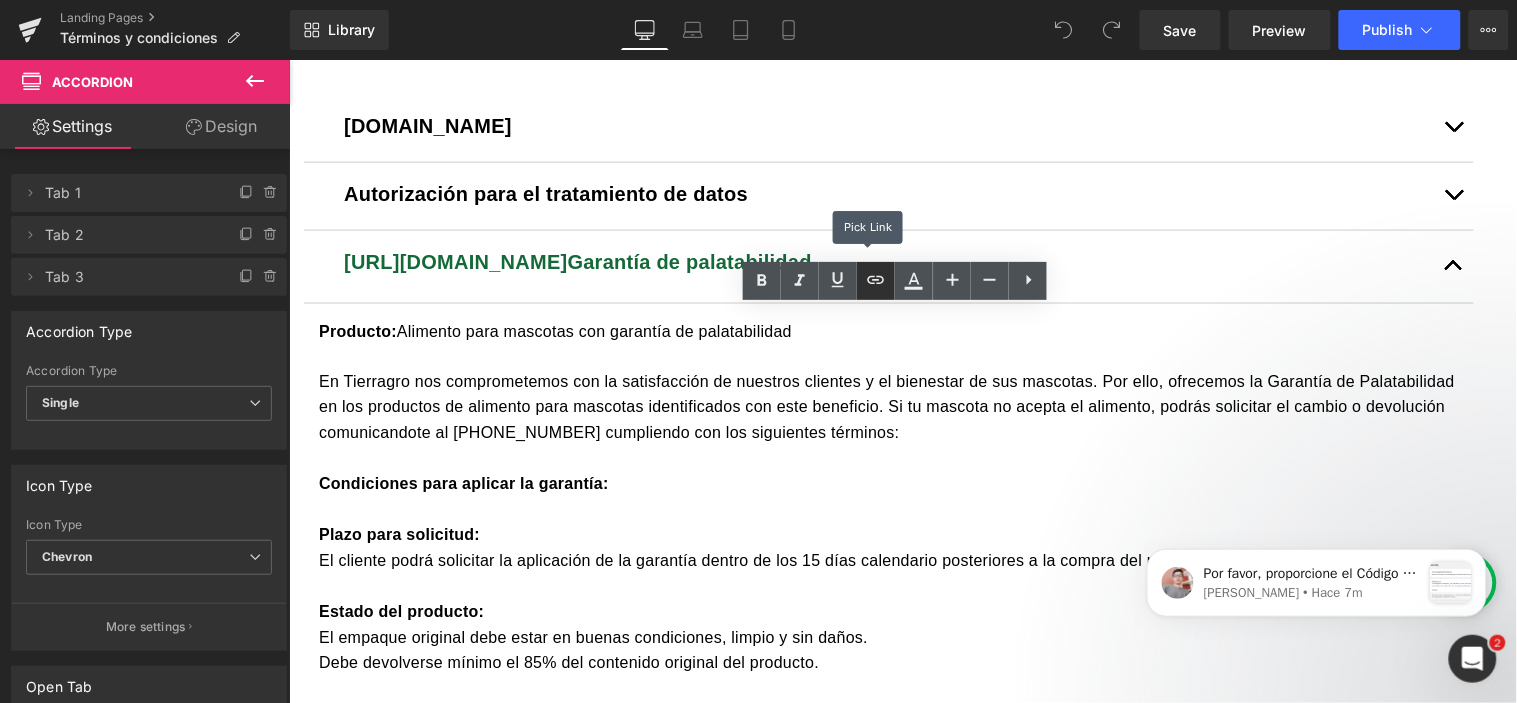 click 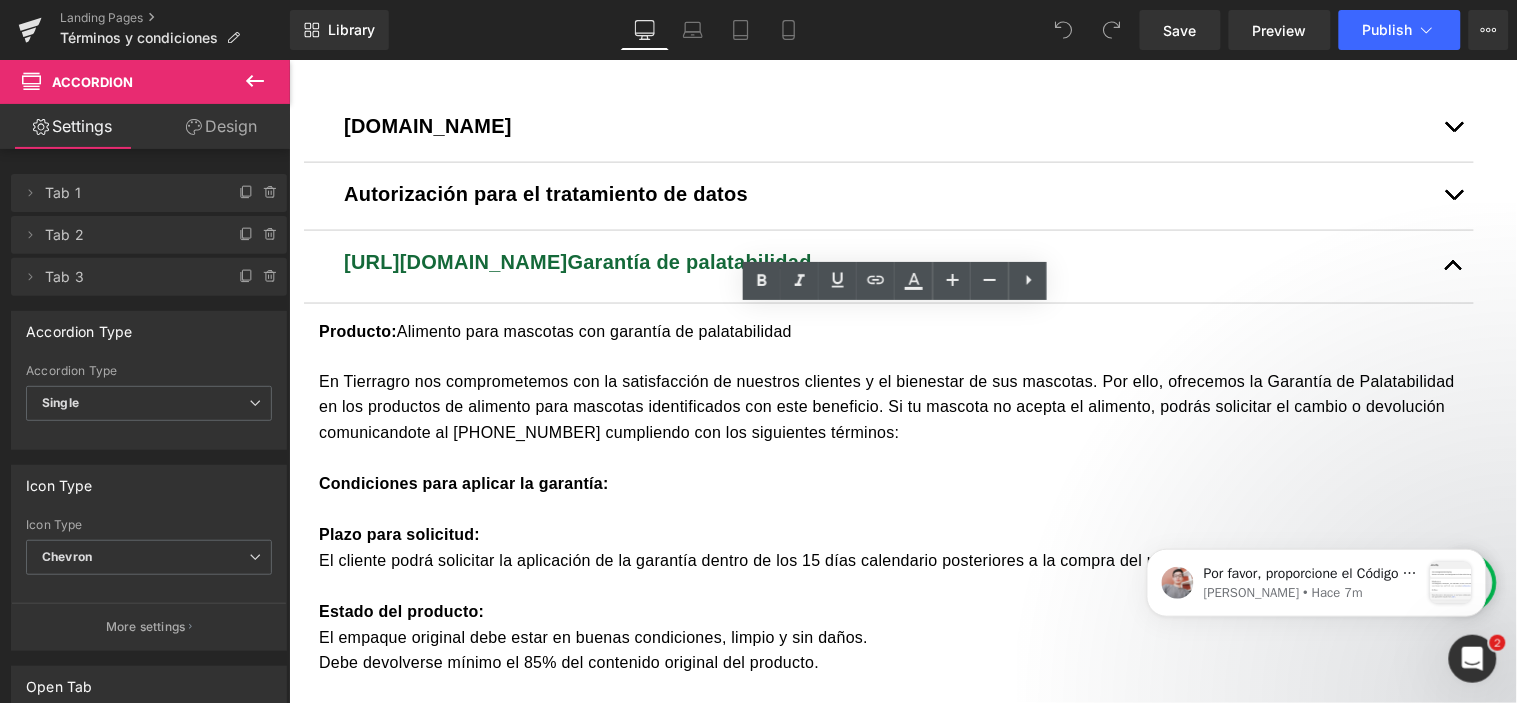 click on "https://gem-3910432.net Garantía de palatabilidad" at bounding box center [888, 261] 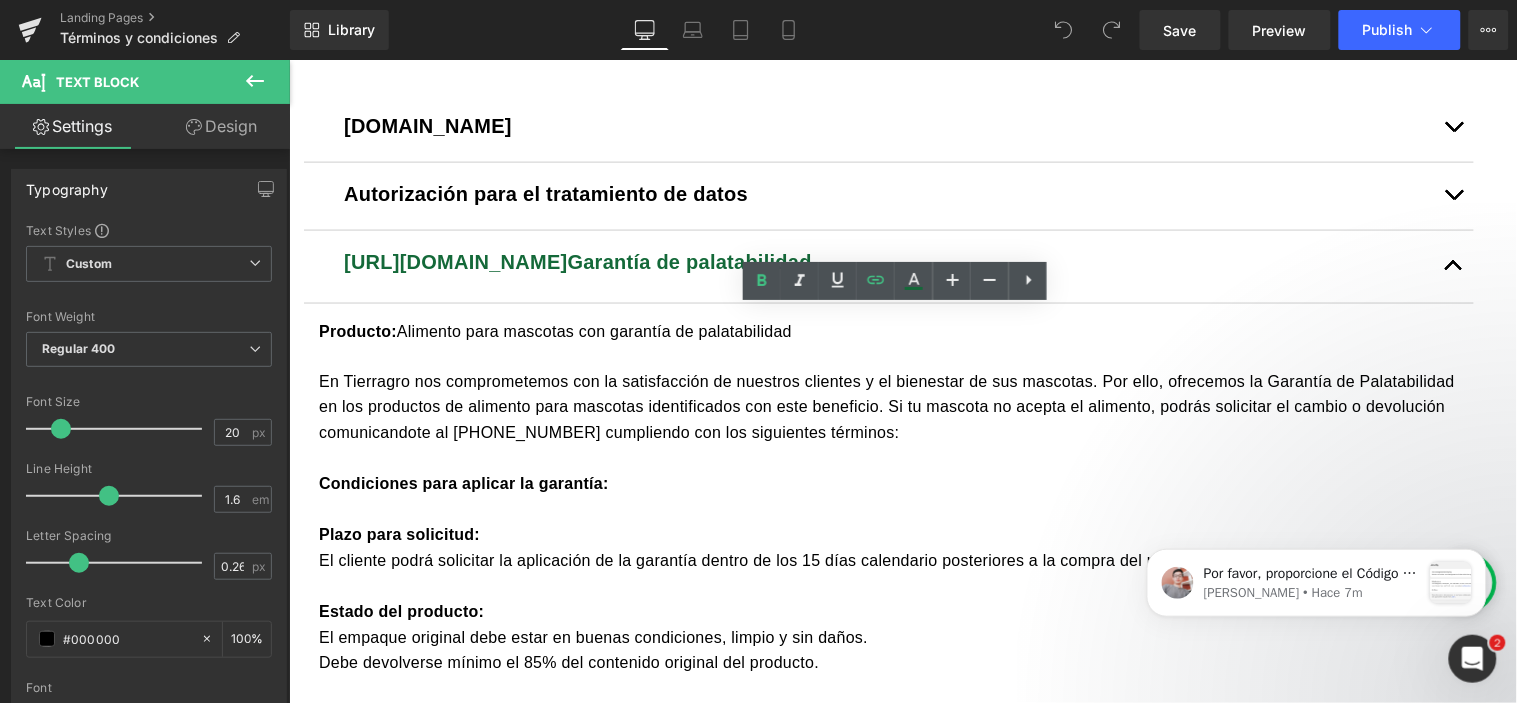 click on "En Tierragro nos comprometemos con la satisfacción de nuestros clientes y el bienestar de sus mascotas. Por ello, ofrecemos la Garantía de Palatabilidad en los productos de alimento para mascotas identificados con este beneficio. Si tu mascota no acepta el alimento, podrás solicitar el cambio o devolución comunicandote al 320 722 0999 cumpliendo con los siguientes términos:" at bounding box center [888, 407] 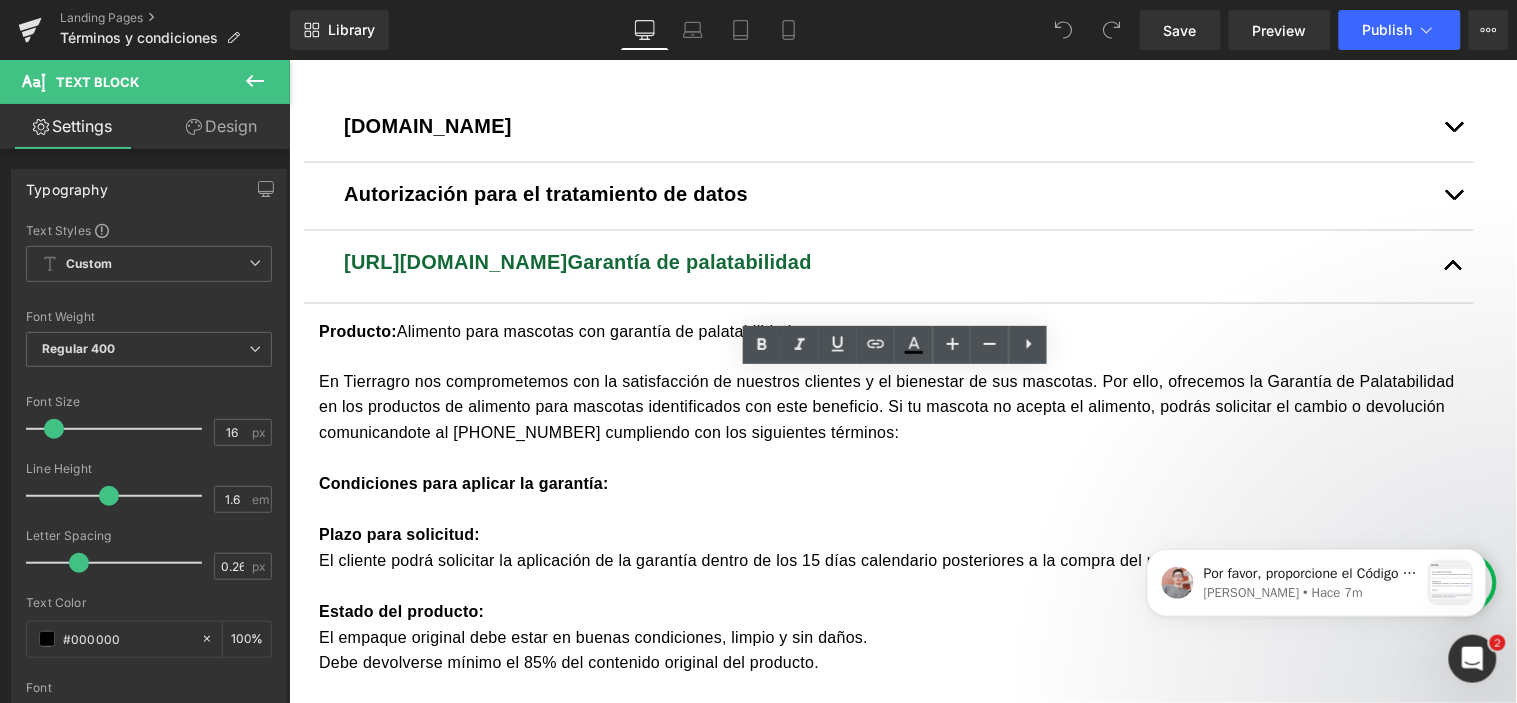click on "https://gem-3910432.net Garantía de palatabilidad" at bounding box center [888, 261] 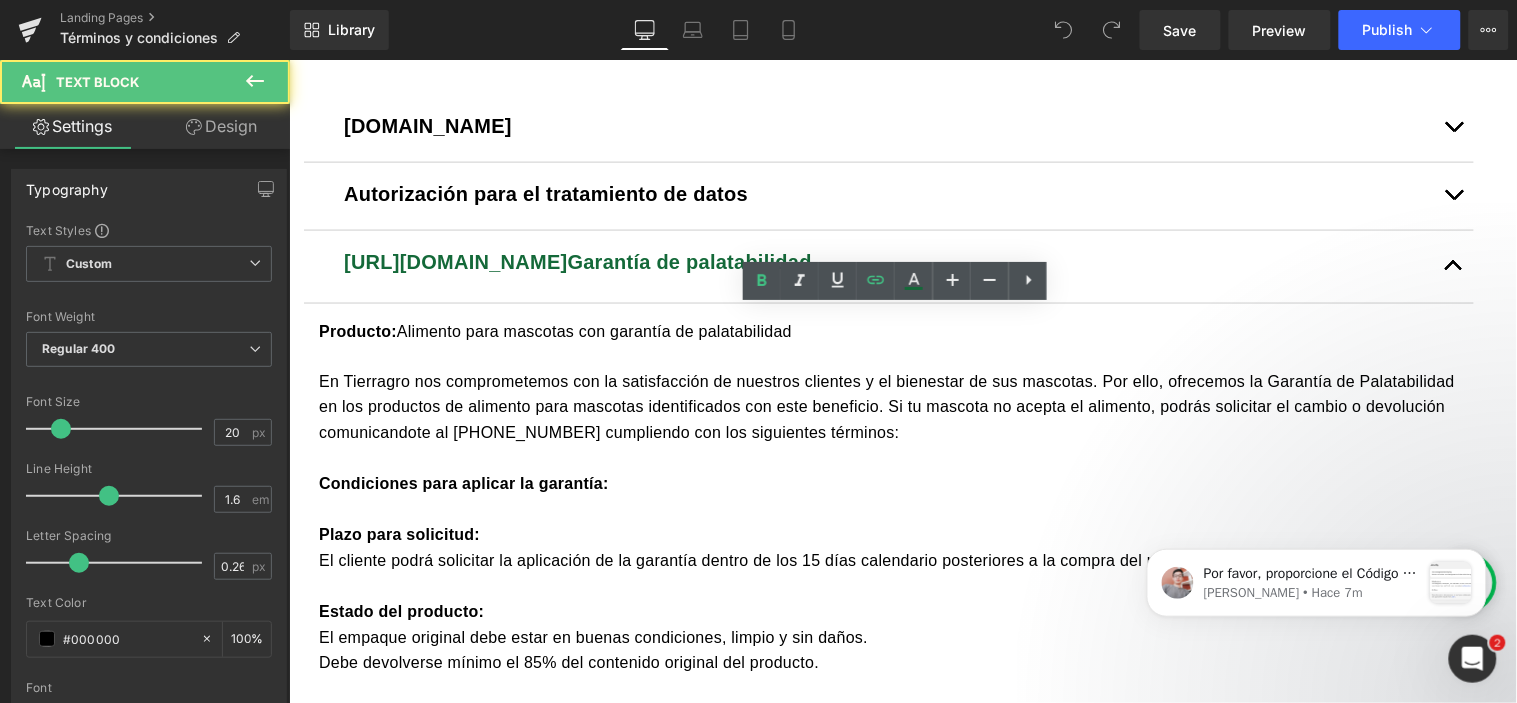 drag, startPoint x: 604, startPoint y: 316, endPoint x: 317, endPoint y: 319, distance: 287.0157 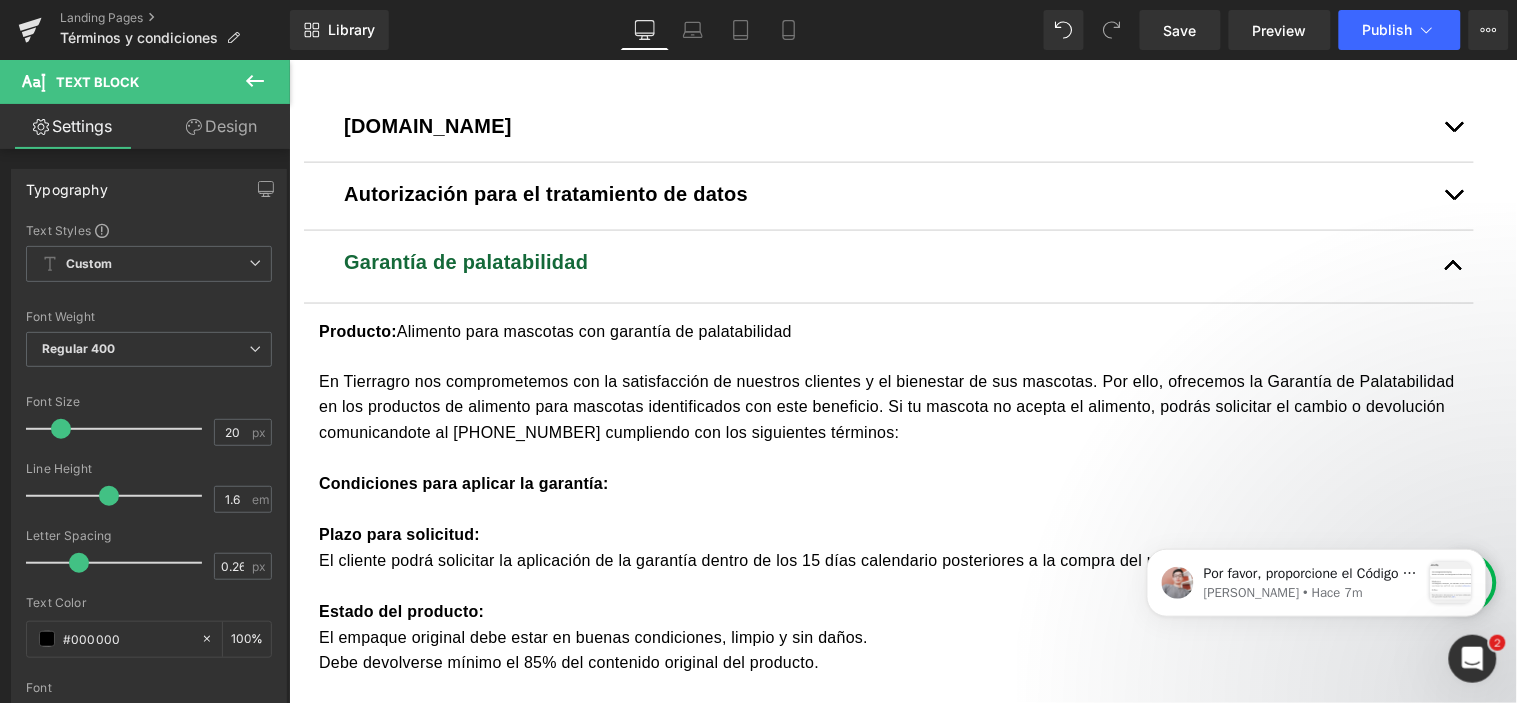 click on "En Tierragro nos comprometemos con la satisfacción de nuestros clientes y el bienestar de sus mascotas. Por ello, ofrecemos la Garantía de Palatabilidad en los productos de alimento para mascotas identificados con este beneficio. Si tu mascota no acepta el alimento, podrás solicitar el cambio o devolución comunicandote al 320 722 0999 cumpliendo con los siguientes términos:" at bounding box center (888, 407) 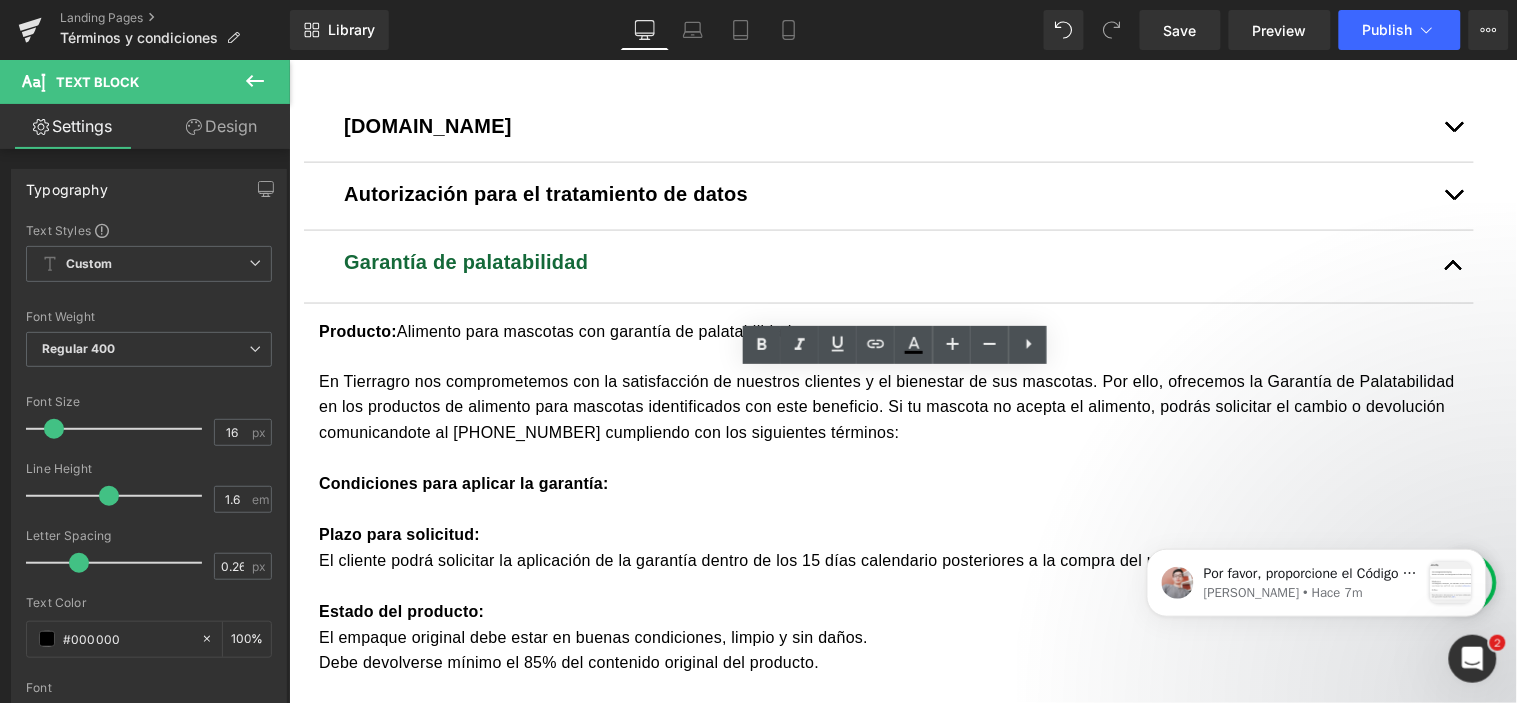 click at bounding box center [888, 279] 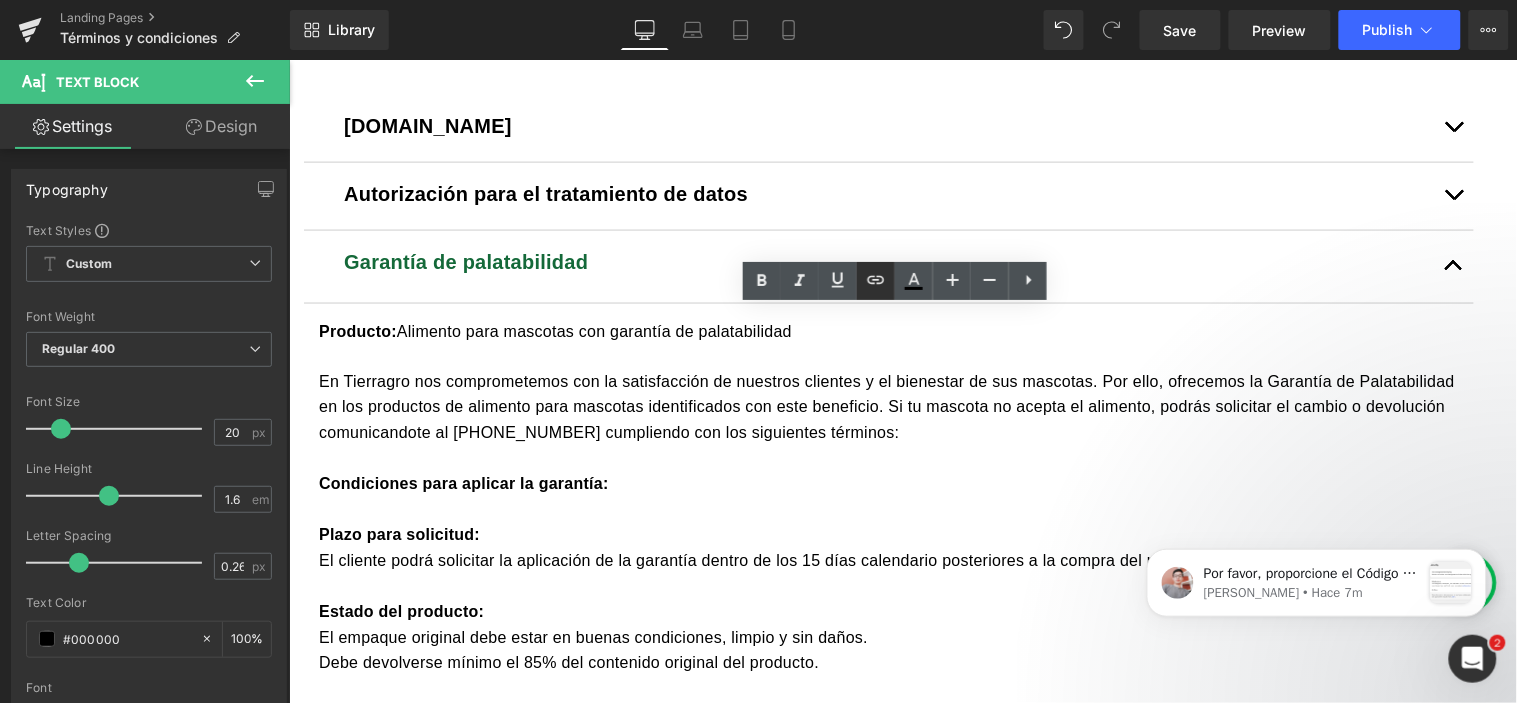 click 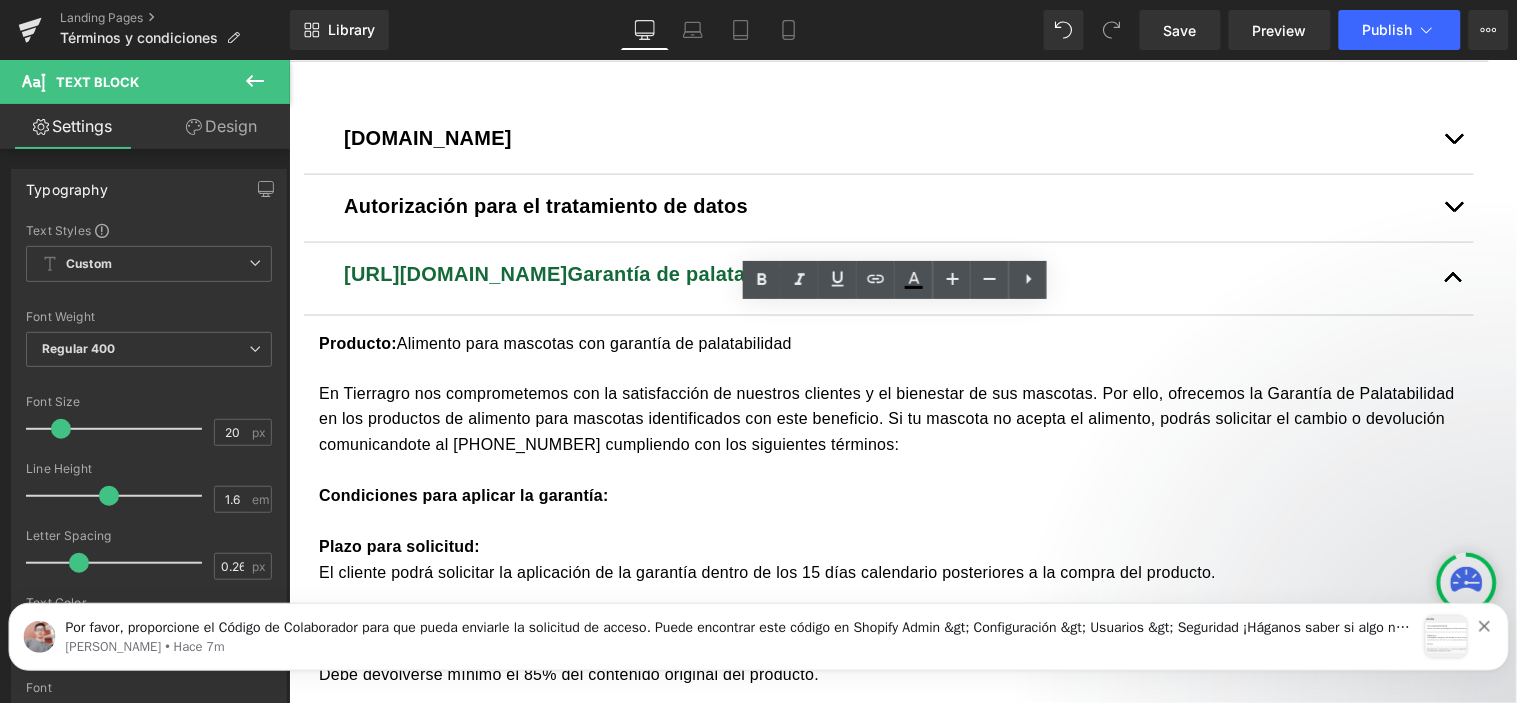 scroll, scrollTop: 667, scrollLeft: 0, axis: vertical 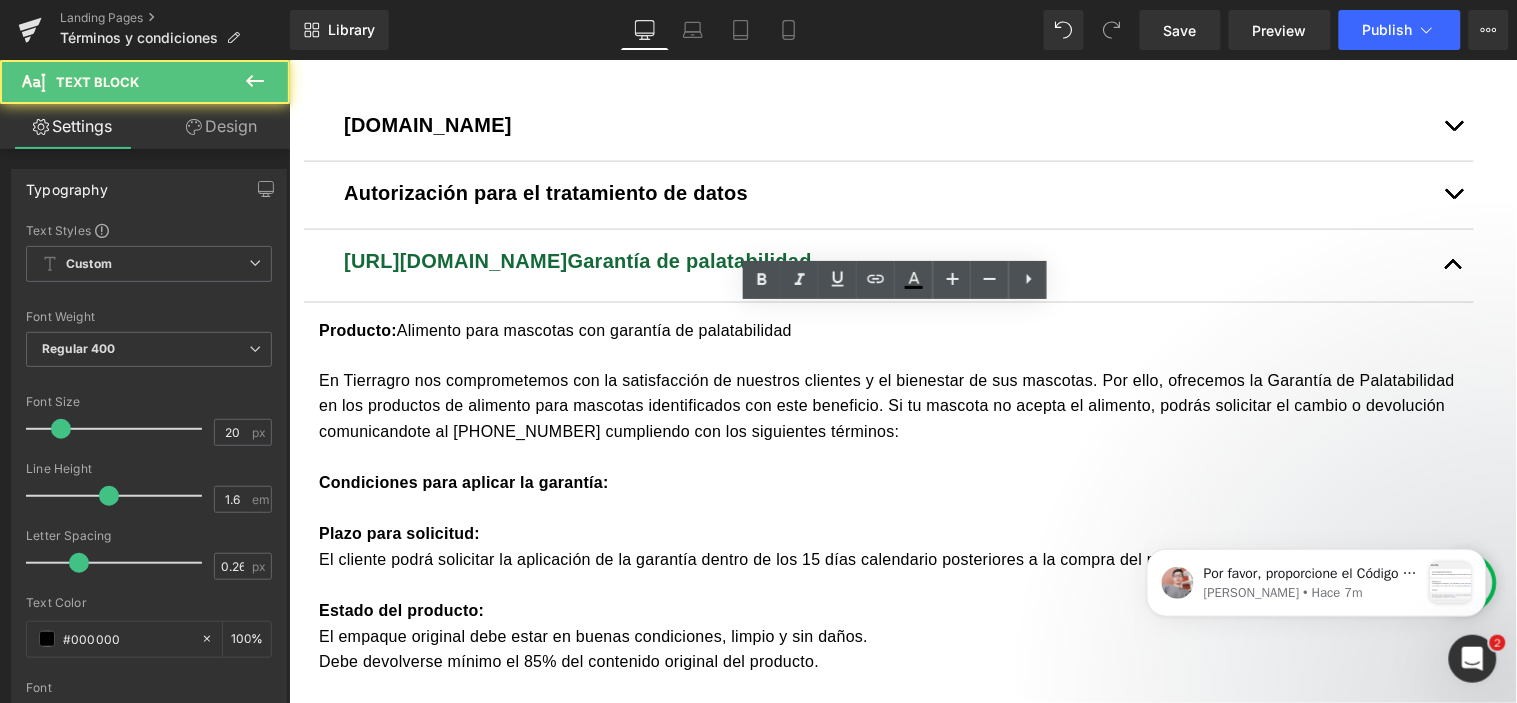 drag, startPoint x: 604, startPoint y: 327, endPoint x: 274, endPoint y: 307, distance: 330.6055 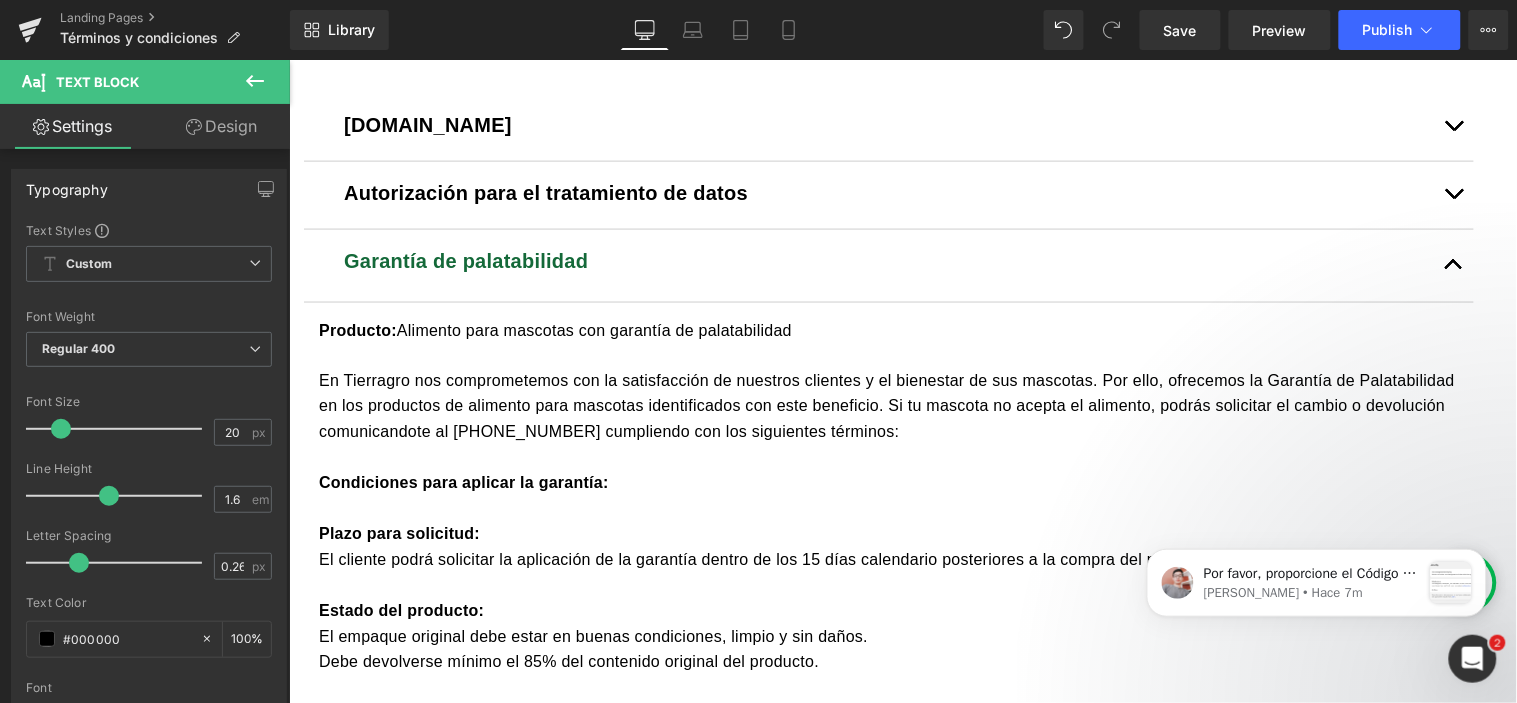 click 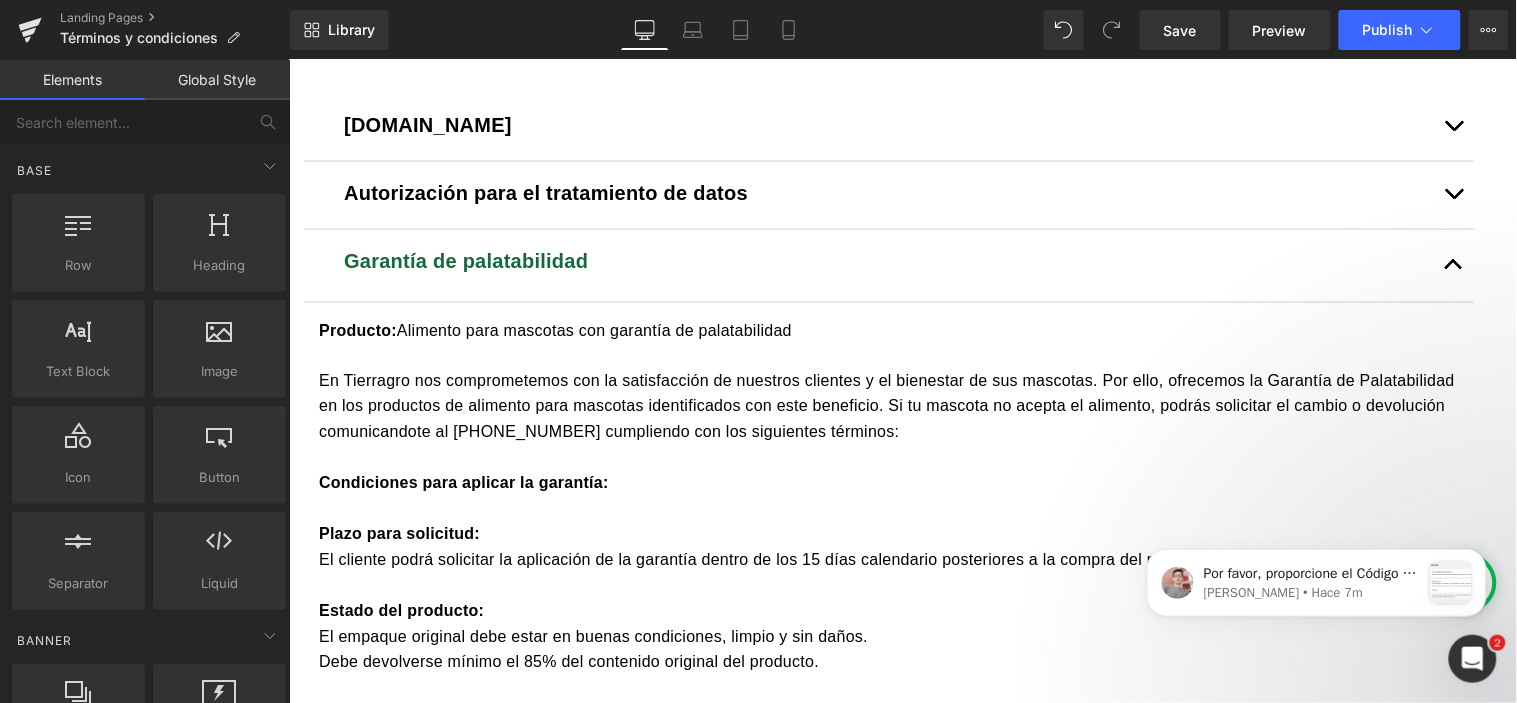click on "Autorización para el tratamiento de datos" at bounding box center [888, 192] 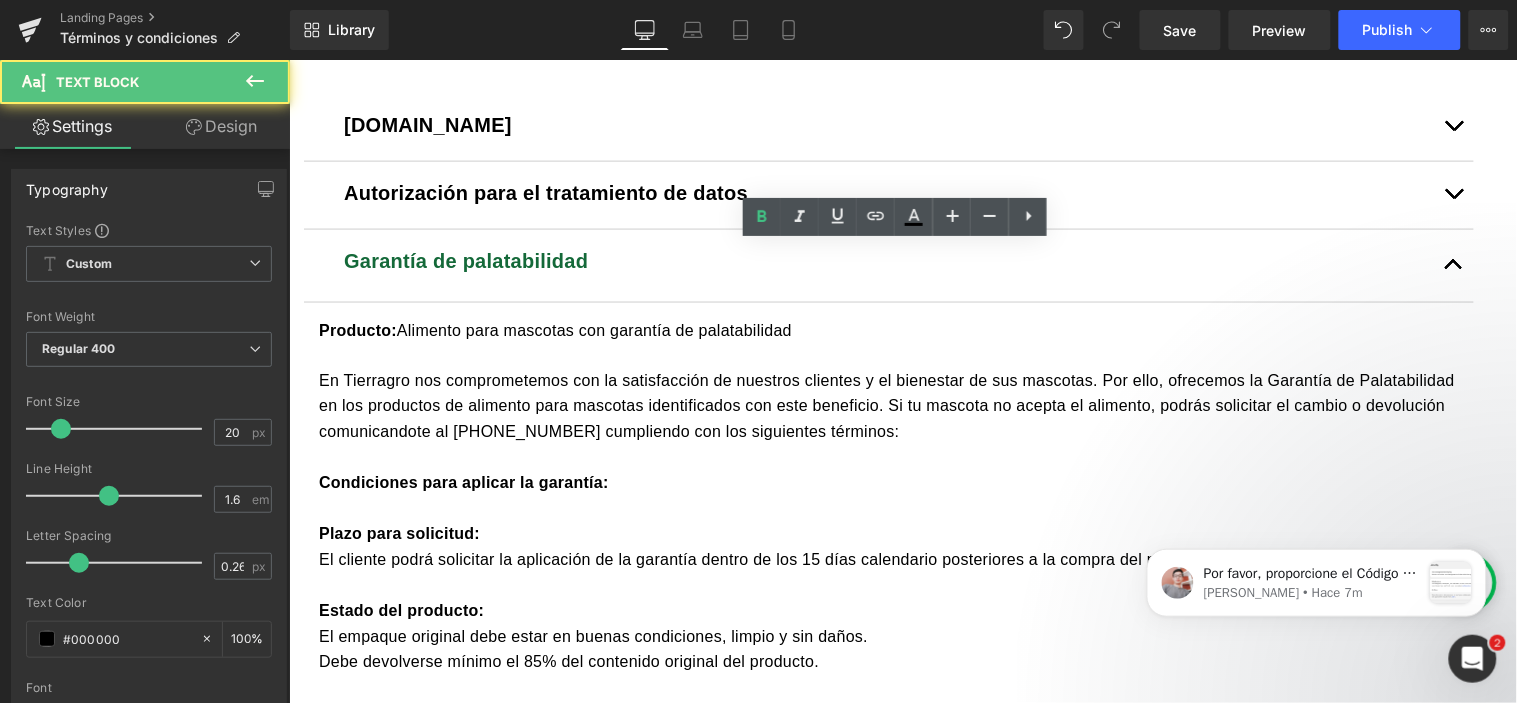 click on "Garantía de palatabilidad" at bounding box center (888, 260) 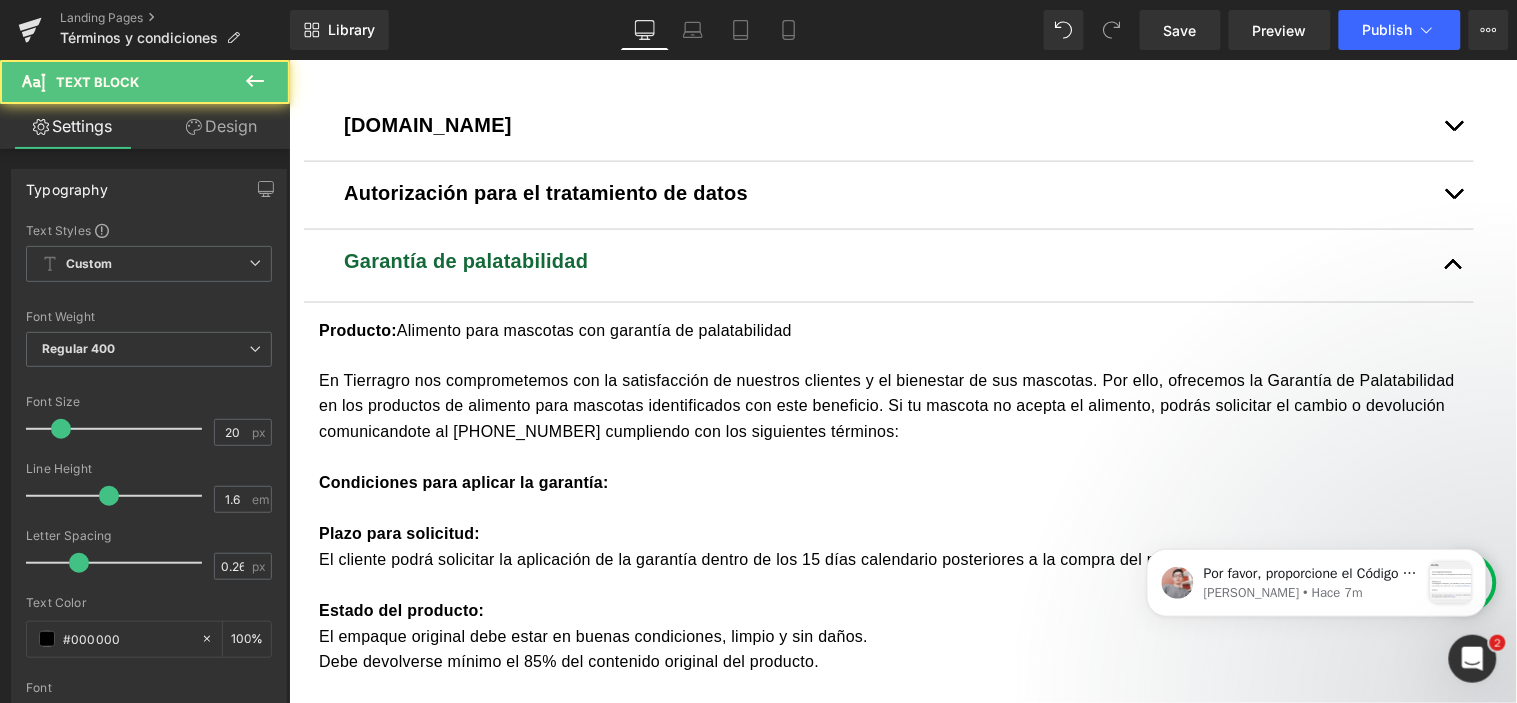 click at bounding box center [305, 1310] 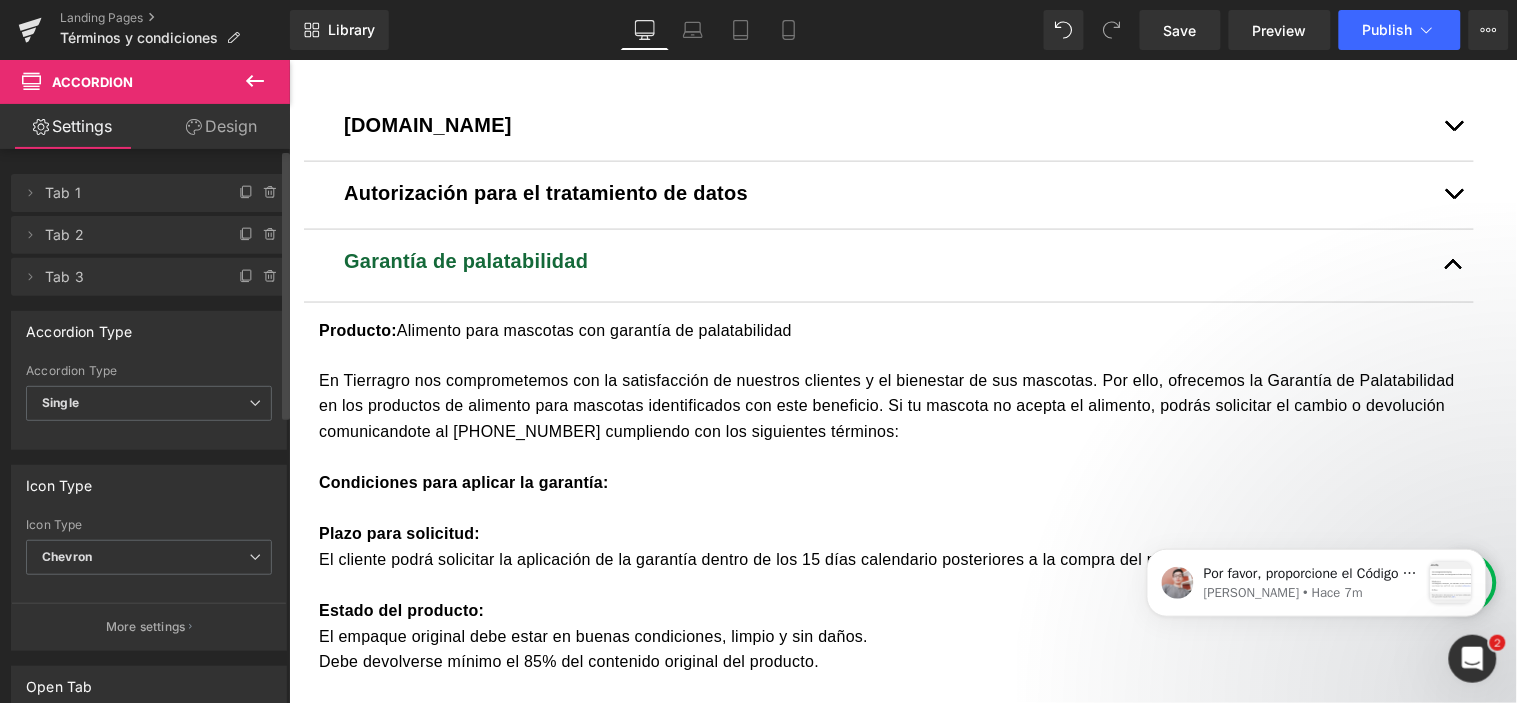 click on "Tab 3" at bounding box center [129, 277] 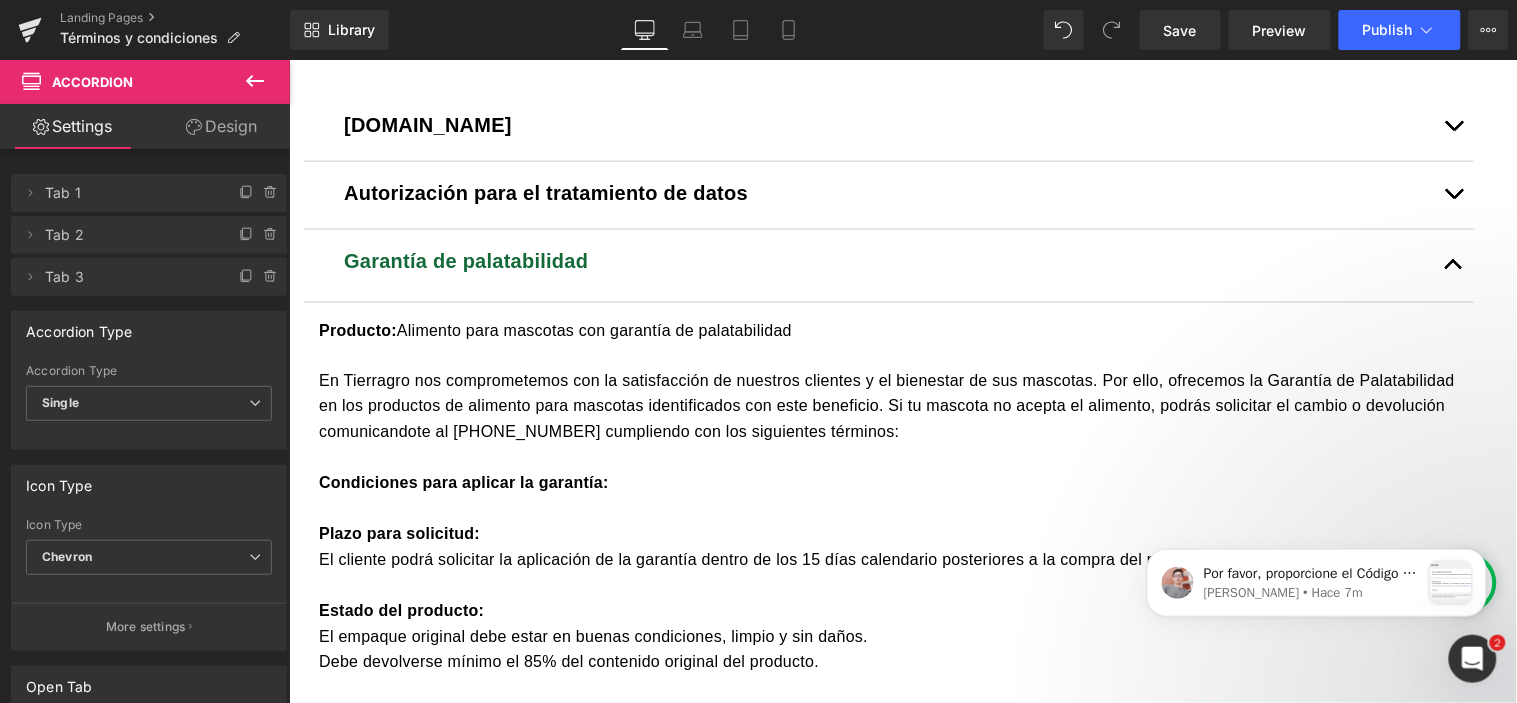 click at bounding box center (1453, 265) 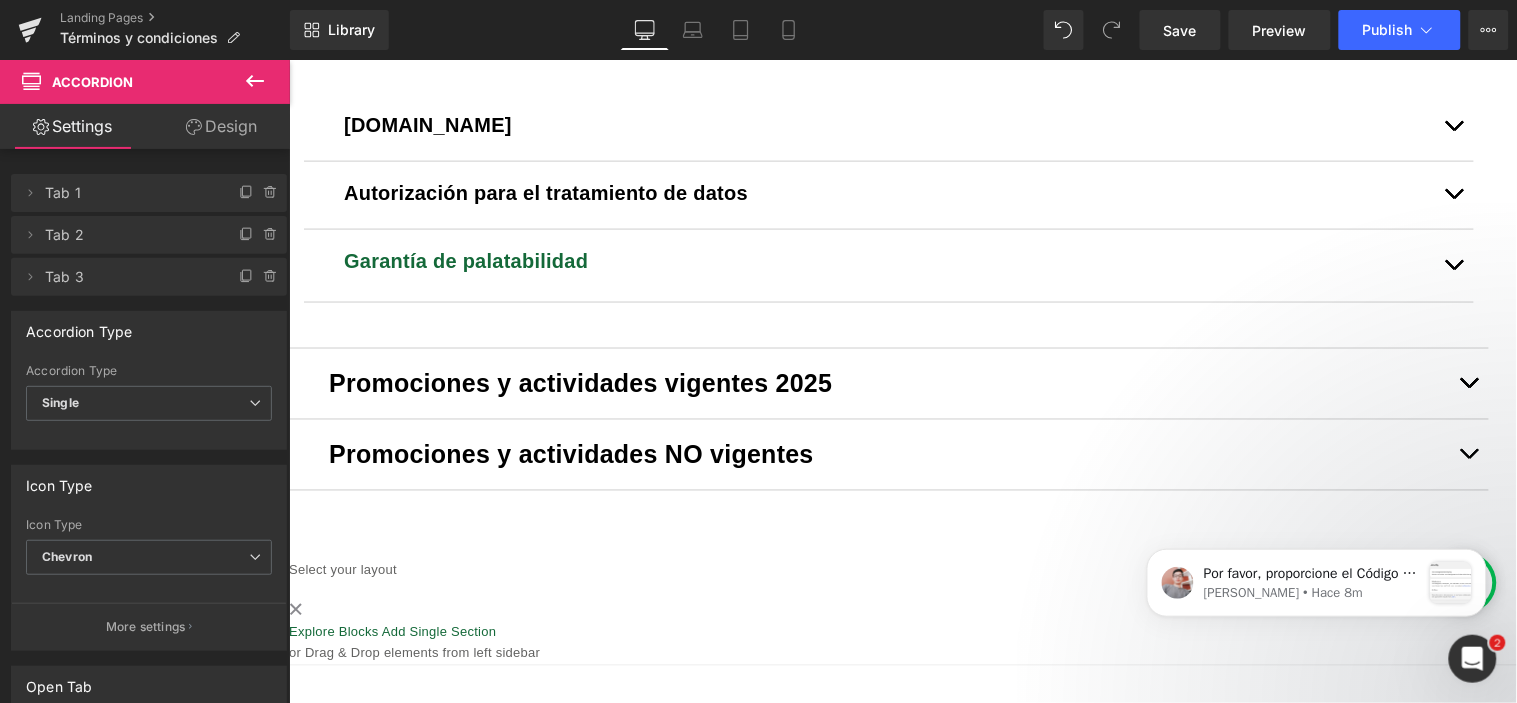 click at bounding box center [1453, 126] 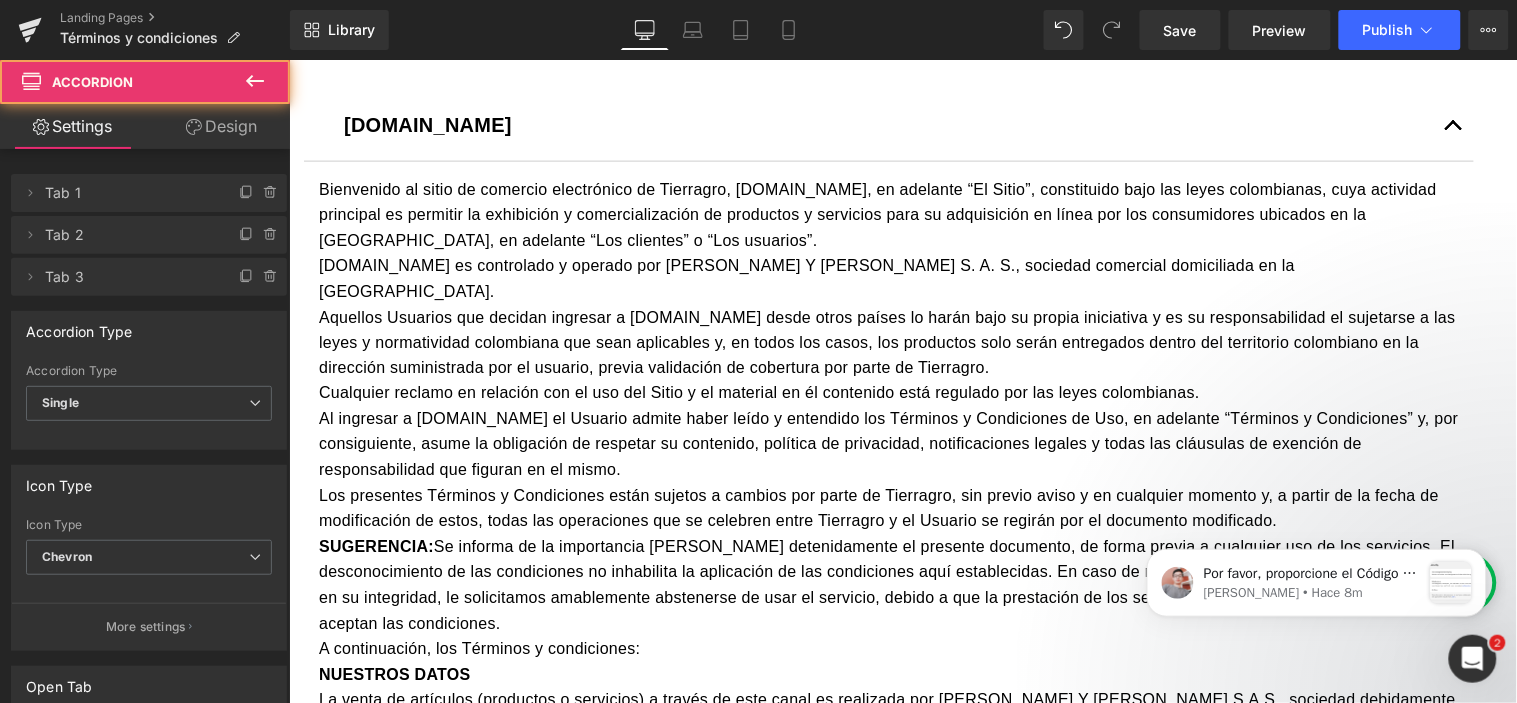 type 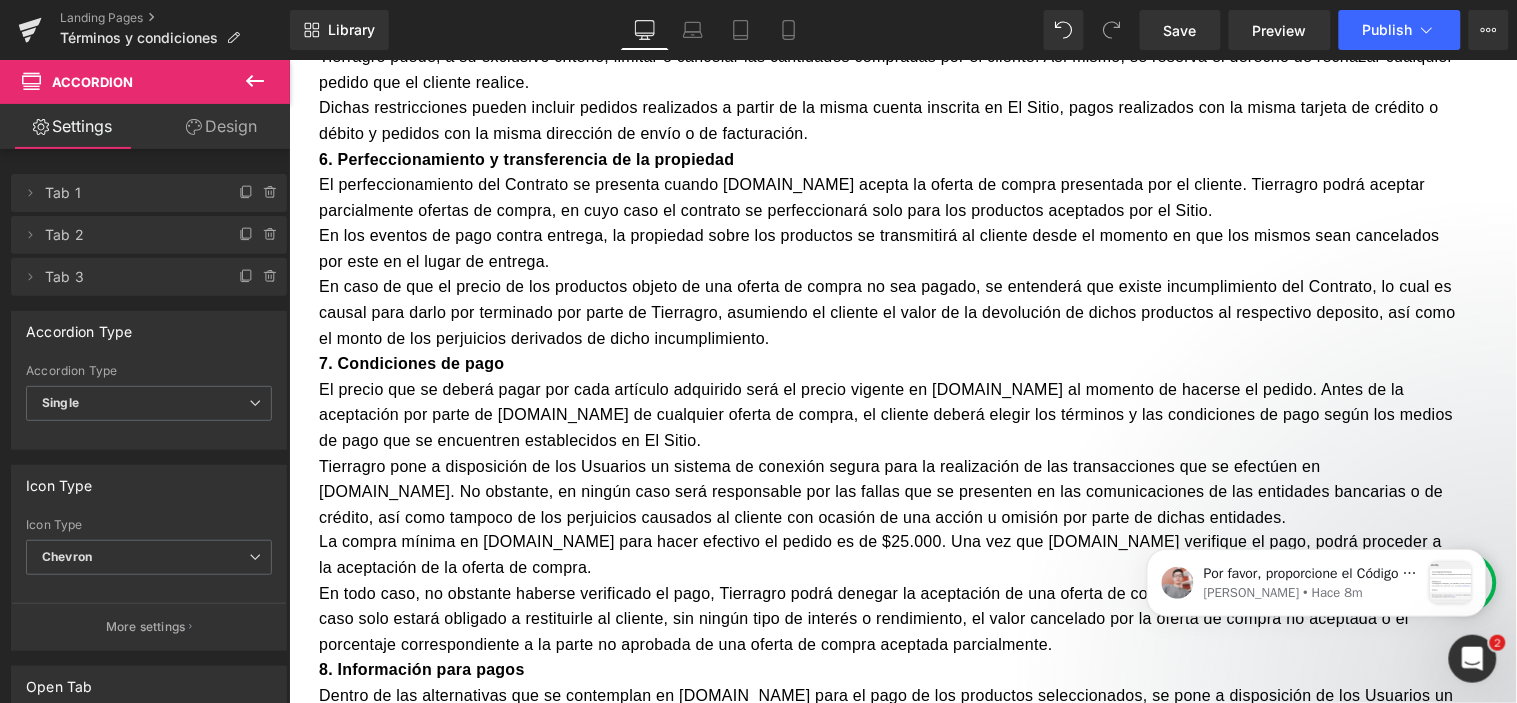 scroll, scrollTop: 4255, scrollLeft: 0, axis: vertical 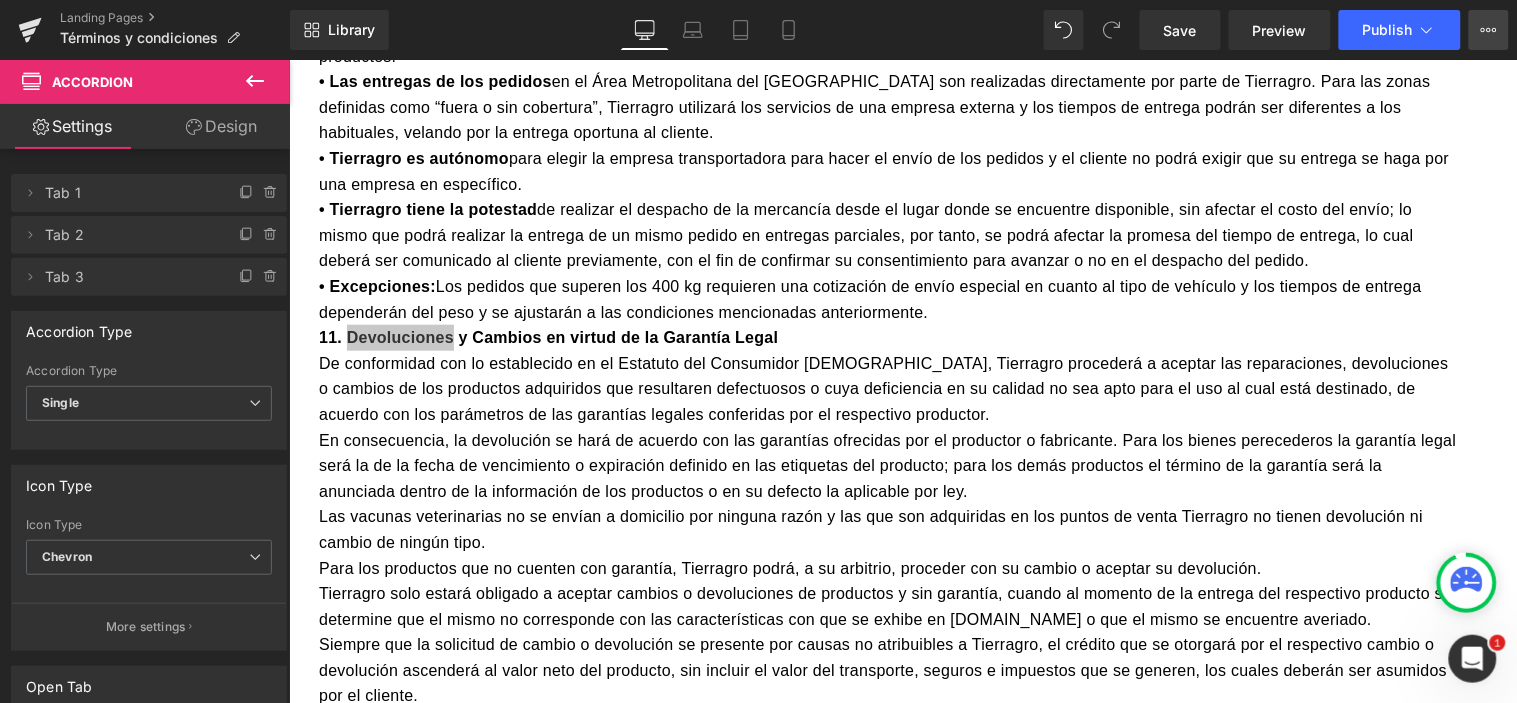 click 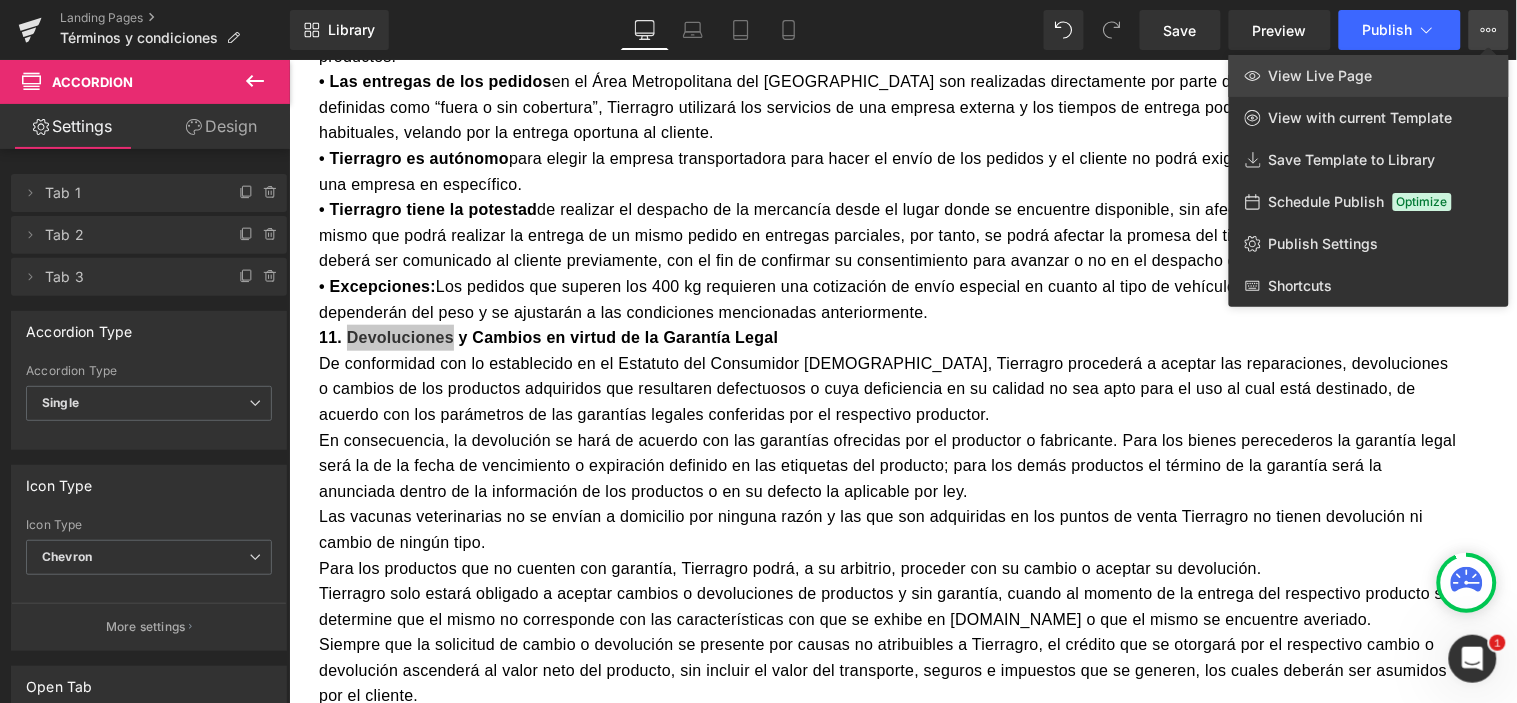click on "View Live Page" at bounding box center (1369, 76) 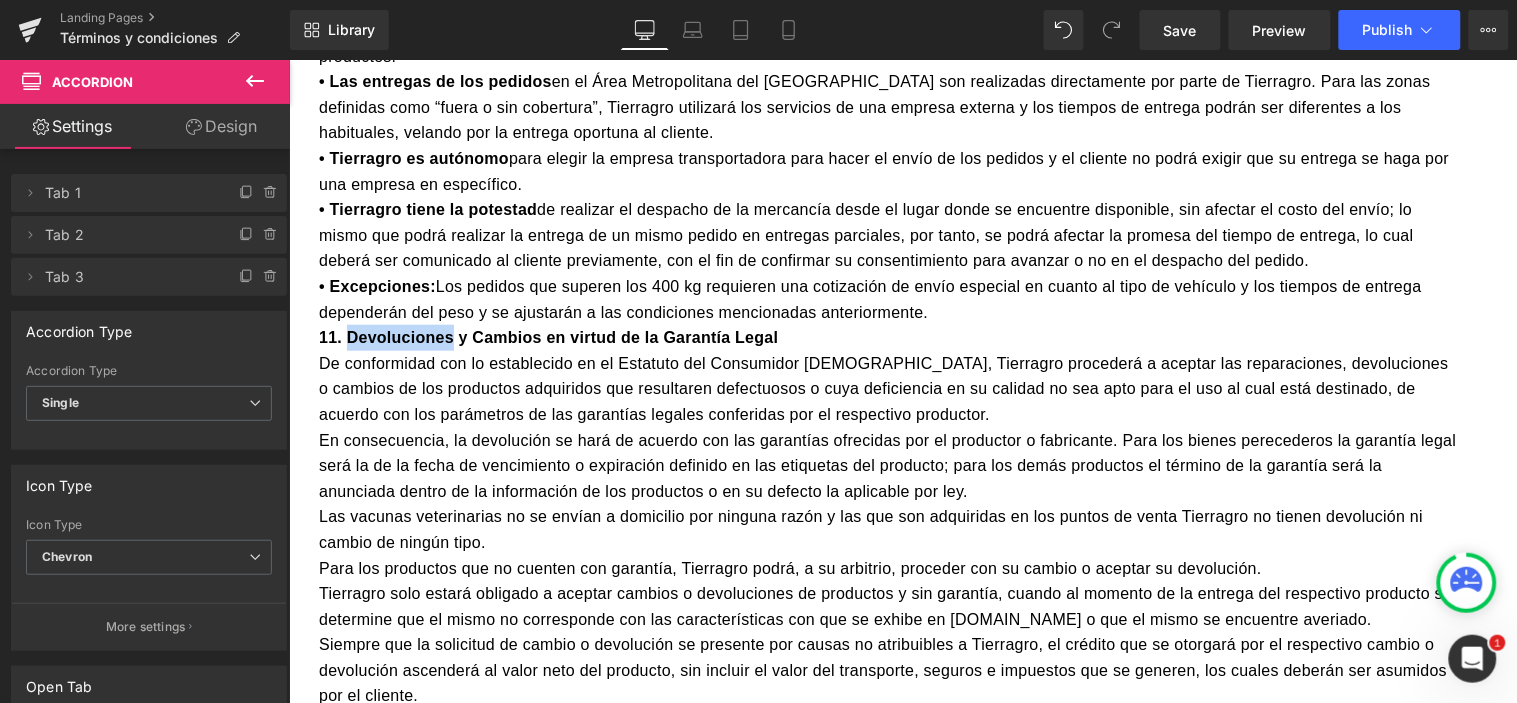 click on "11. Devoluciones y Cambios en virtud de la Garantía Legal
De conformidad con lo establecido en el Estatuto del Consumidor Colombiano,
Tierragro procederá a aceptar las reparaciones, devoluciones o cambios de los
productos adquiridos que resultaren defectuosos o cuya deficiencia en su
calidad no sea apto para el uso al cual está destinado, de acuerdo con los
parámetros de las garantías legales conferidas por el respectivo productor." at bounding box center (888, 375) 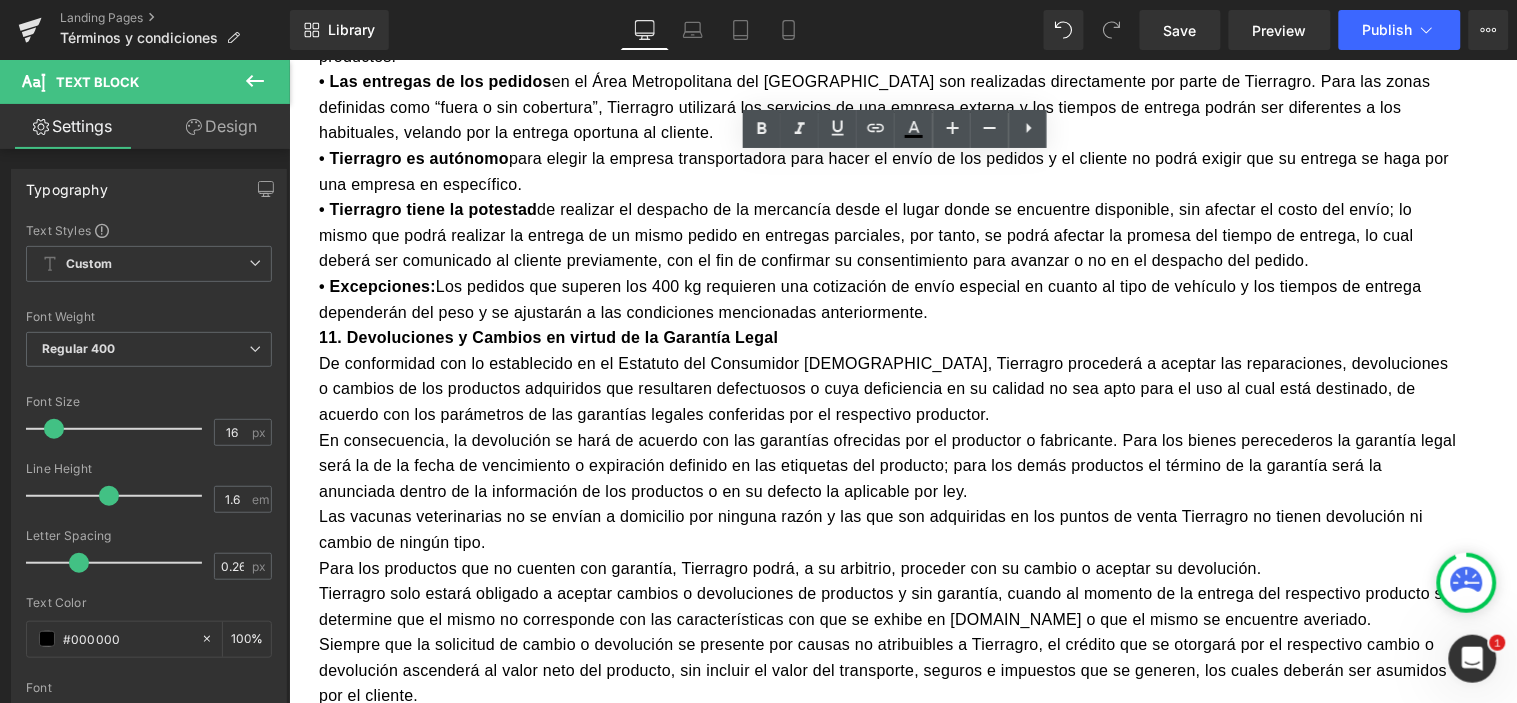 click on "11. Devoluciones y Cambios en virtud de la Garantía Legal
De conformidad con lo establecido en el Estatuto del Consumidor Colombiano,
Tierragro procederá a aceptar las reparaciones, devoluciones o cambios de los
productos adquiridos que resultaren defectuosos o cuya deficiencia en su
calidad no sea apto para el uso al cual está destinado, de acuerdo con los
parámetros de las garantías legales conferidas por el respectivo productor." at bounding box center [888, 375] 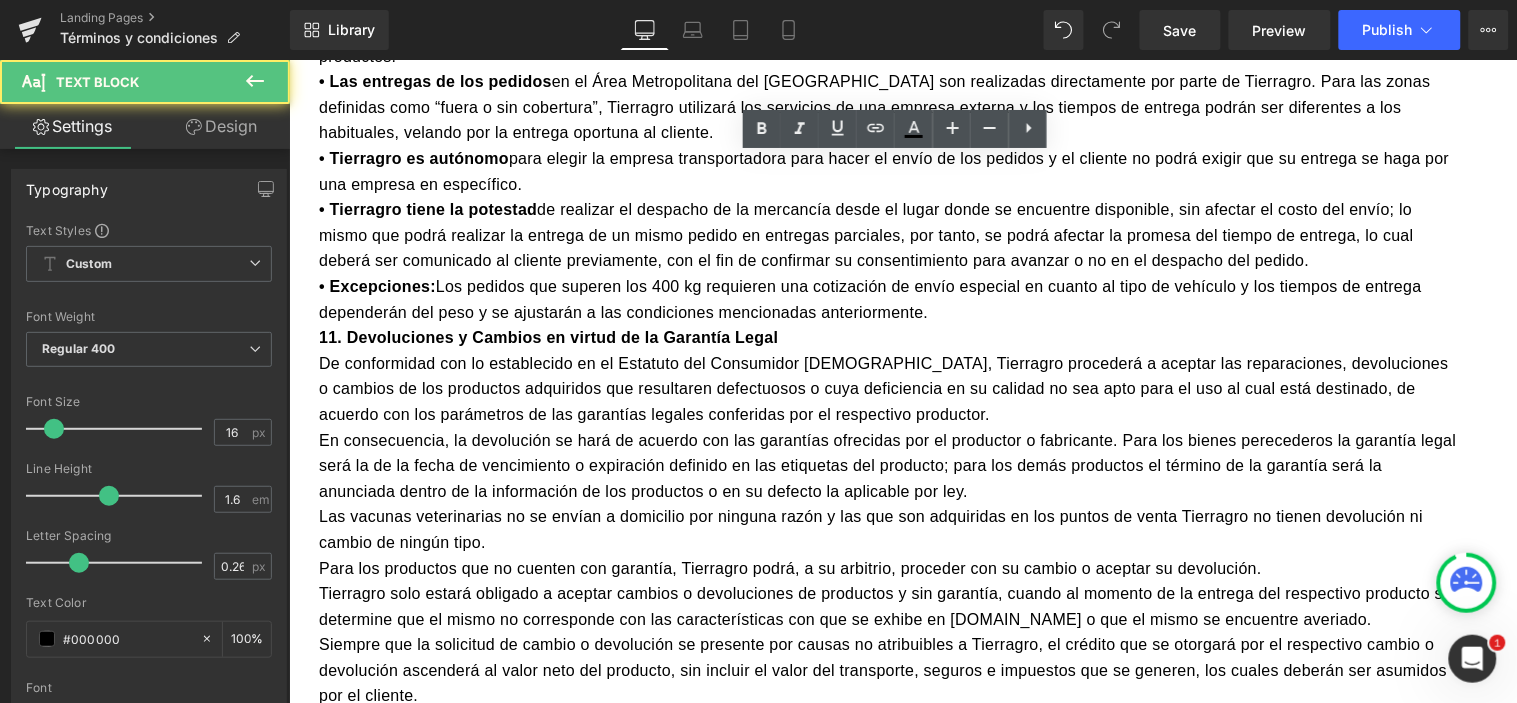 click on "11. Devoluciones y Cambios en virtud de la Garantía Legal
De conformidad con lo establecido en el Estatuto del Consumidor Colombiano,
Tierragro procederá a aceptar las reparaciones, devoluciones o cambios de los
productos adquiridos que resultaren defectuosos o cuya deficiencia en su
calidad no sea apto para el uso al cual está destinado, de acuerdo con los
parámetros de las garantías legales conferidas por el respectivo productor." at bounding box center (888, 375) 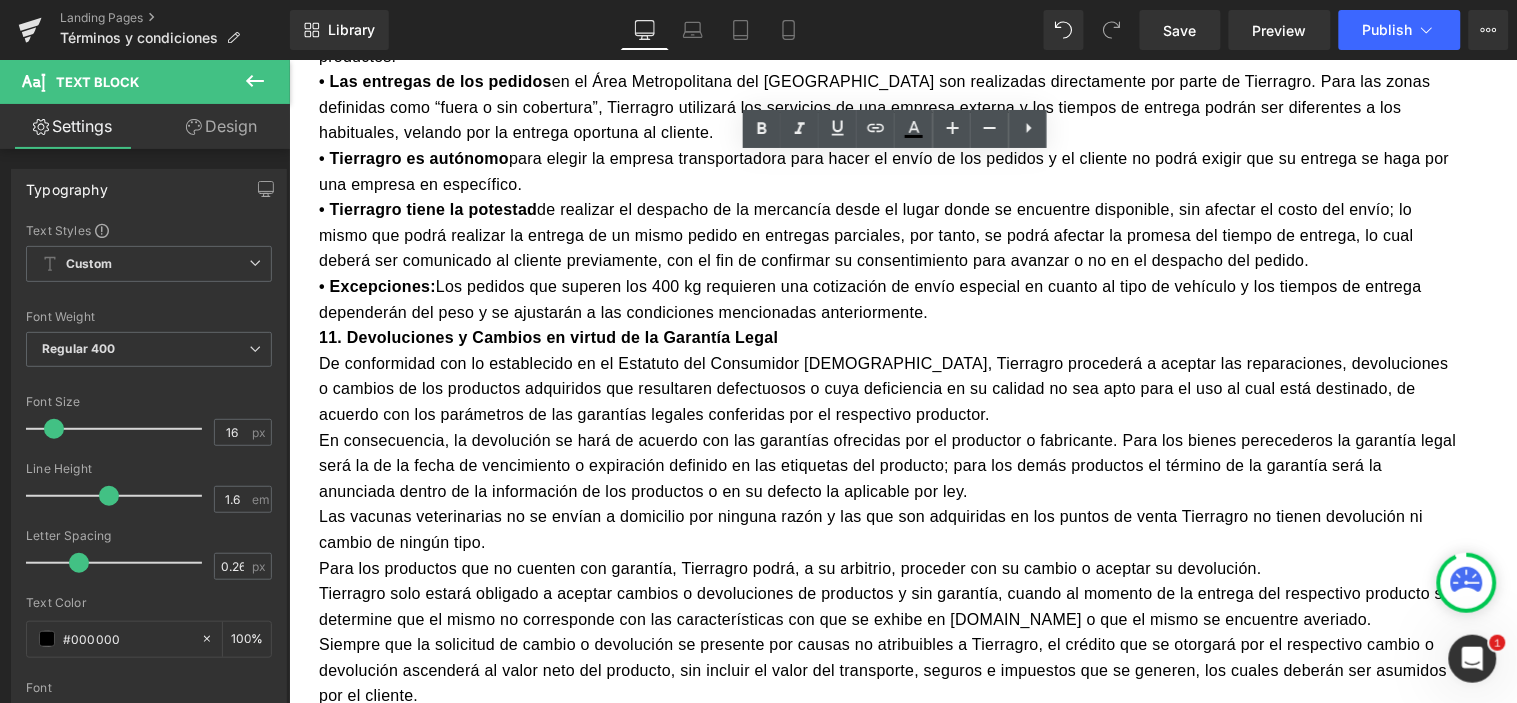 type 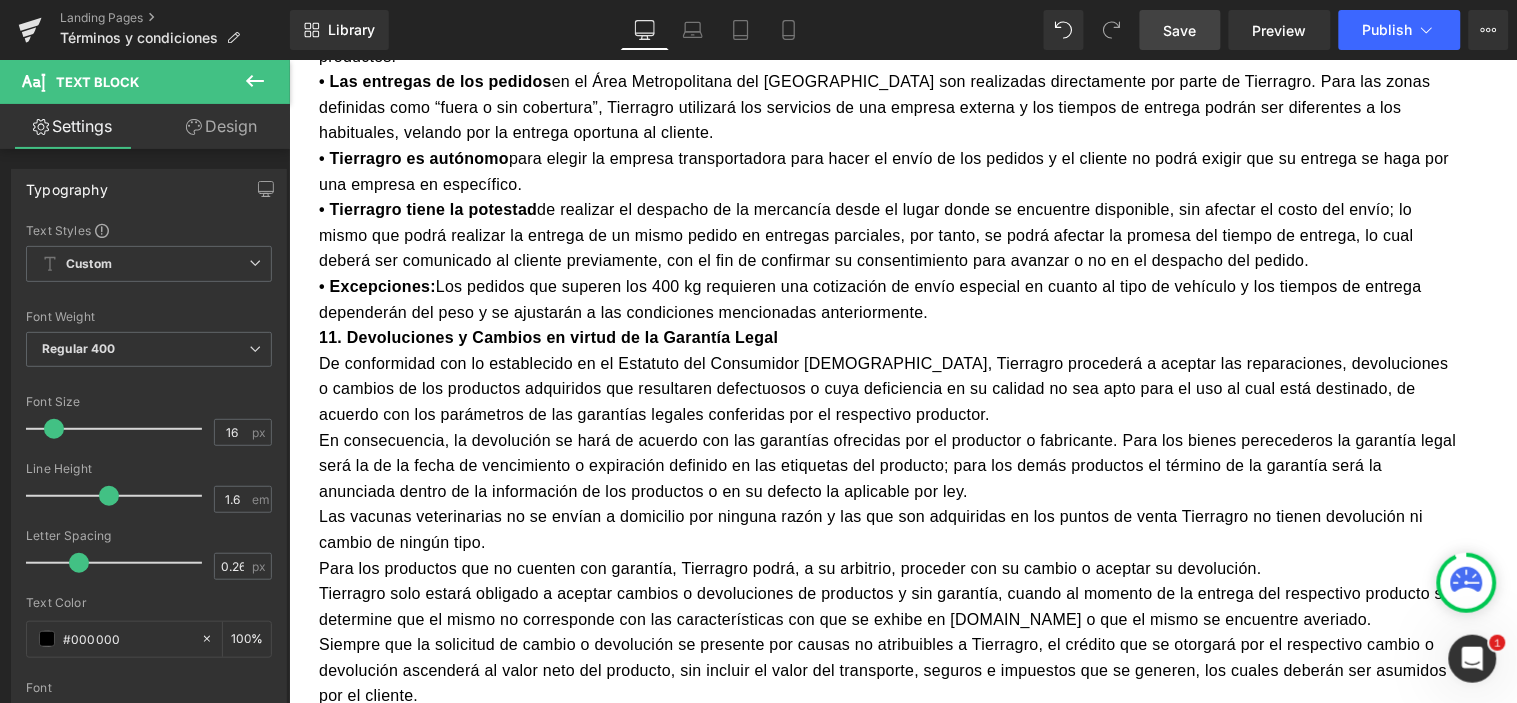 click on "Save" at bounding box center (1180, 30) 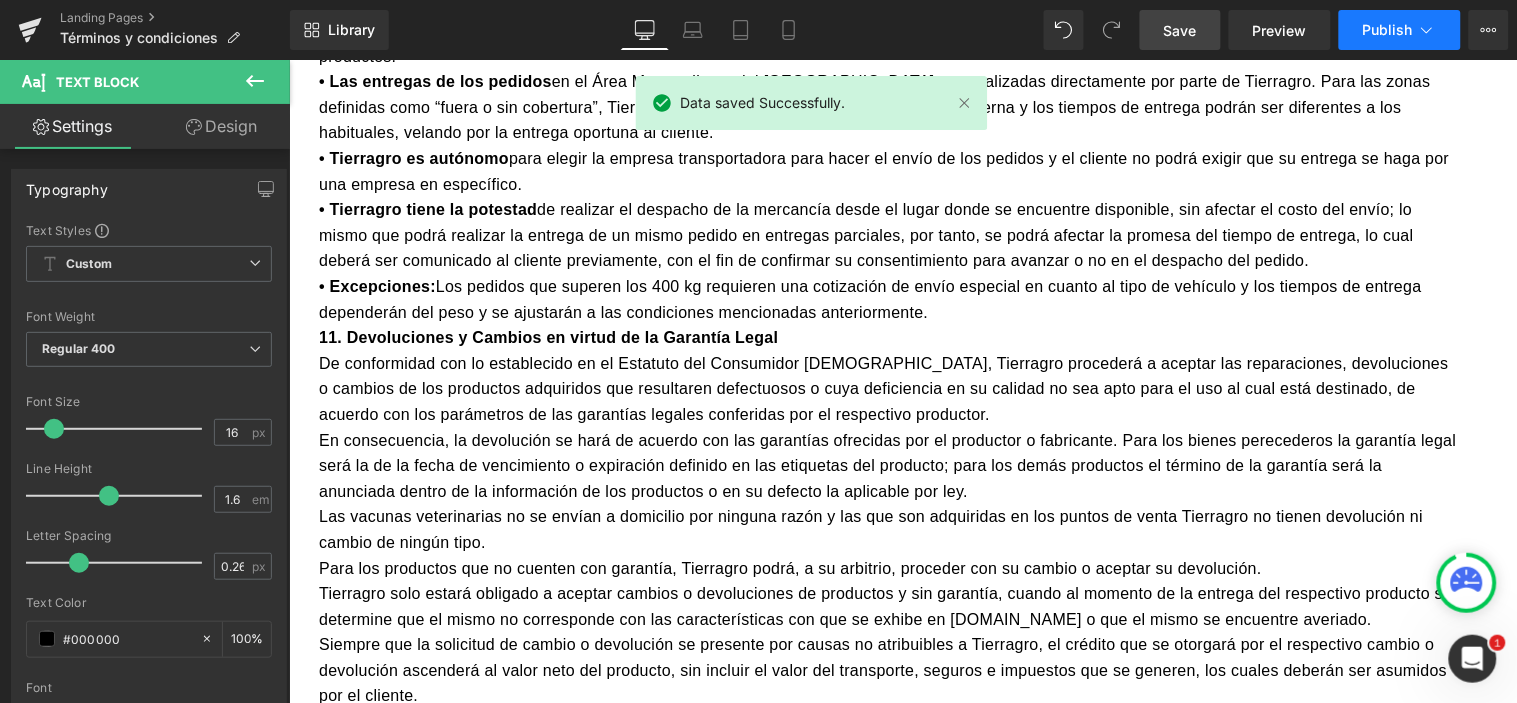 click on "Publish" at bounding box center [1388, 30] 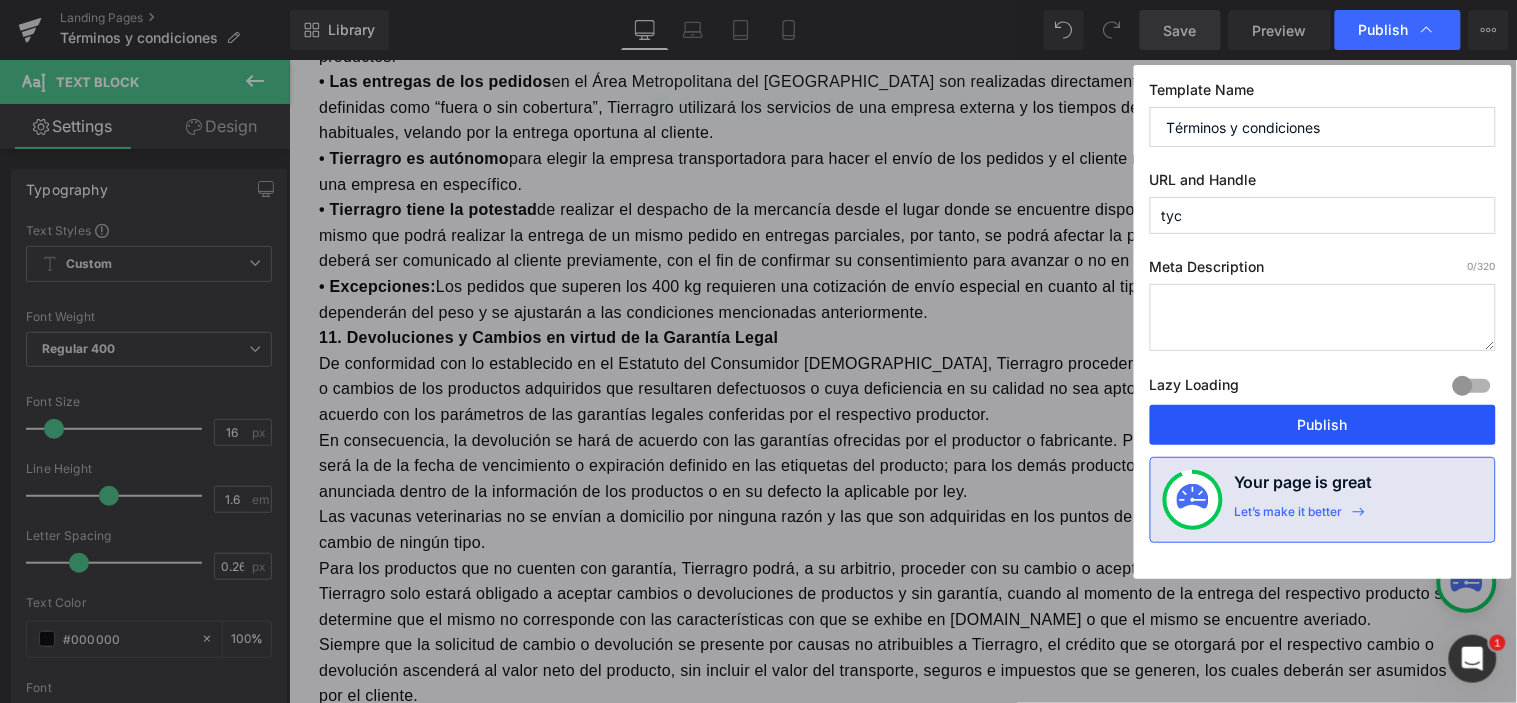 drag, startPoint x: 1333, startPoint y: 416, endPoint x: 1172, endPoint y: 568, distance: 221.4159 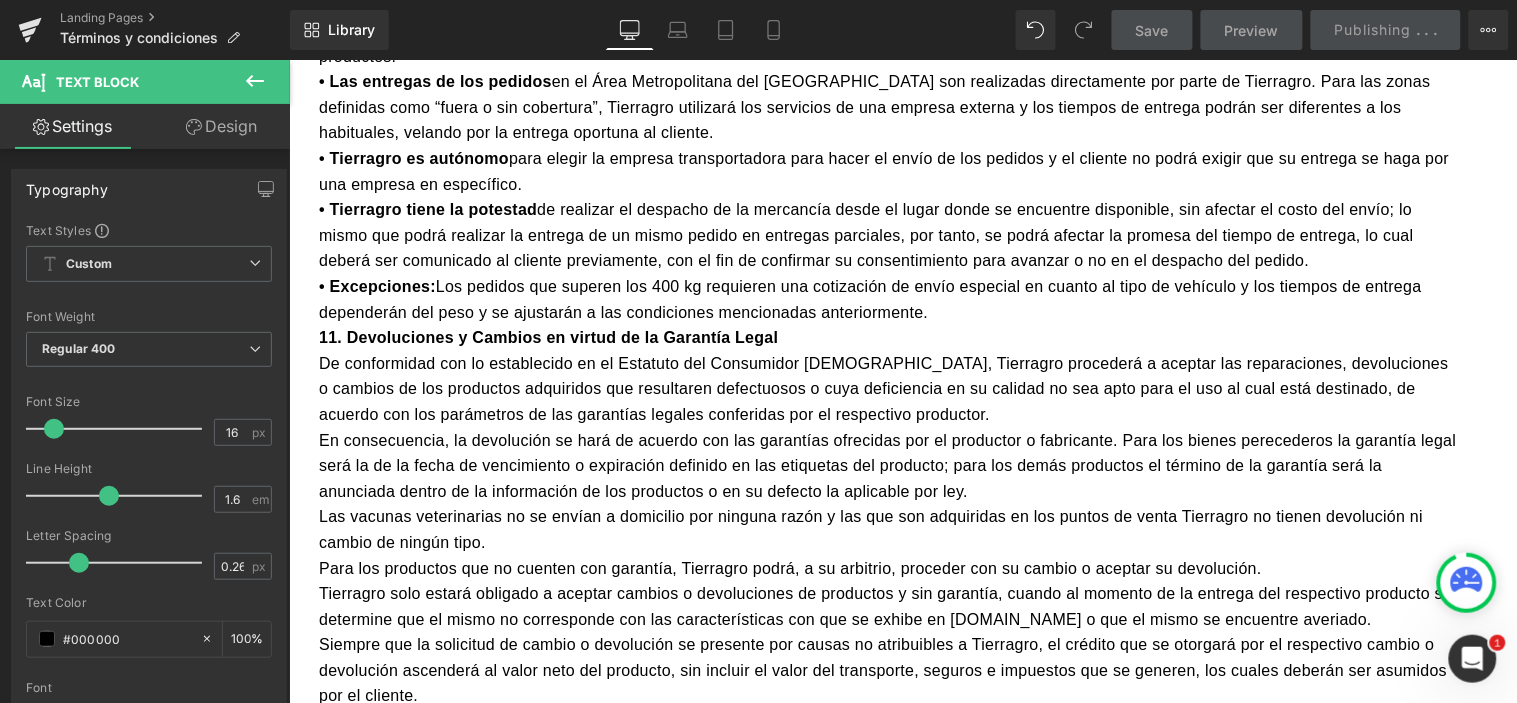click 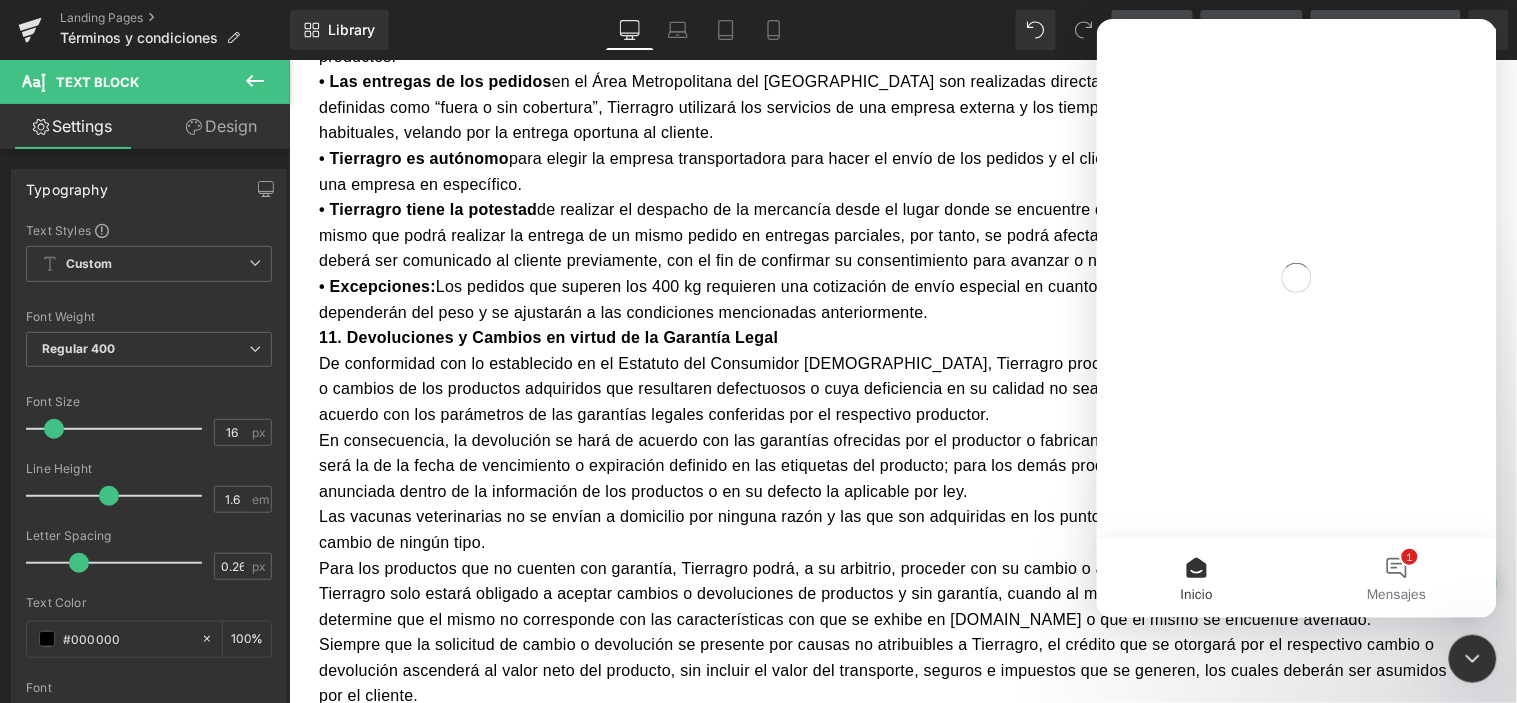 scroll, scrollTop: 0, scrollLeft: 0, axis: both 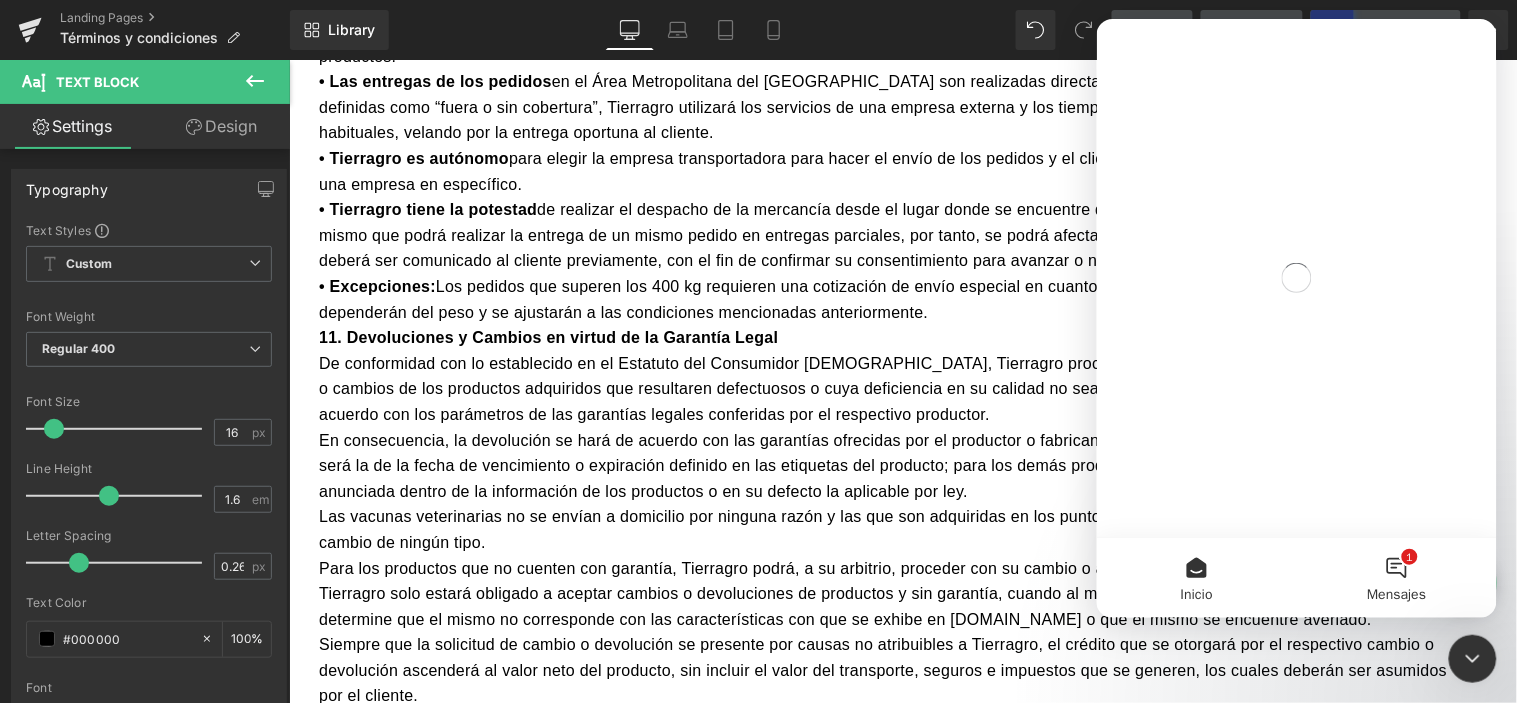 click on "1 Mensajes" at bounding box center [1396, 577] 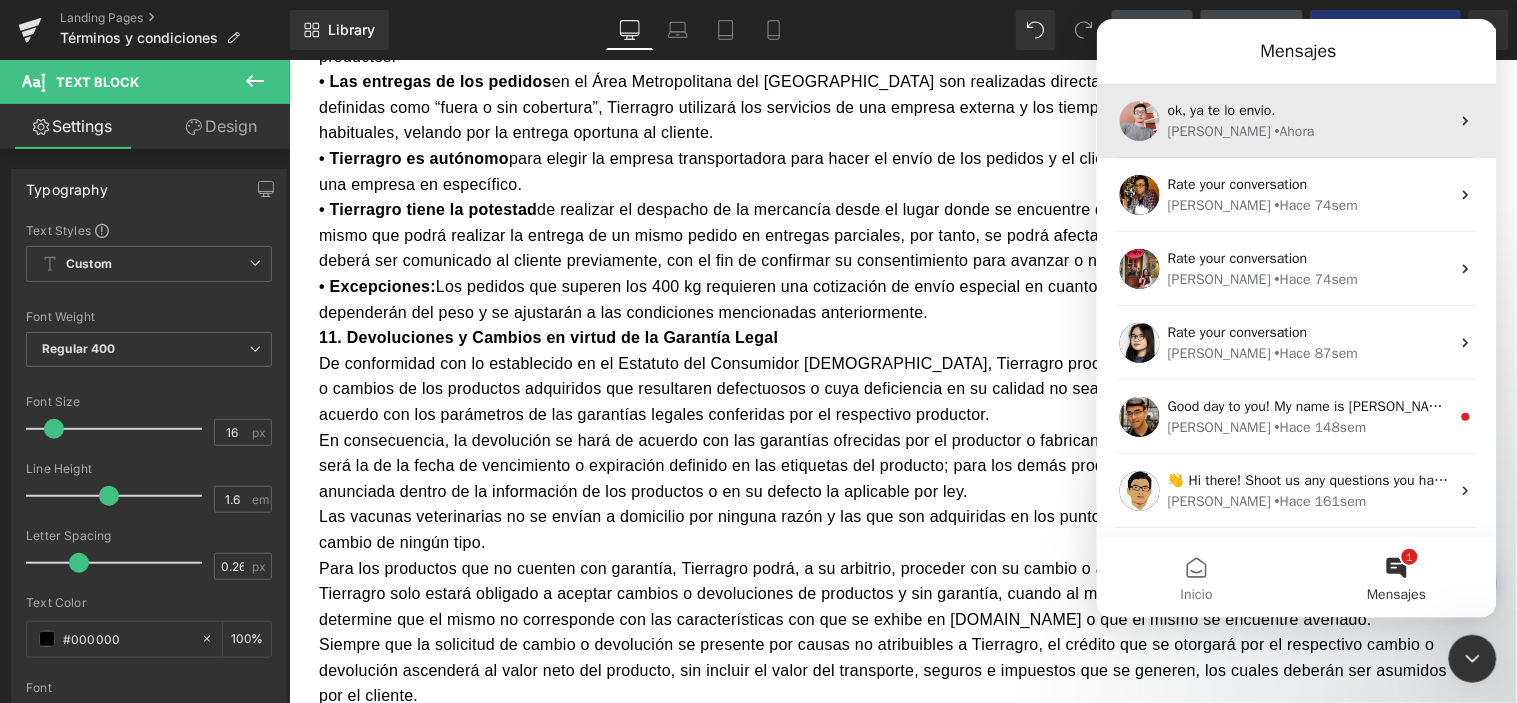 click on "Harry •  Ahora" at bounding box center (1308, 130) 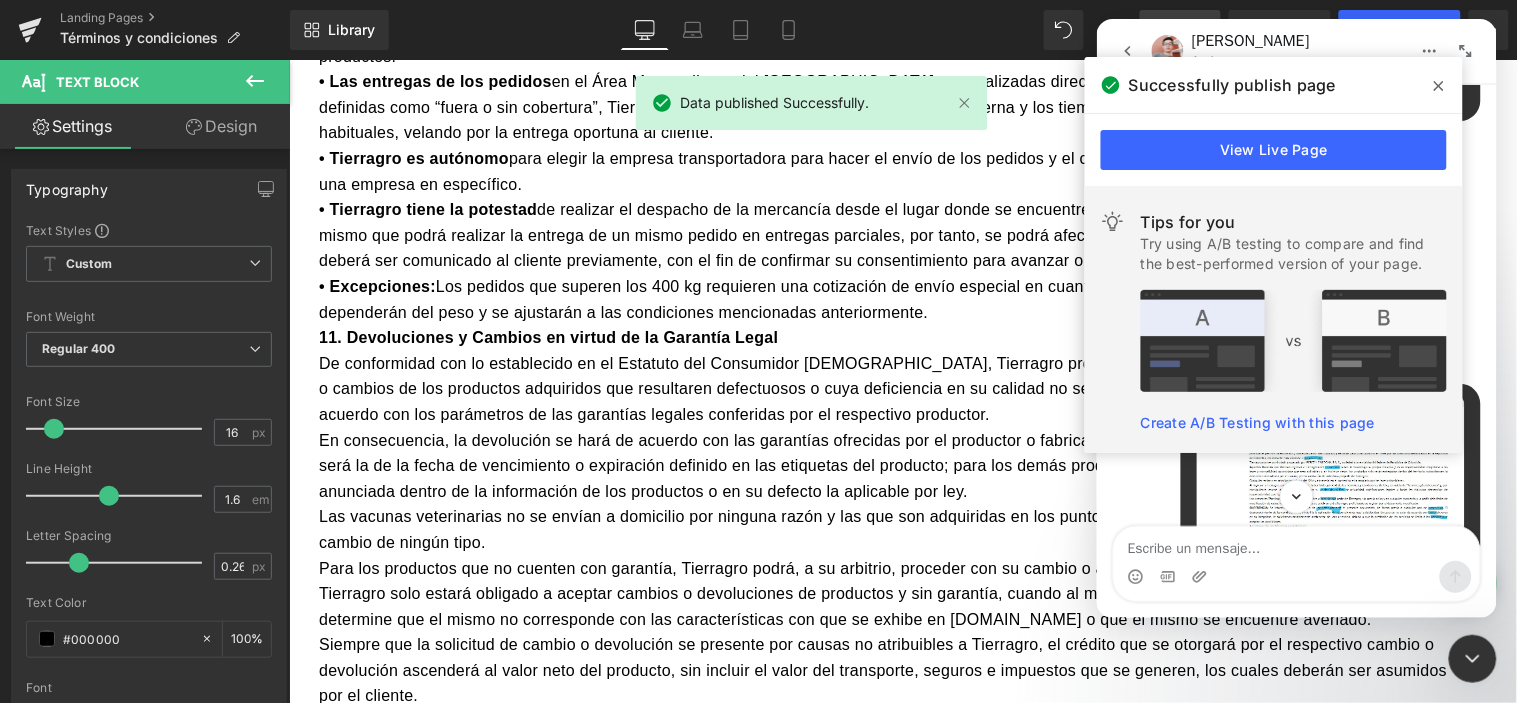 scroll, scrollTop: 0, scrollLeft: 0, axis: both 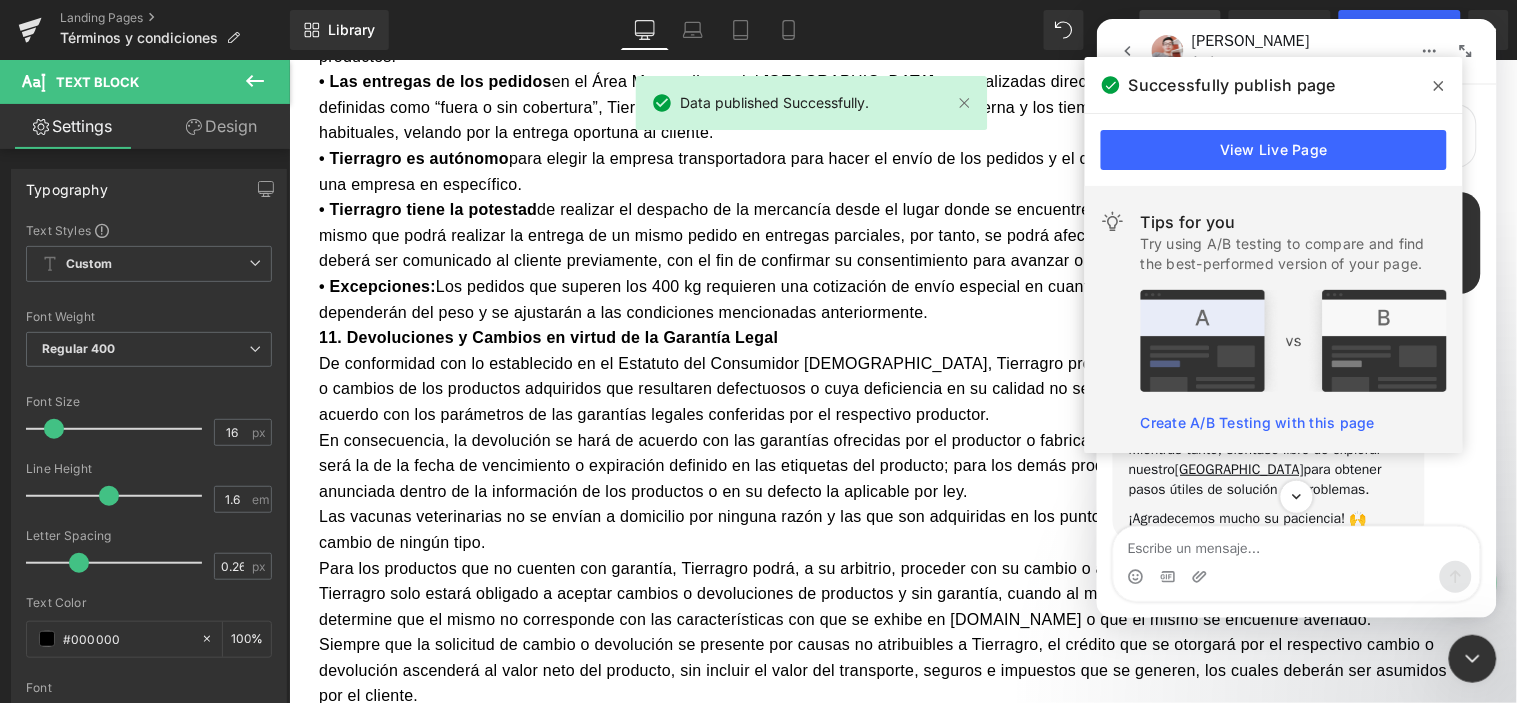 drag, startPoint x: 1438, startPoint y: 88, endPoint x: 341, endPoint y: 66, distance: 1097.2206 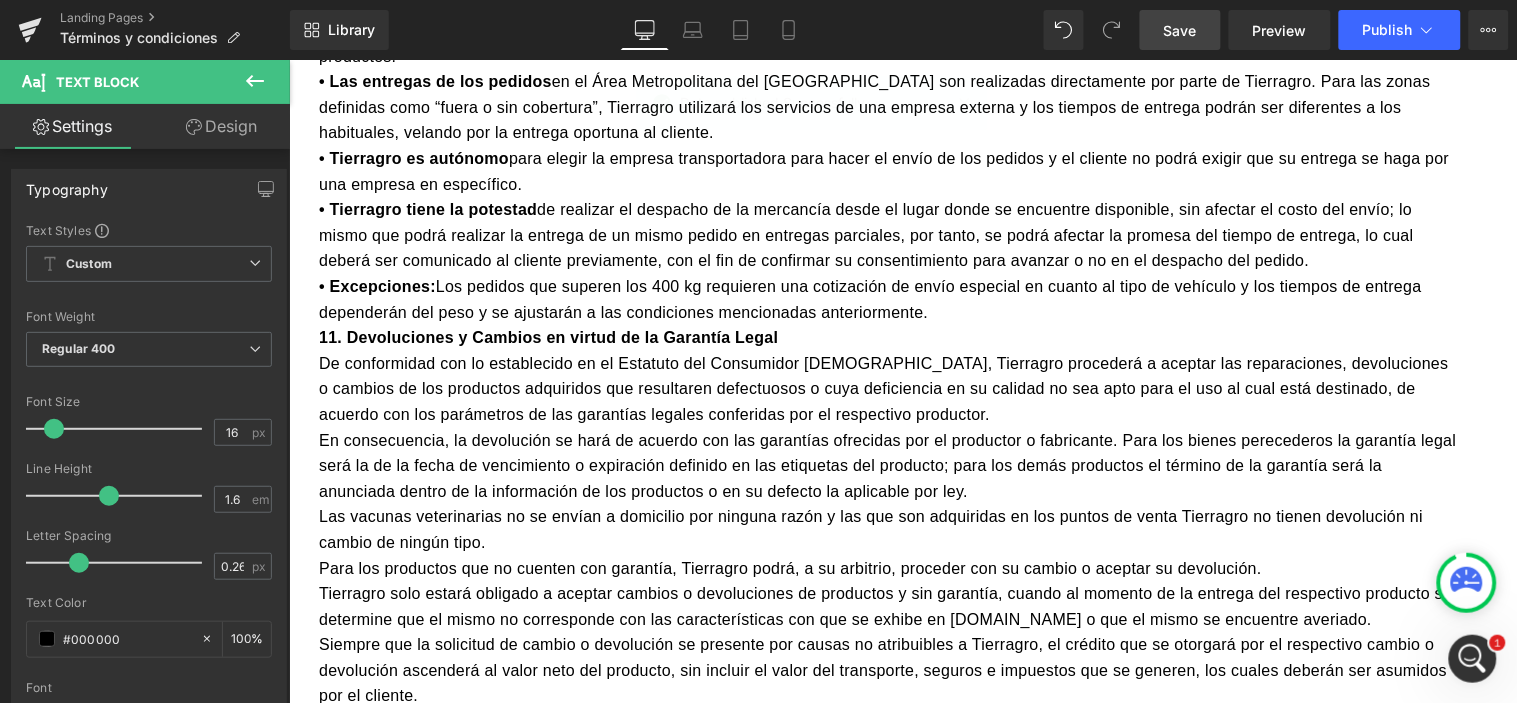 scroll, scrollTop: 0, scrollLeft: 0, axis: both 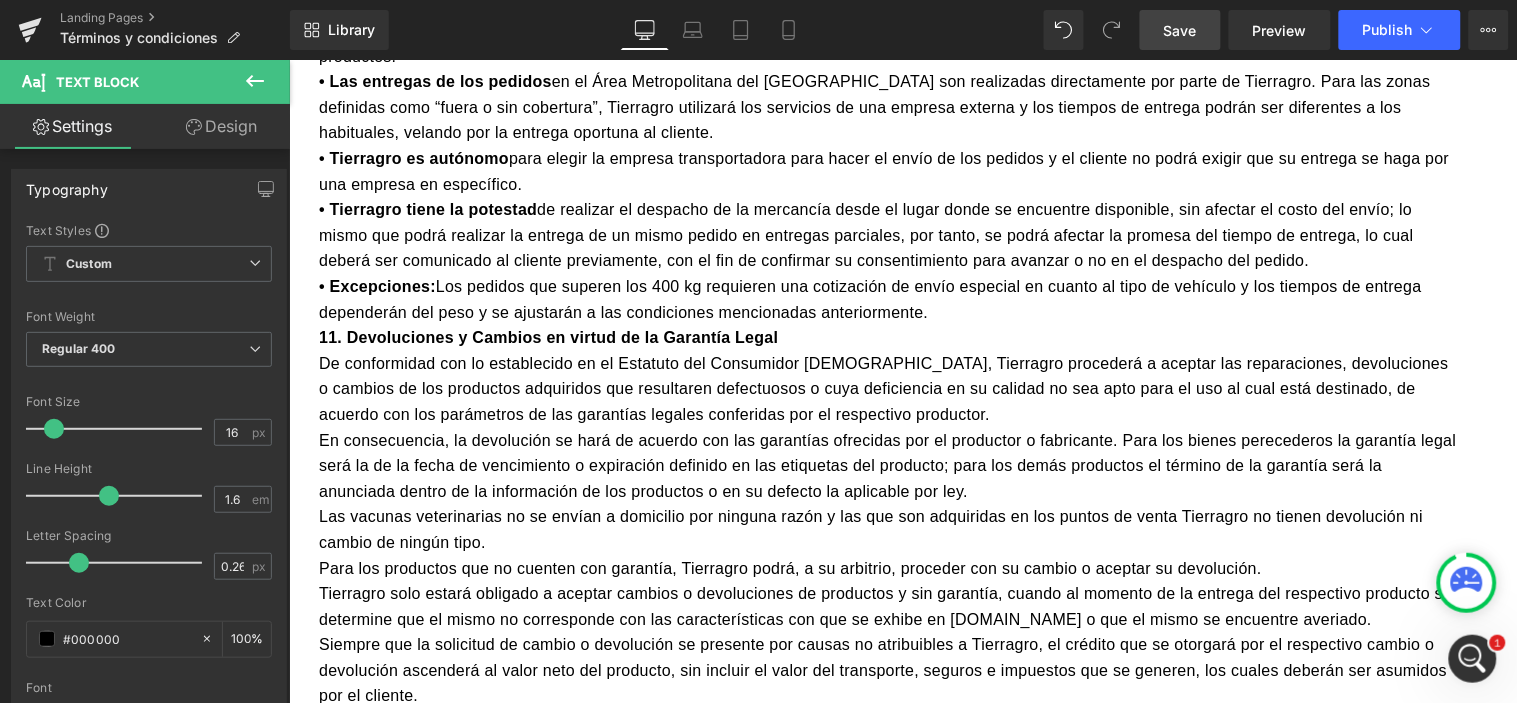 click at bounding box center (1472, 658) 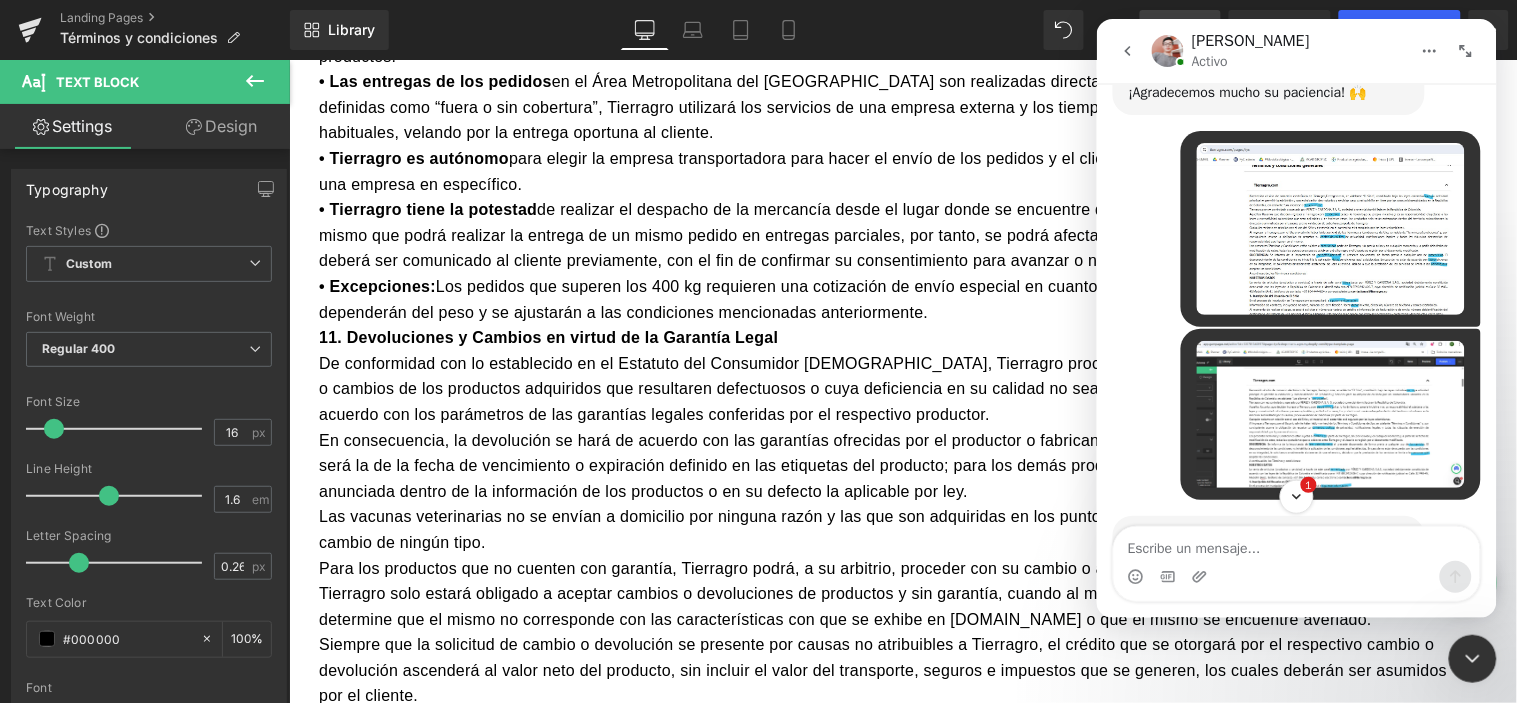 scroll, scrollTop: 444, scrollLeft: 0, axis: vertical 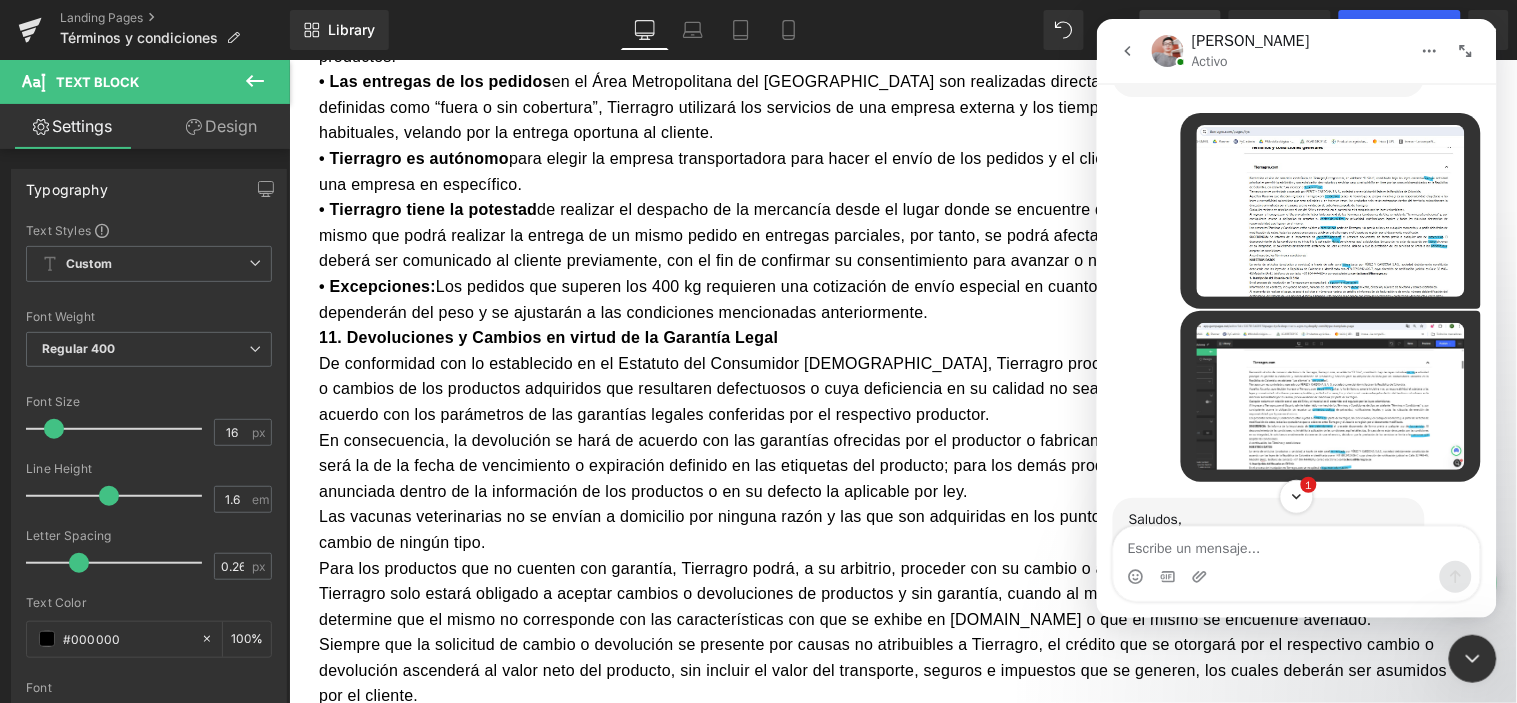 click at bounding box center (1330, 210) 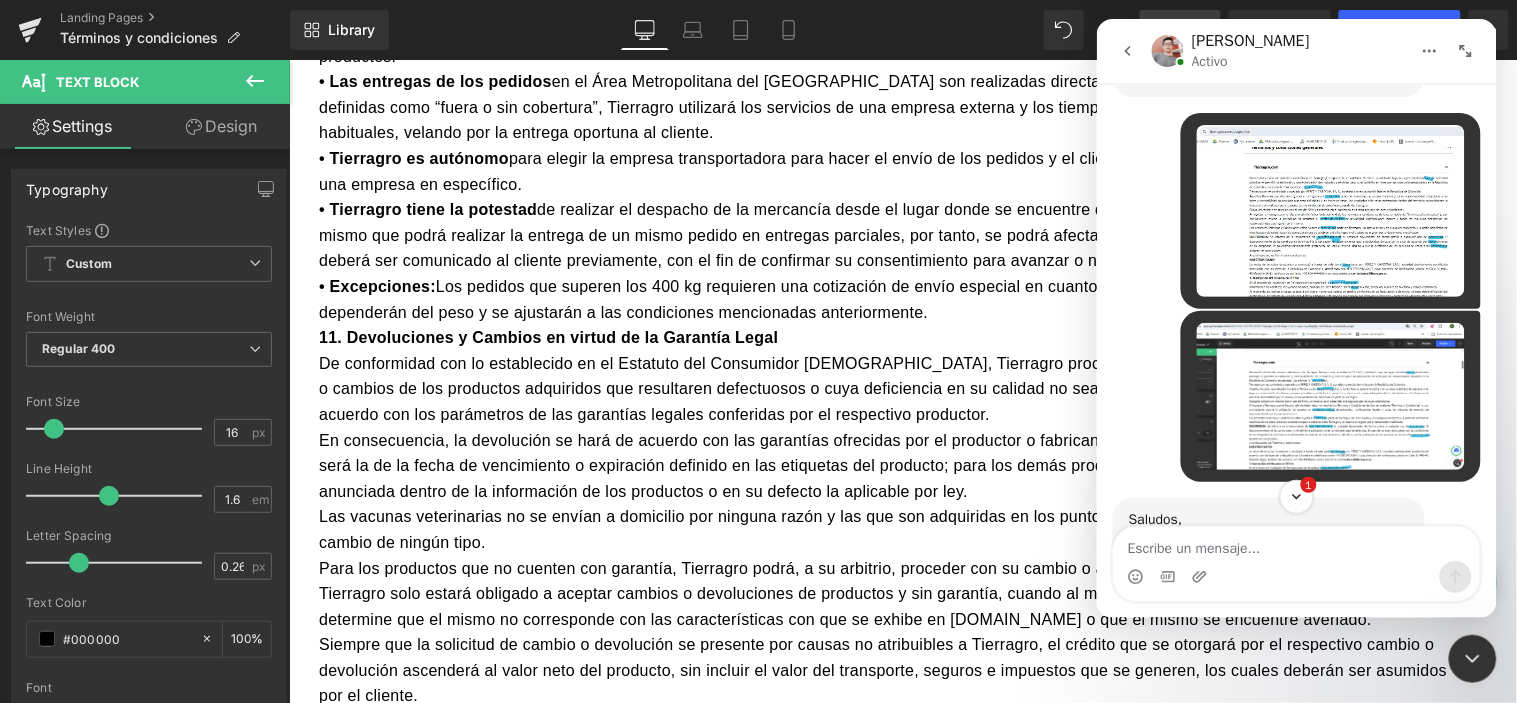 scroll, scrollTop: 0, scrollLeft: 0, axis: both 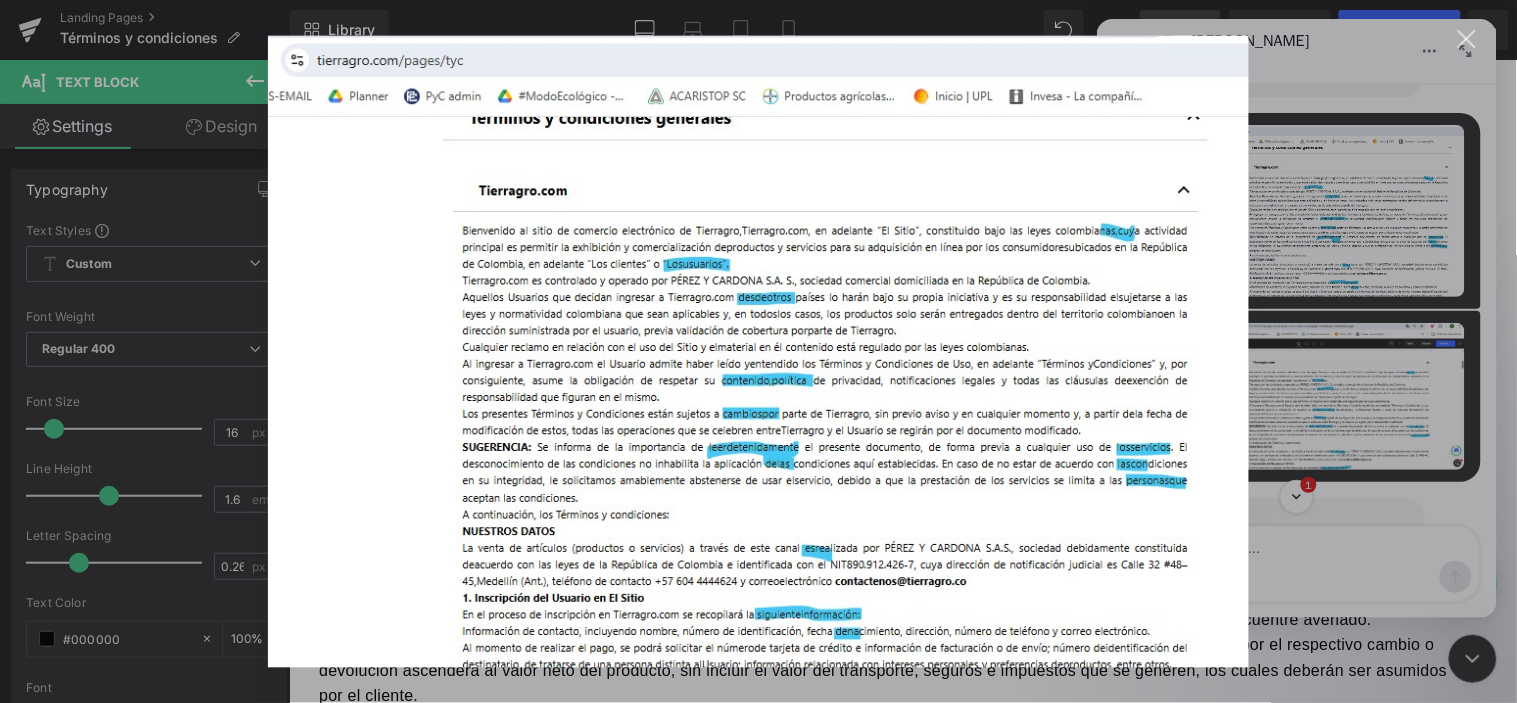click at bounding box center [759, 351] 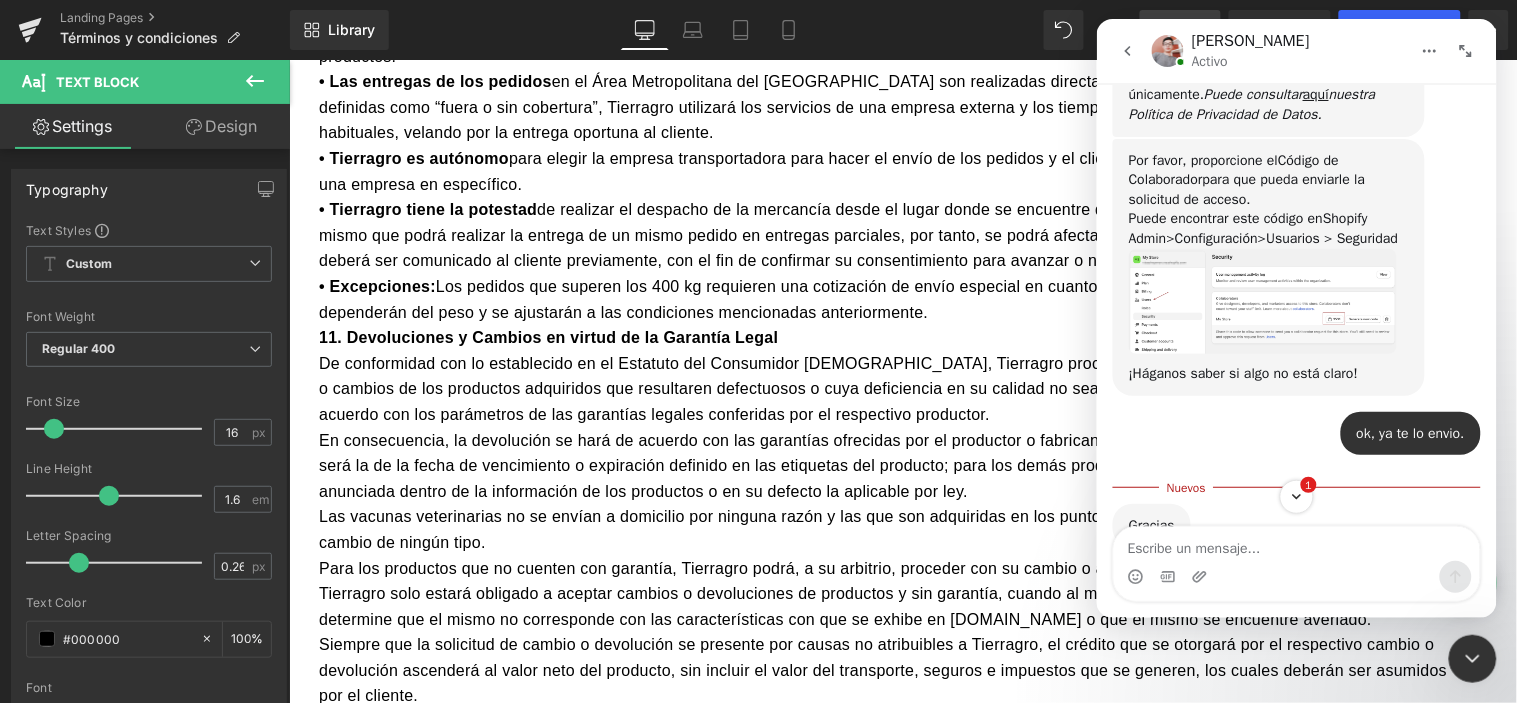 scroll, scrollTop: 1274, scrollLeft: 0, axis: vertical 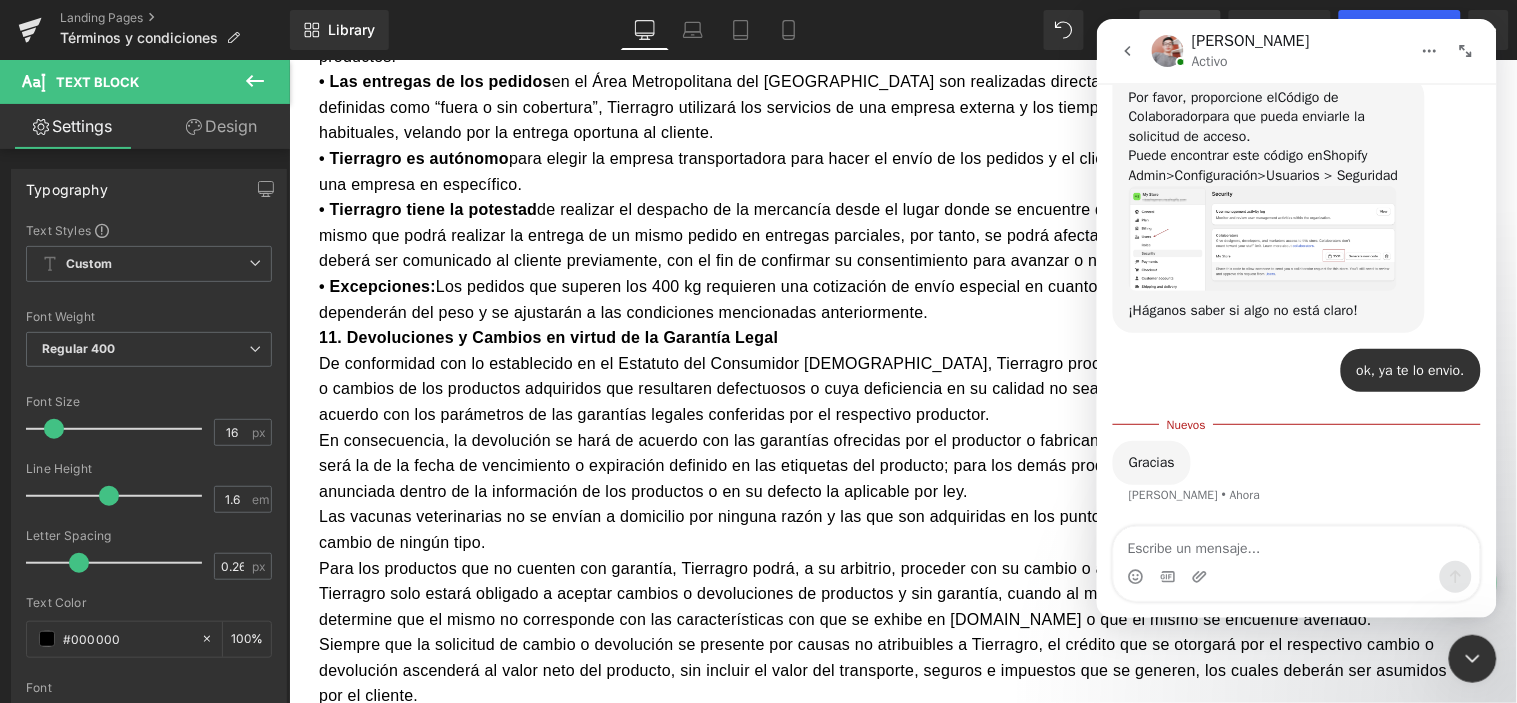 click at bounding box center (1262, 238) 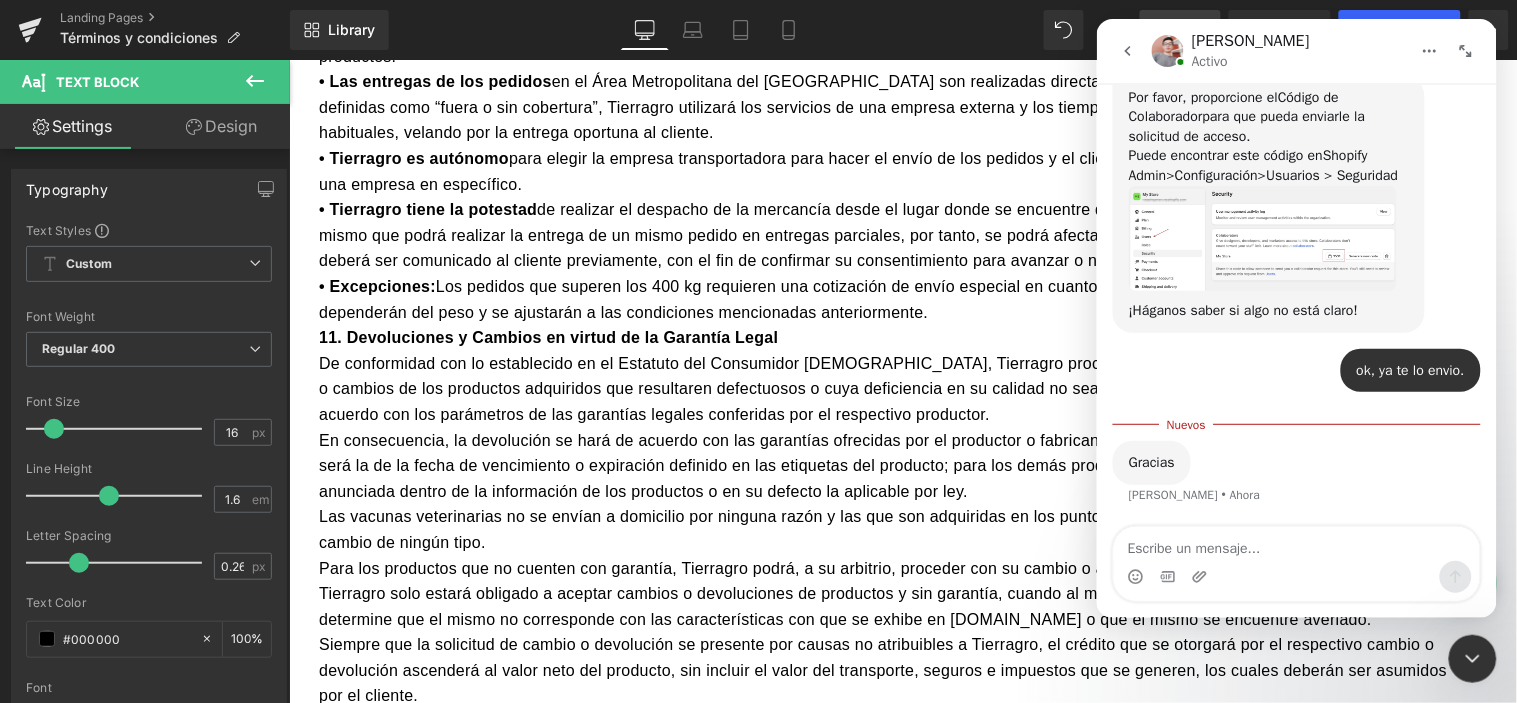 scroll, scrollTop: 0, scrollLeft: 0, axis: both 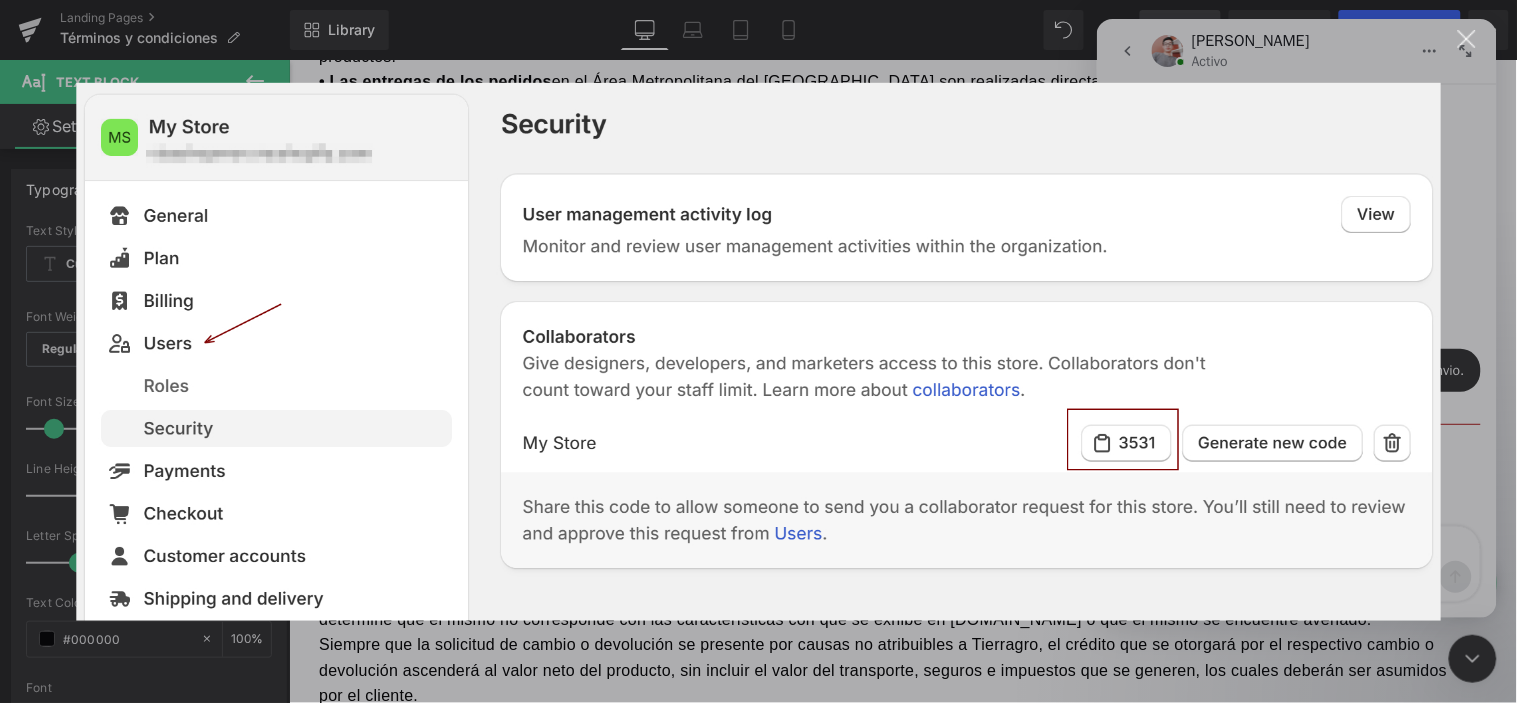 click at bounding box center [1467, 39] 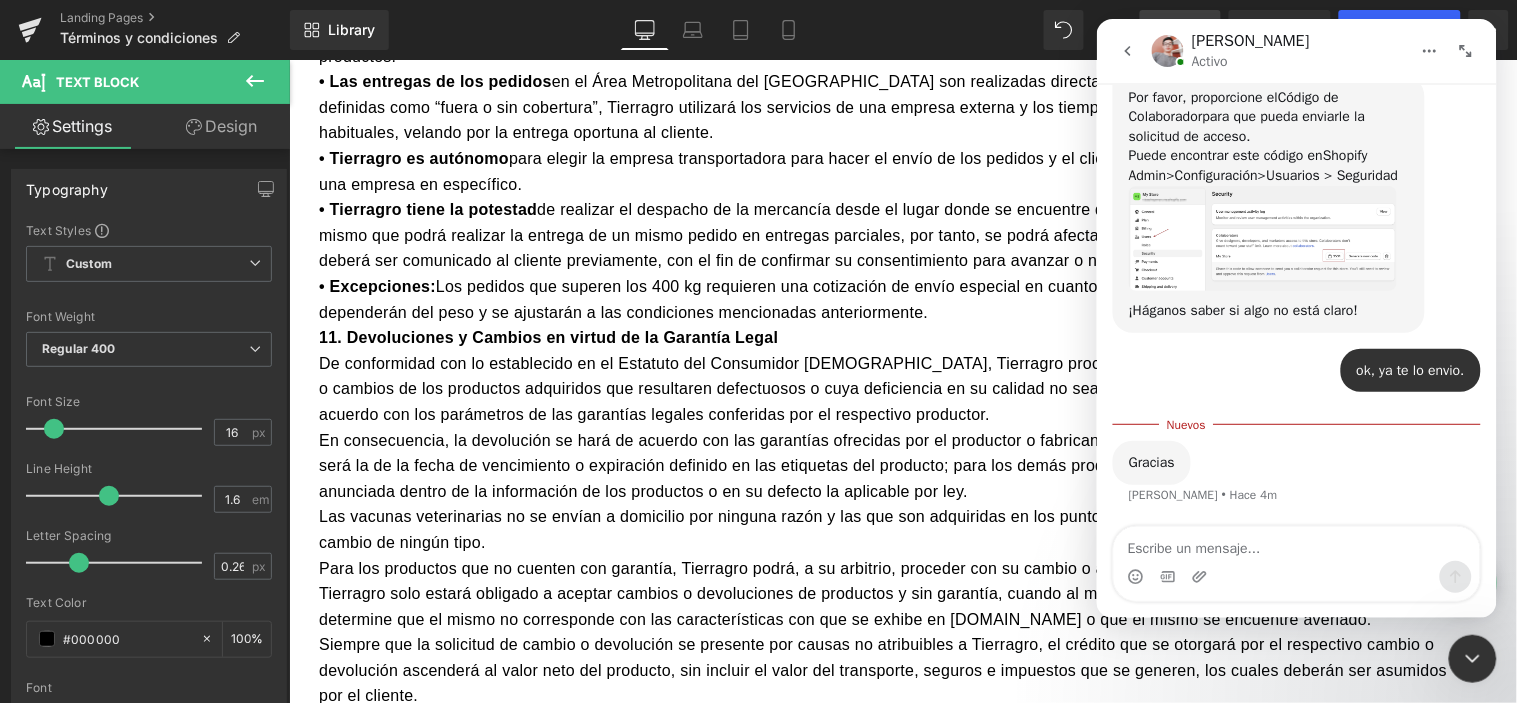 drag, startPoint x: 644, startPoint y: 426, endPoint x: 554, endPoint y: 325, distance: 135.28119 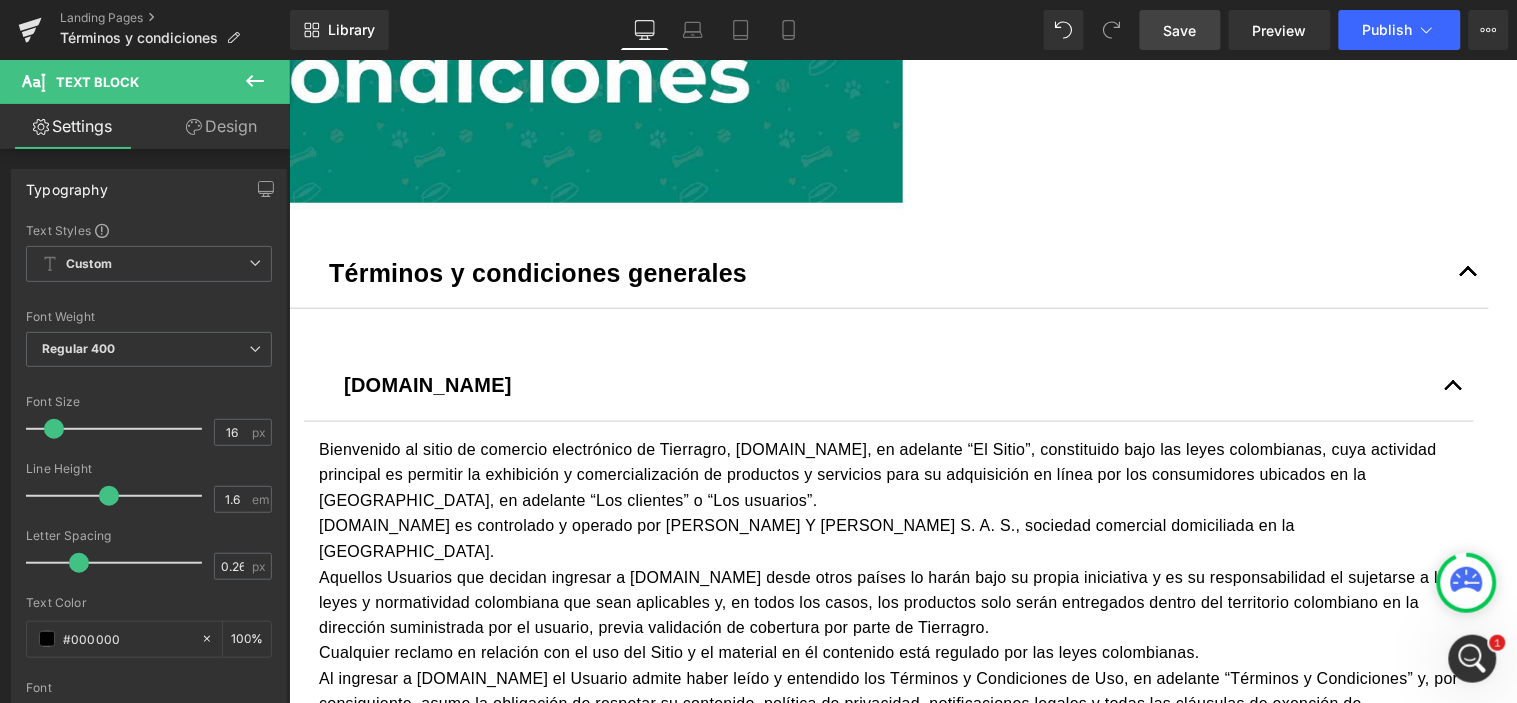 scroll, scrollTop: 444, scrollLeft: 0, axis: vertical 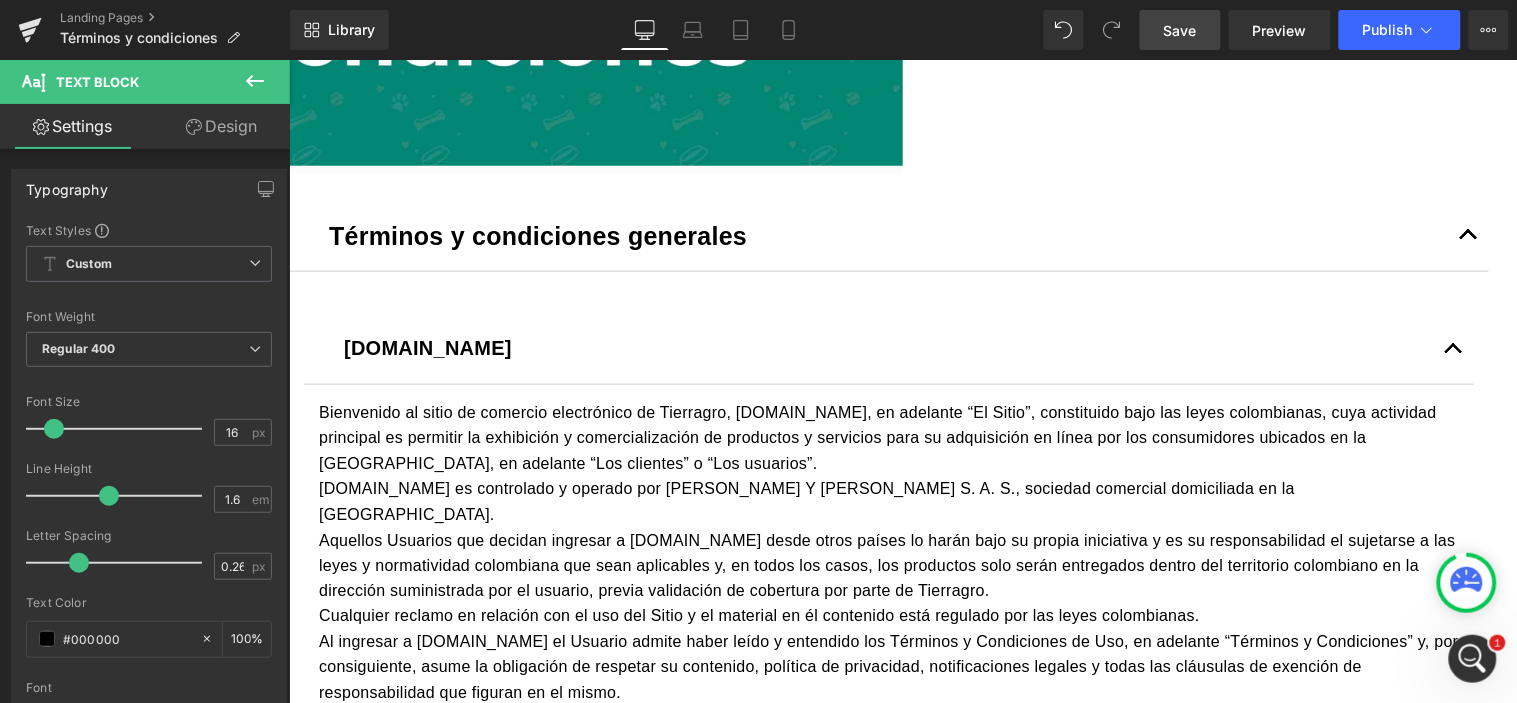 click at bounding box center (1453, 349) 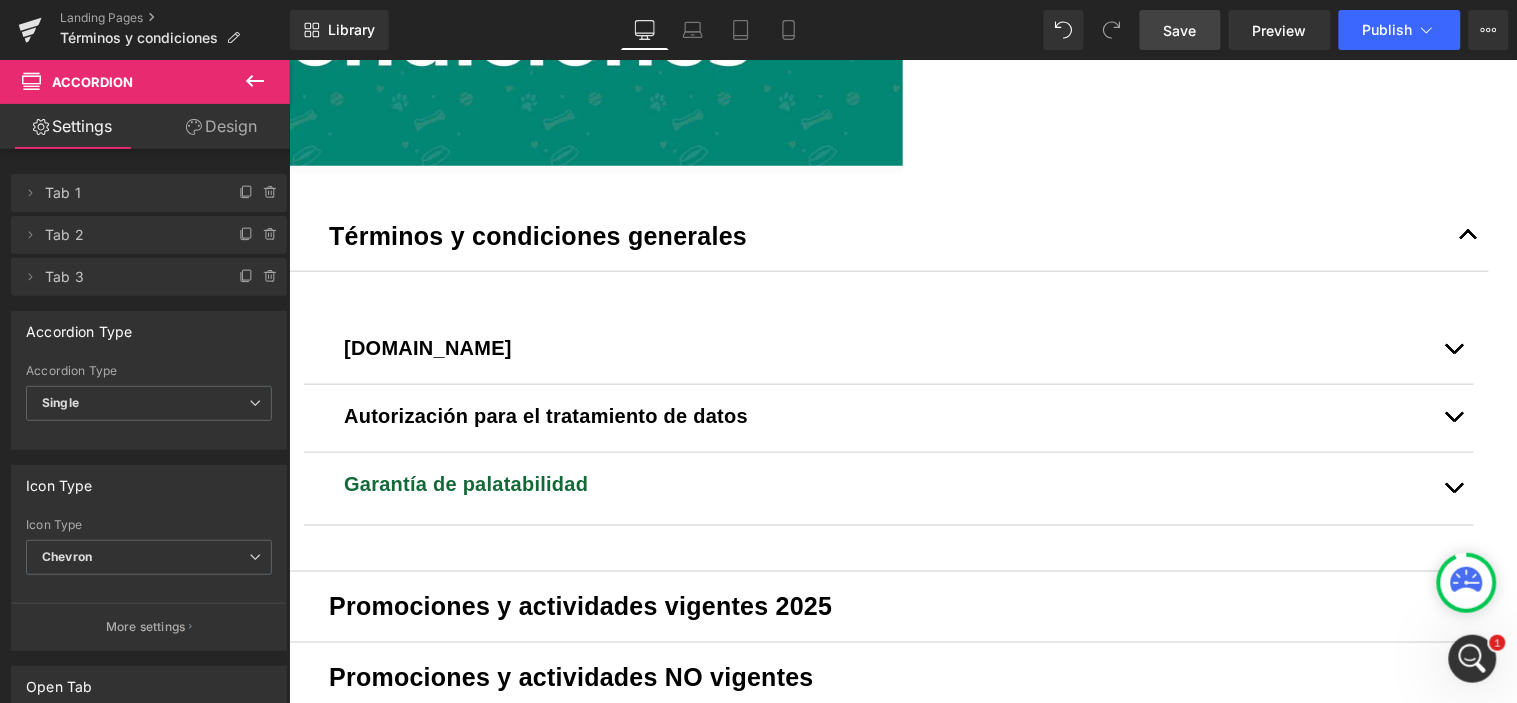 click 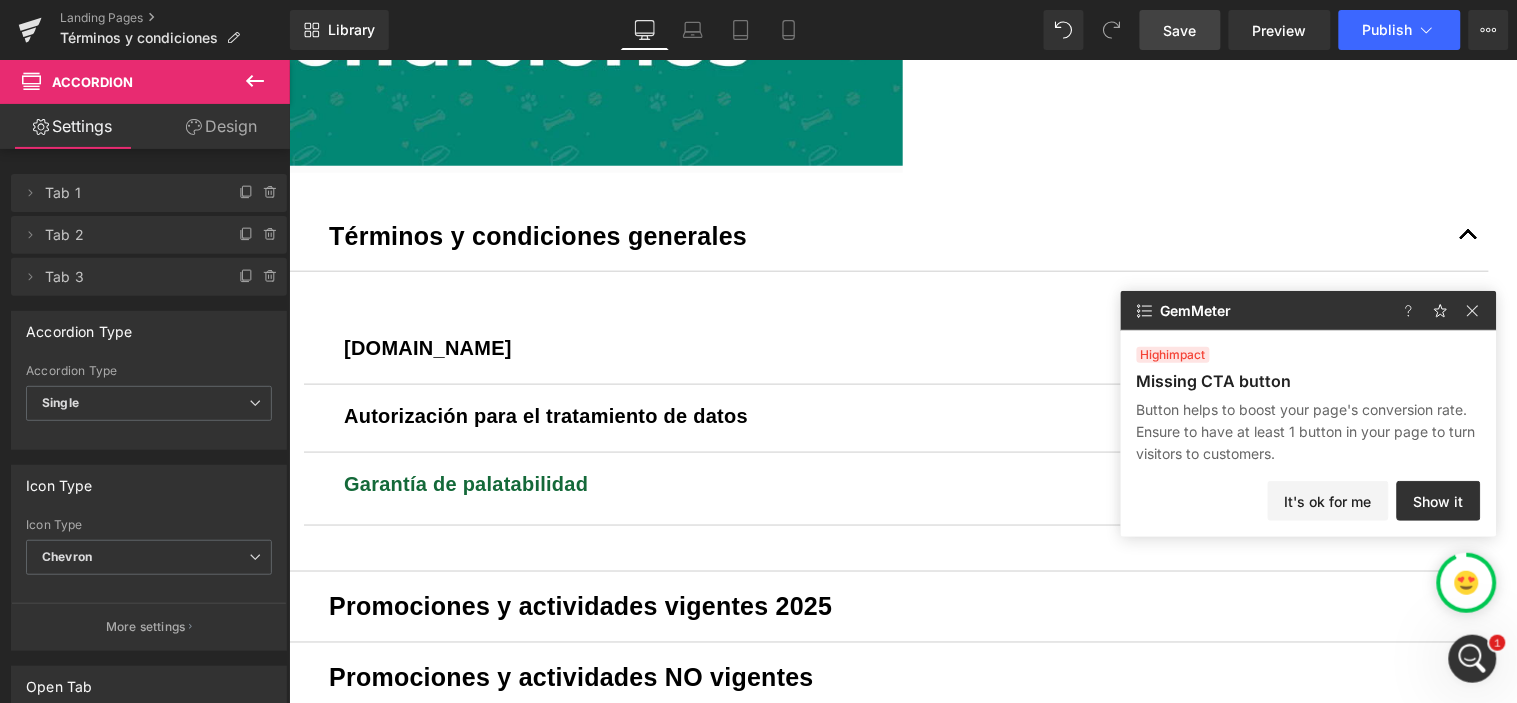 click at bounding box center (1472, 658) 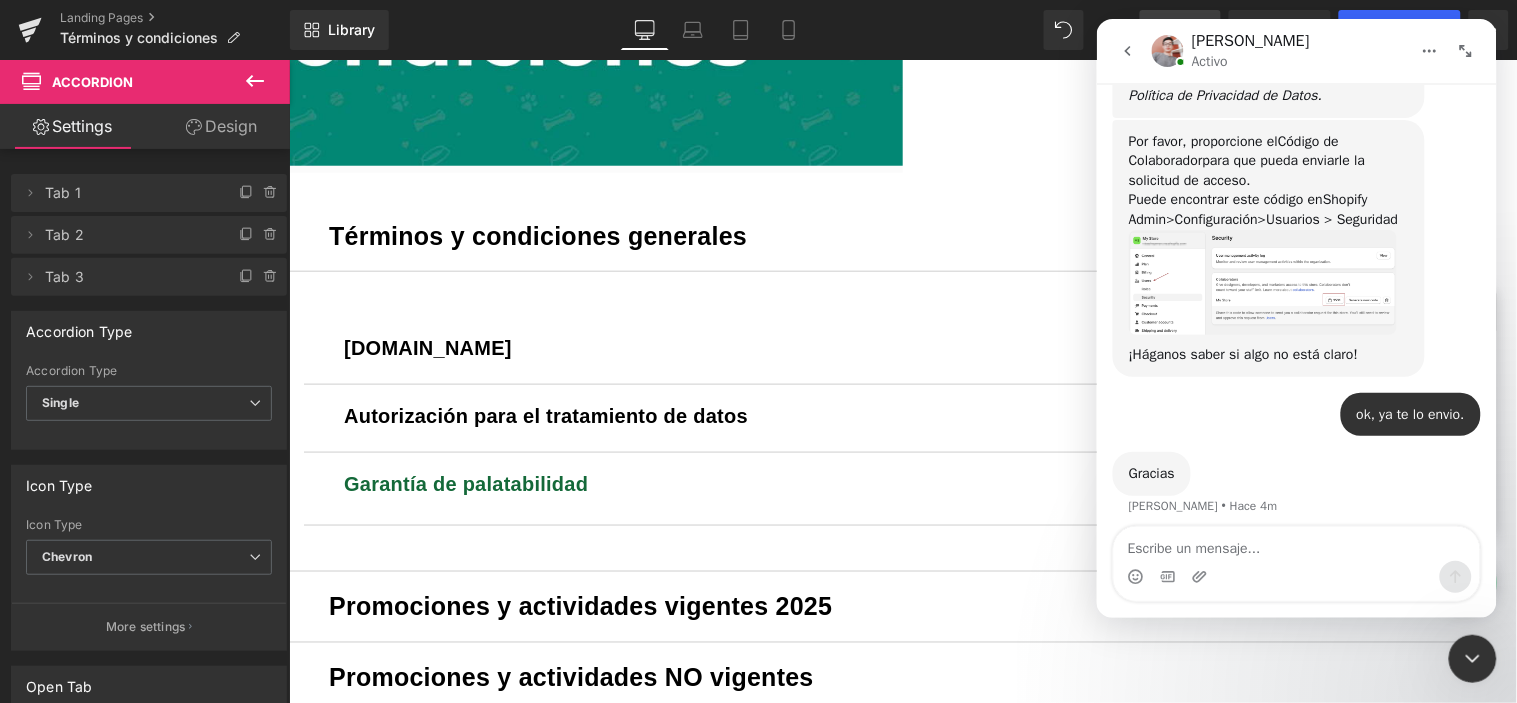 scroll, scrollTop: 1242, scrollLeft: 0, axis: vertical 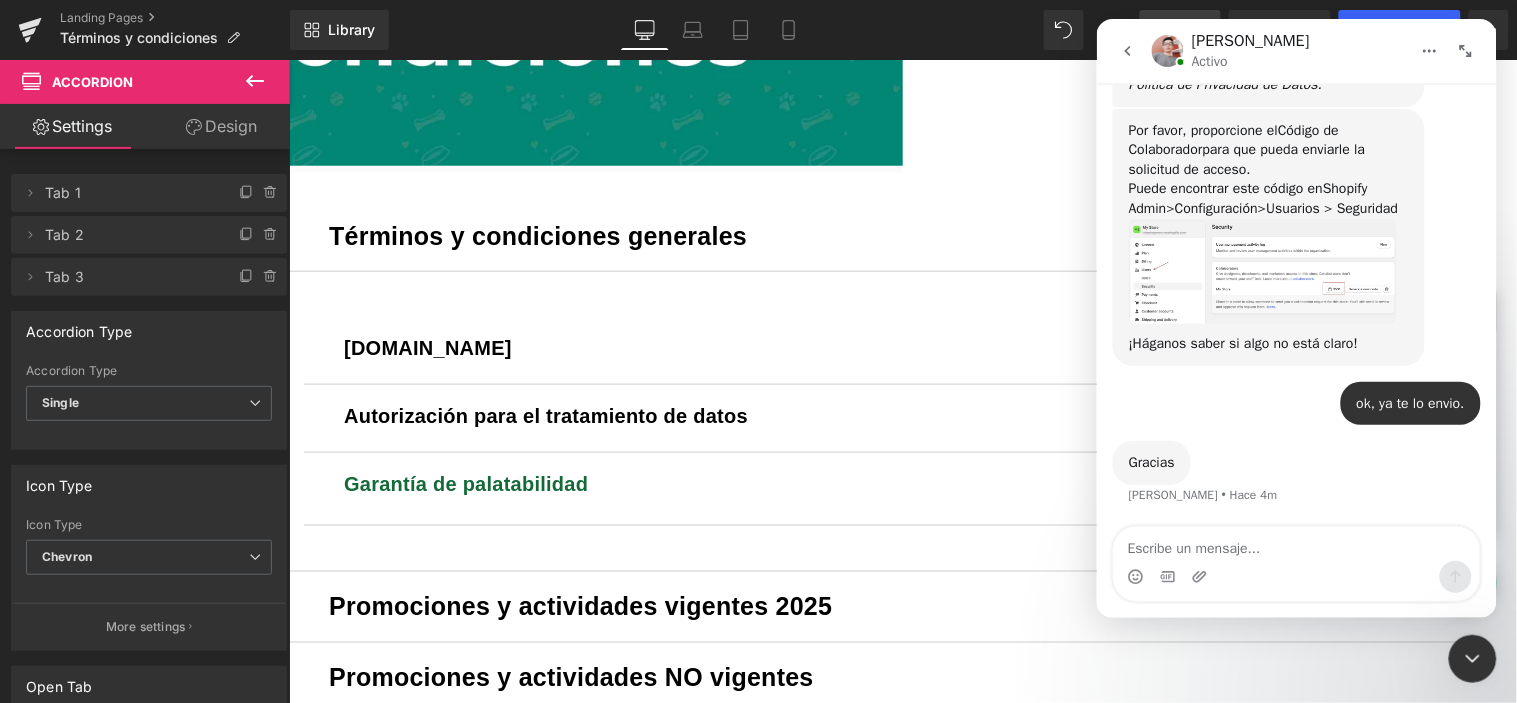click at bounding box center [1296, 543] 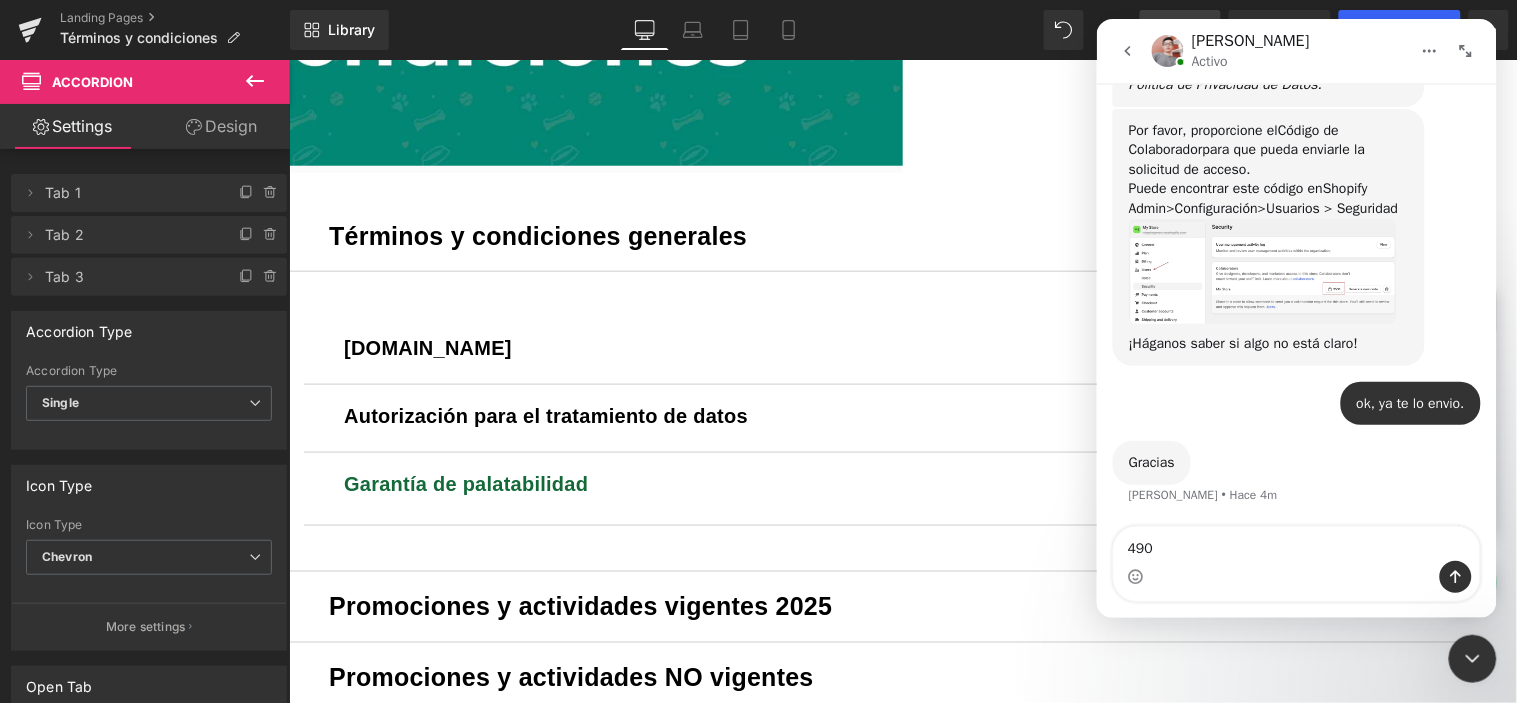 type on "4902" 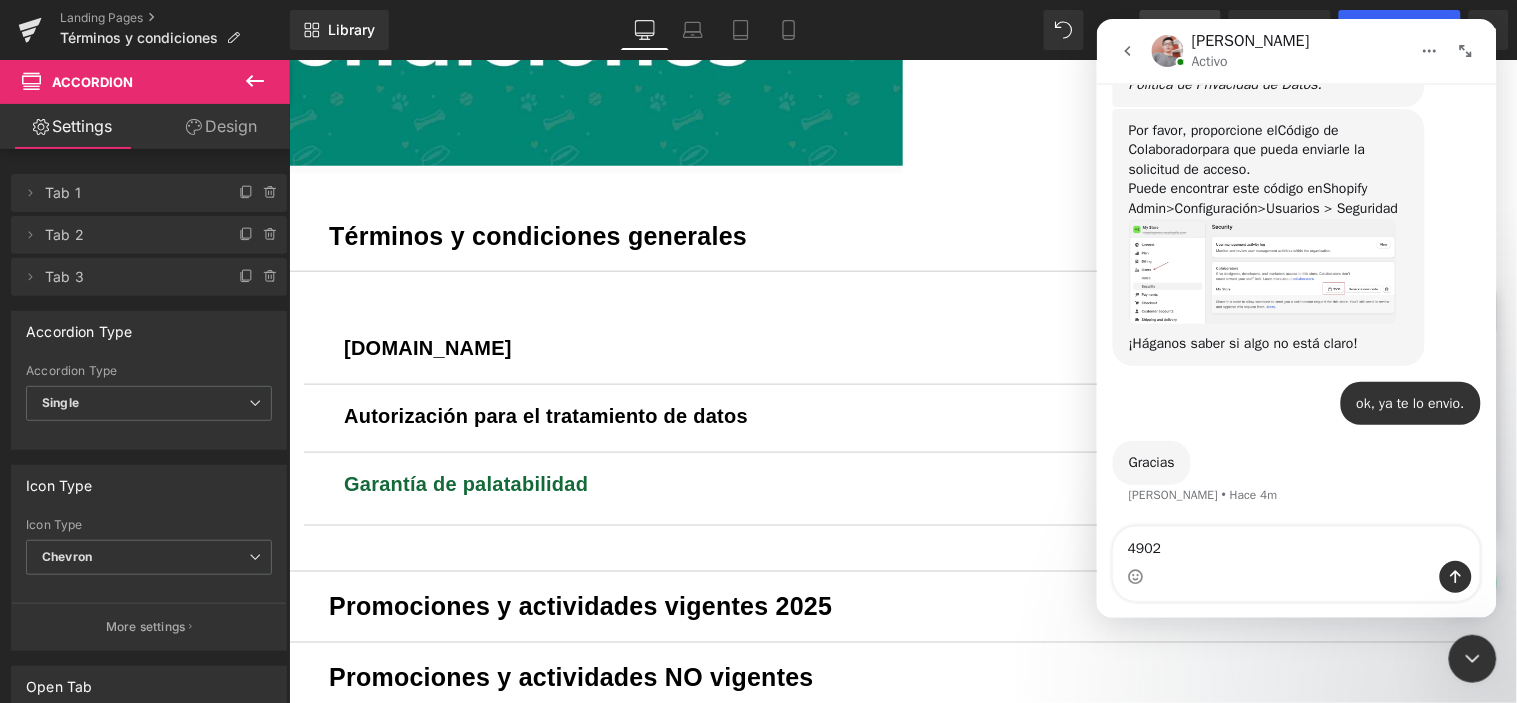 type 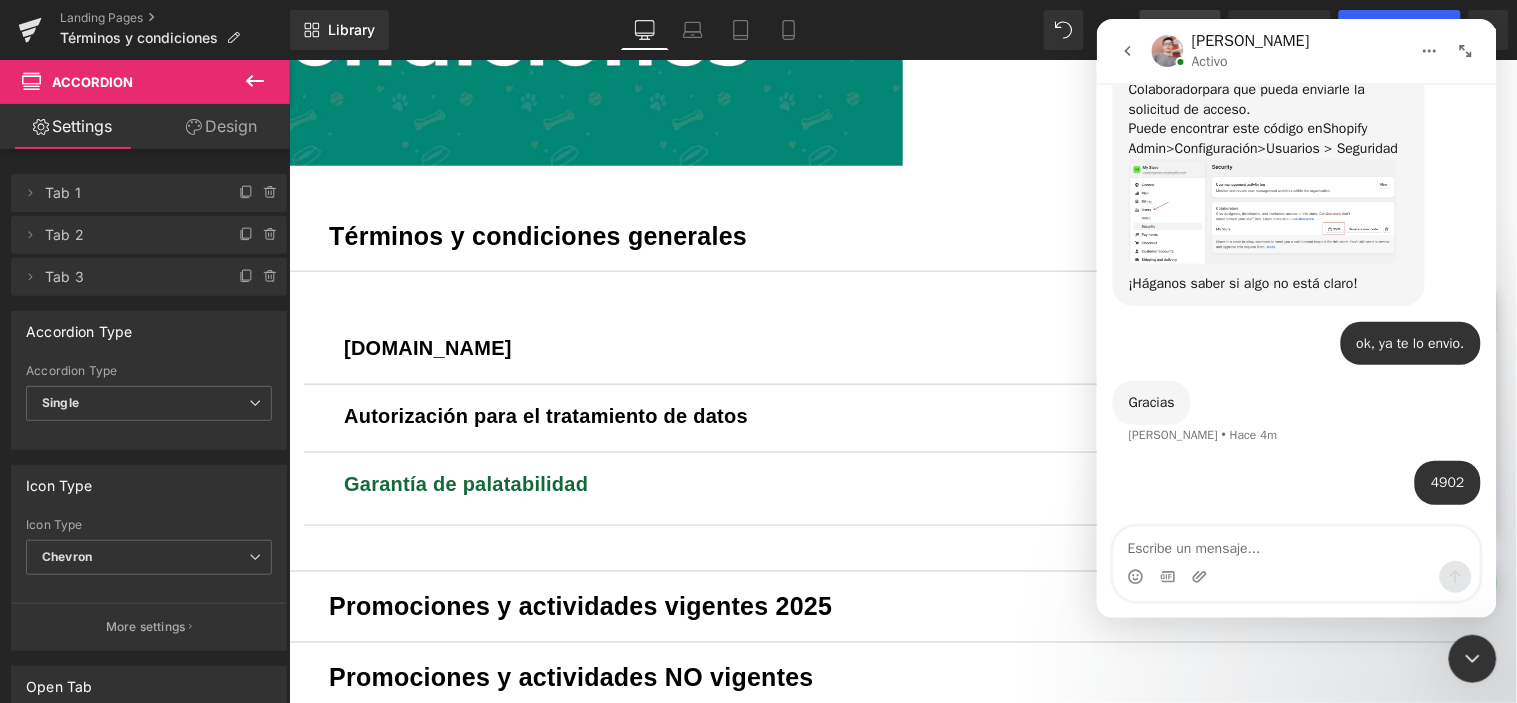 scroll, scrollTop: 1301, scrollLeft: 0, axis: vertical 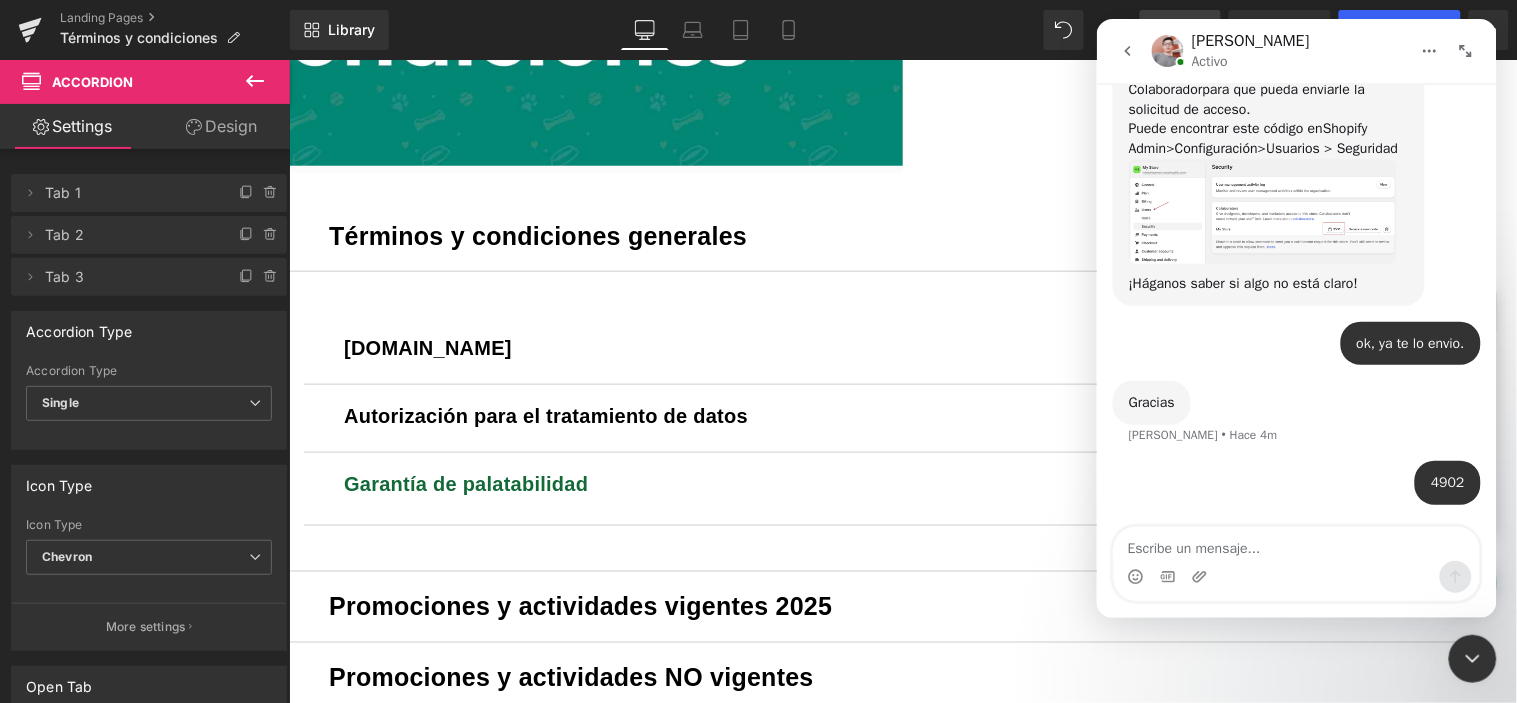 click at bounding box center [758, 321] 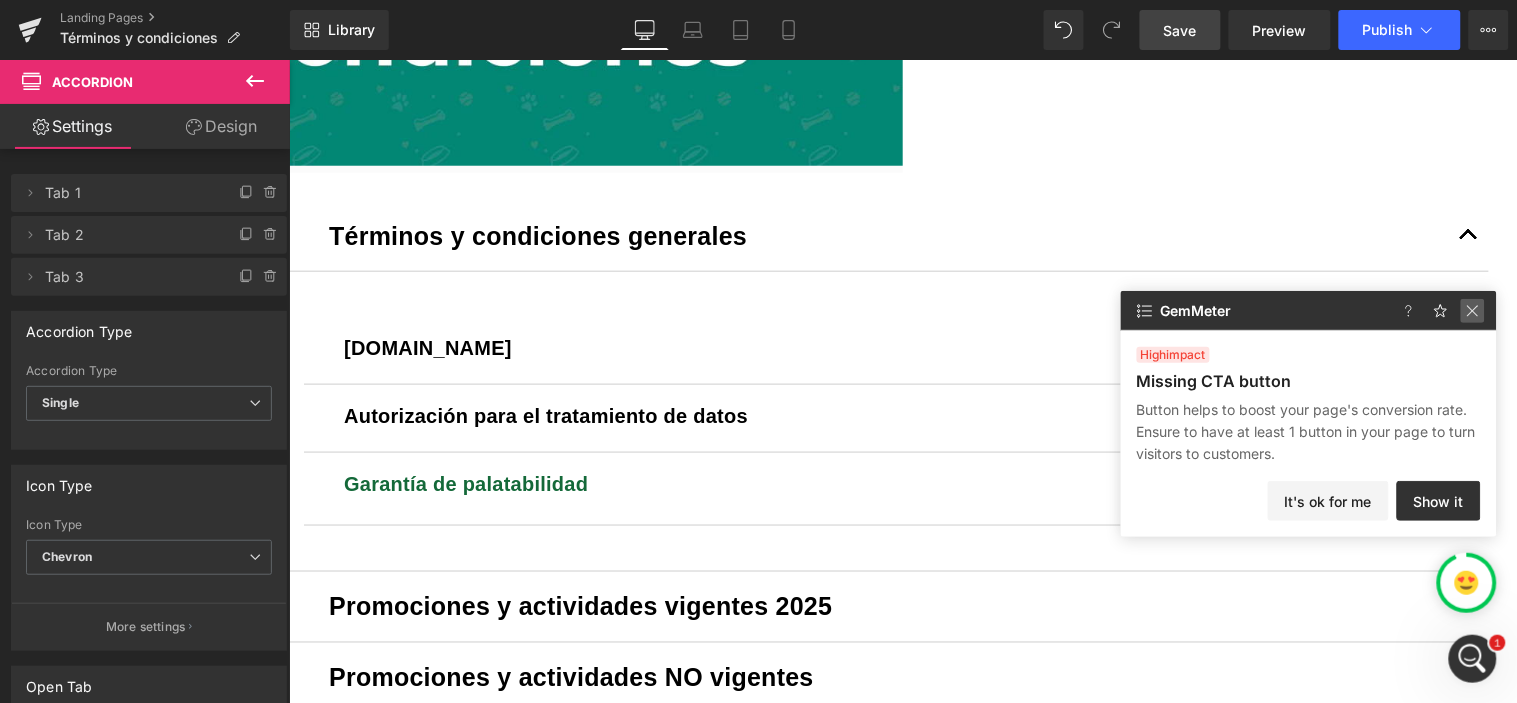 click 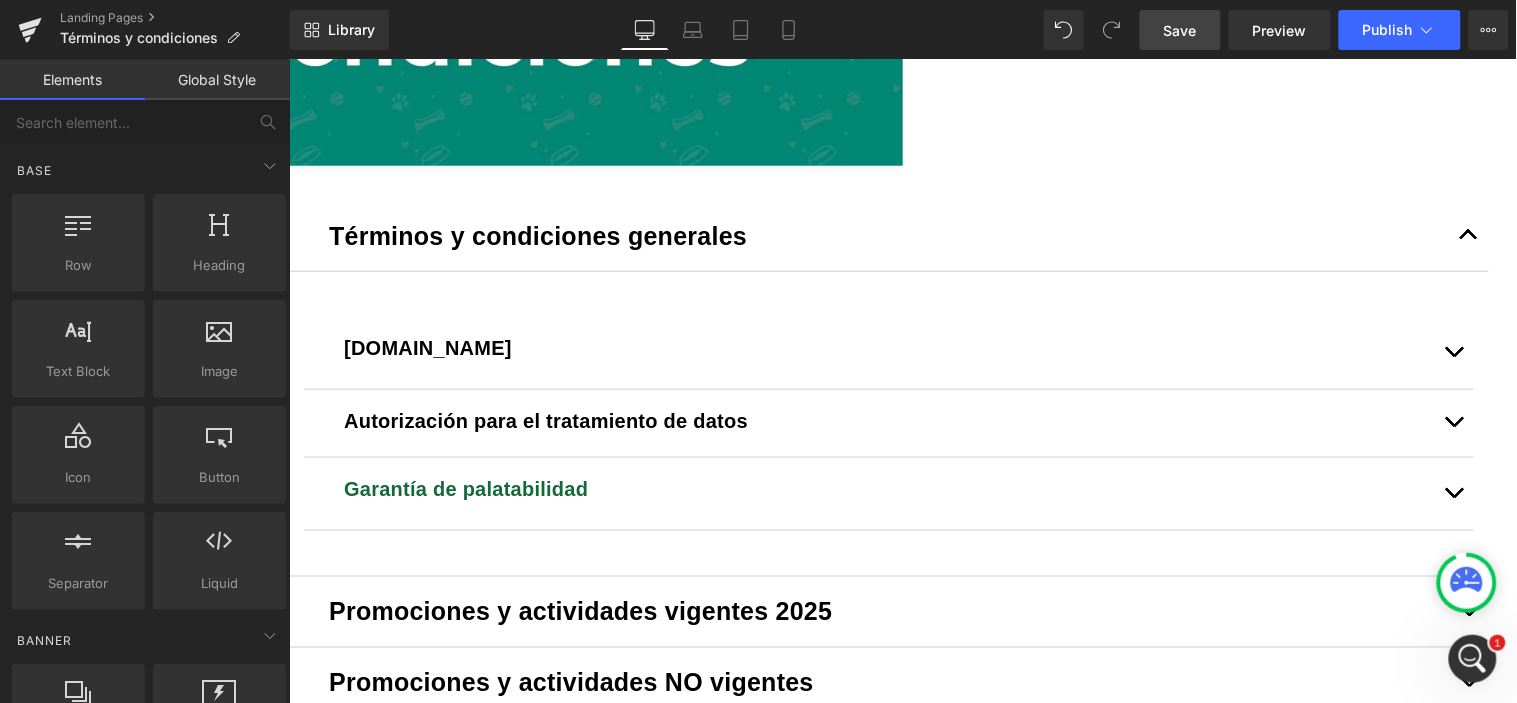 click at bounding box center (1453, 356) 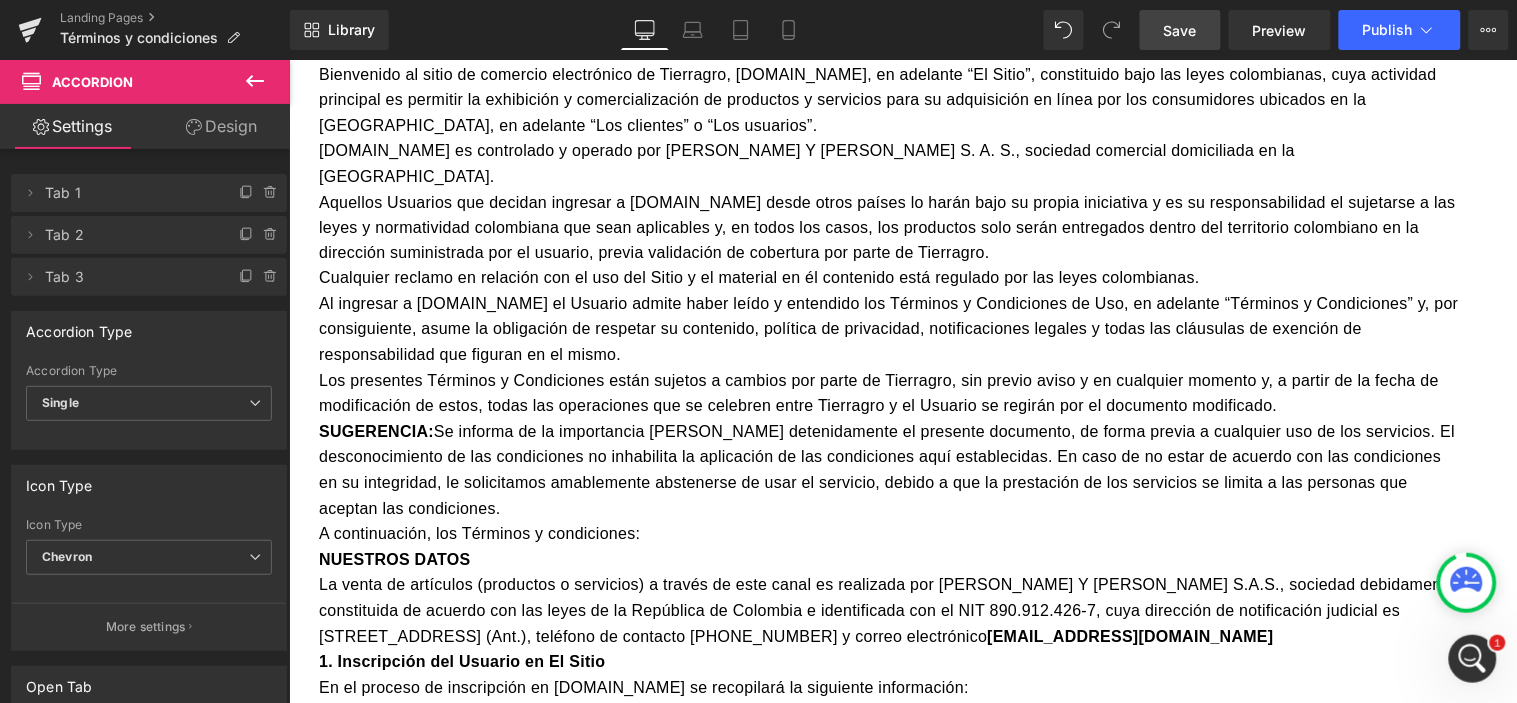 scroll, scrollTop: 666, scrollLeft: 0, axis: vertical 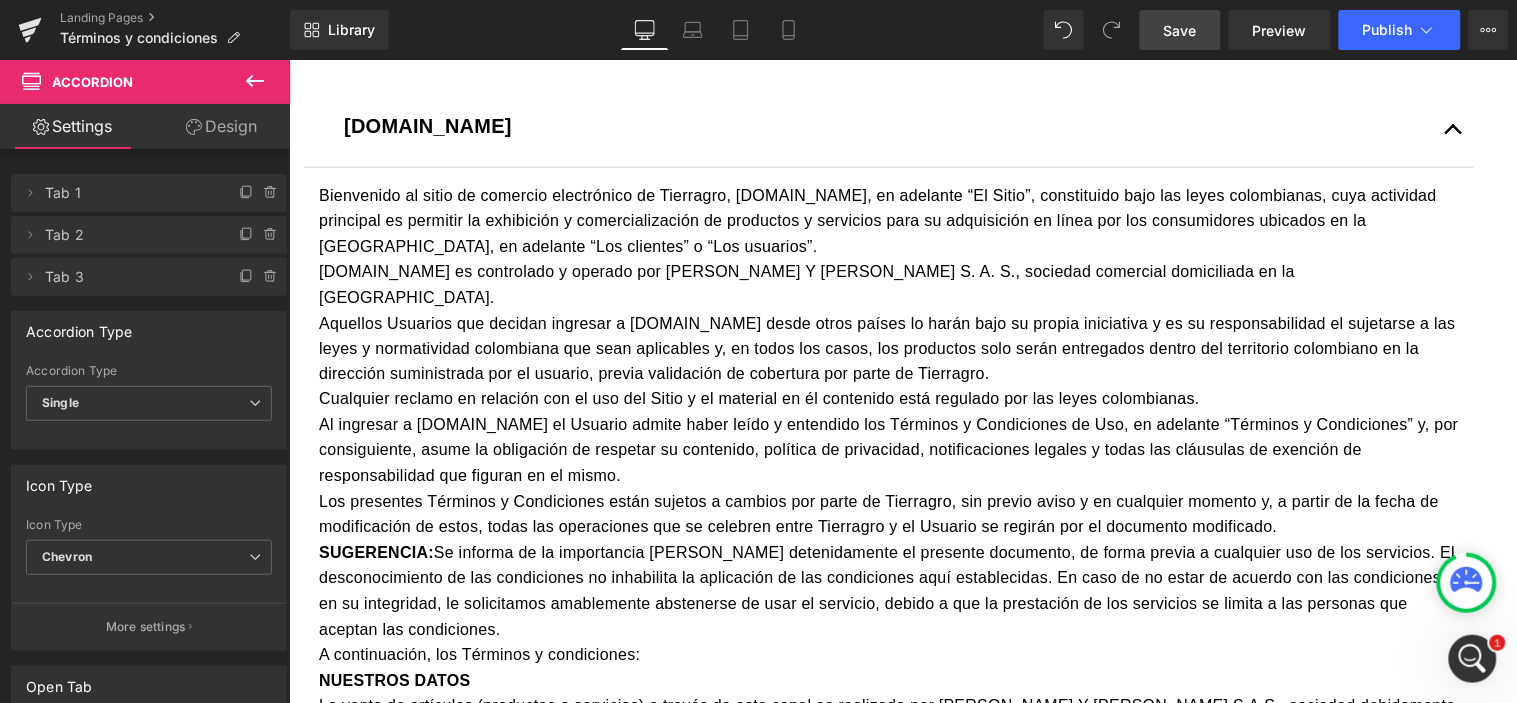 click on "Aquellos Usuarios que decidan ingresar a Tierragro.com desde
otros países lo harán bajo su propia iniciativa y es su responsabilidad el
sujetarse a las leyes y normatividad colombiana que sean aplicables y, en todos
los casos, los productos solo serán entregados dentro del territorio colombiano
en la dirección suministrada por el usuario, previa validación de cobertura por
parte de Tierragro." at bounding box center [888, 348] 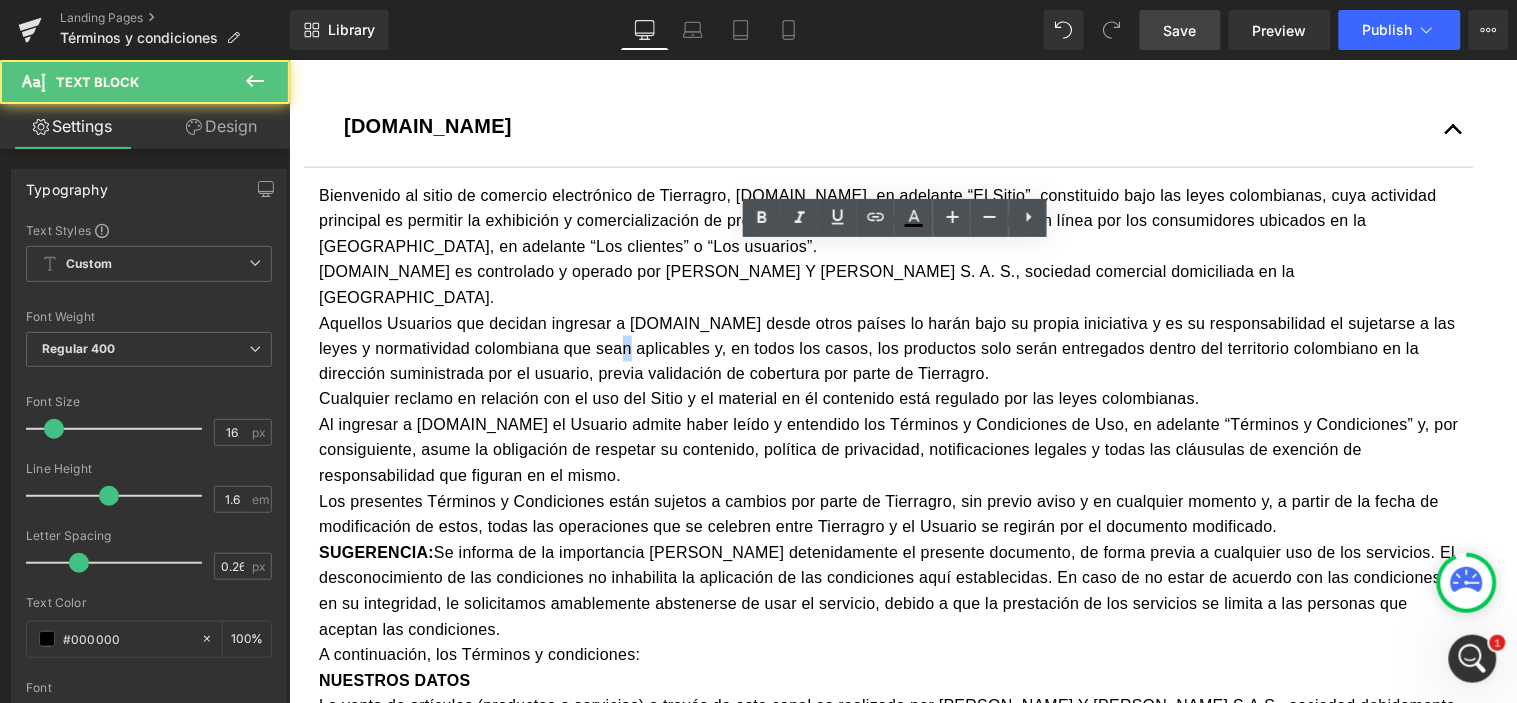 drag, startPoint x: 647, startPoint y: 384, endPoint x: 658, endPoint y: 389, distance: 12.083046 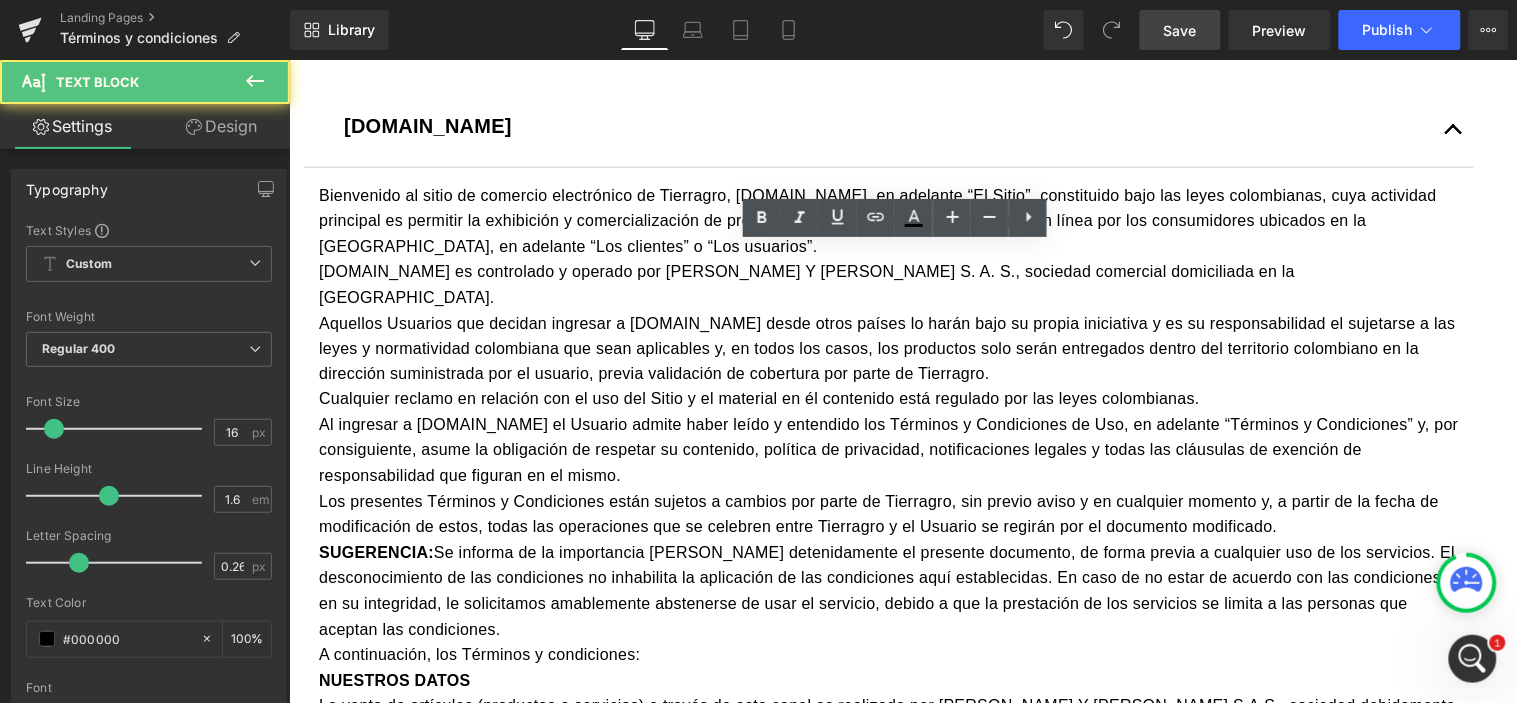 click on "Aquellos Usuarios que decidan ingresar a Tierragro.com desde
otros países lo harán bajo su propia iniciativa y es su responsabilidad el
sujetarse a las leyes y normatividad colombiana que sean aplicables y, en todos
los casos, los productos solo serán entregados dentro del territorio colombiano
en la dirección suministrada por el usuario, previa validación de cobertura por
parte de Tierragro." at bounding box center [888, 348] 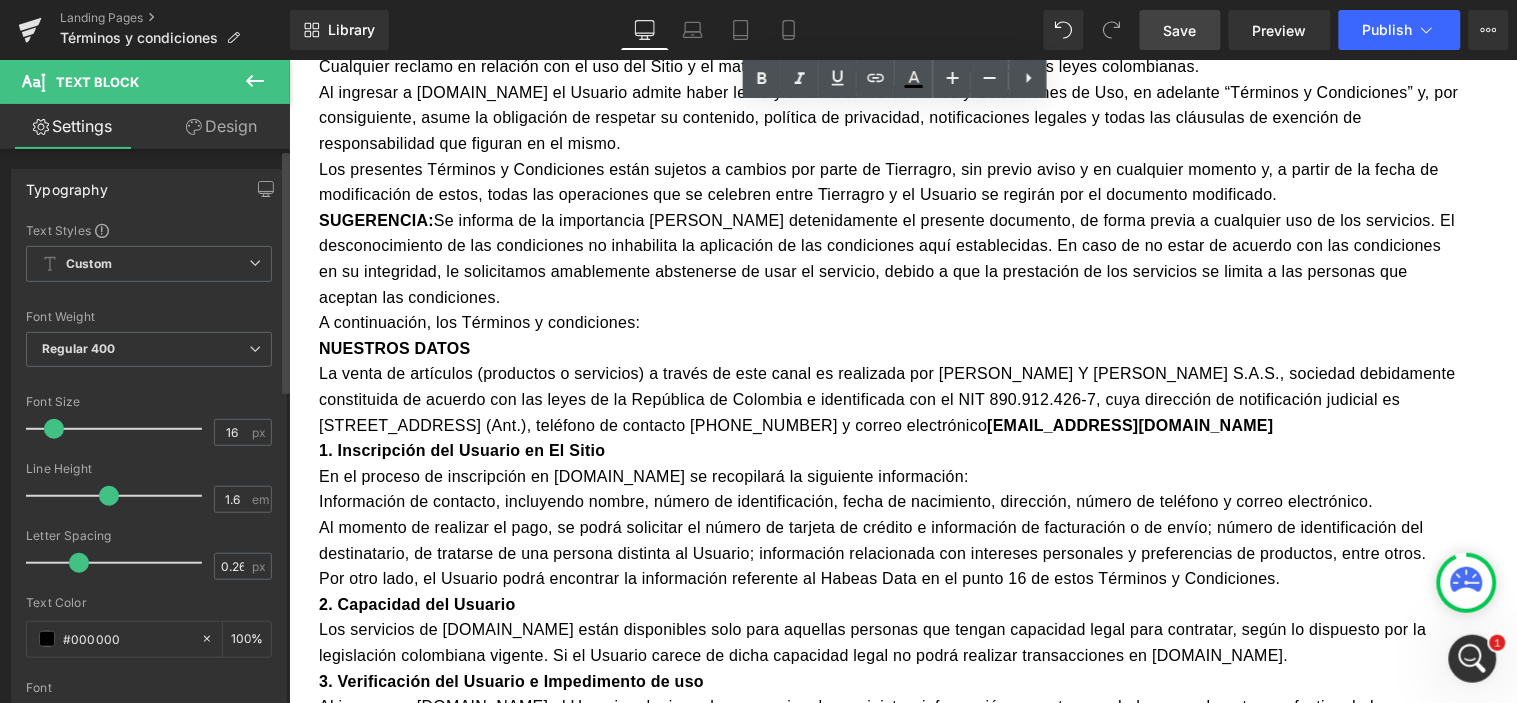 scroll, scrollTop: 1000, scrollLeft: 0, axis: vertical 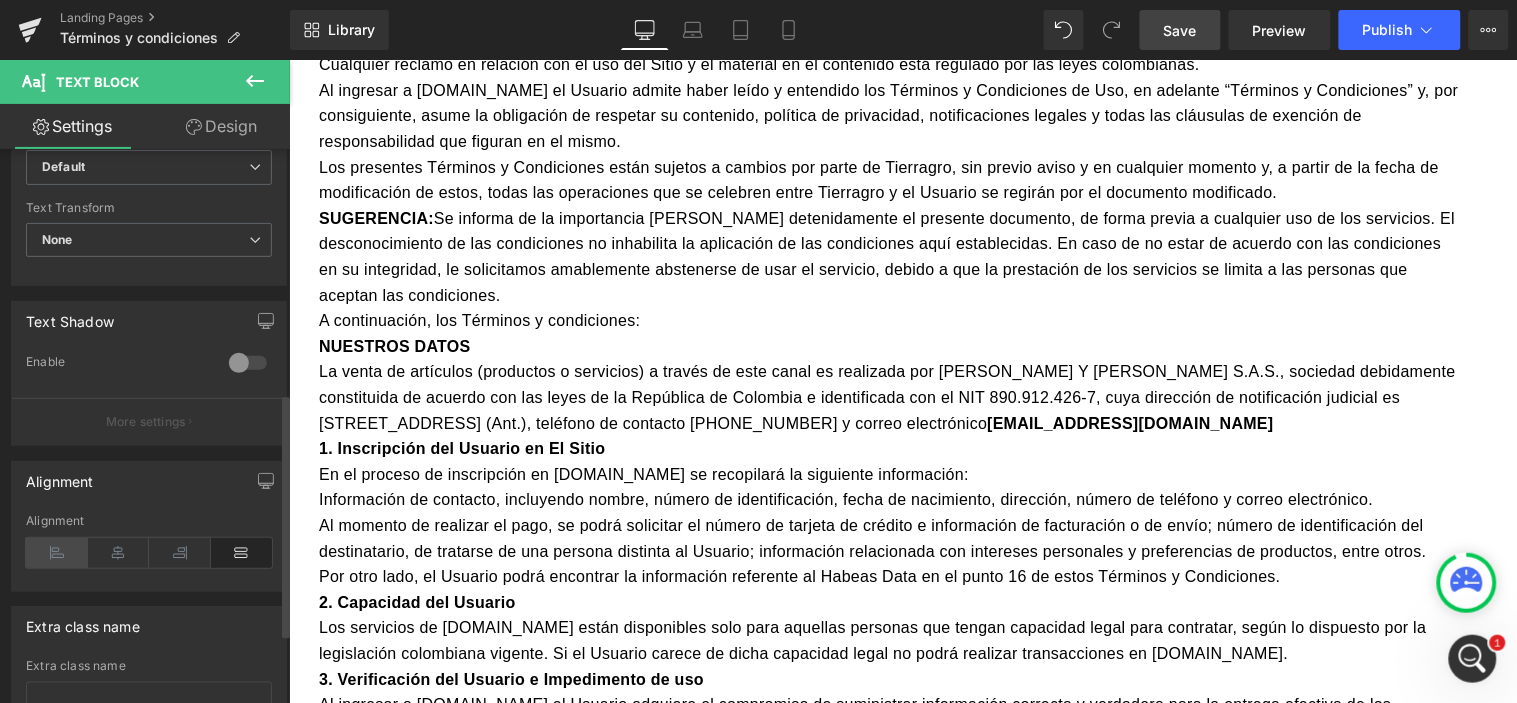 click at bounding box center [57, 553] 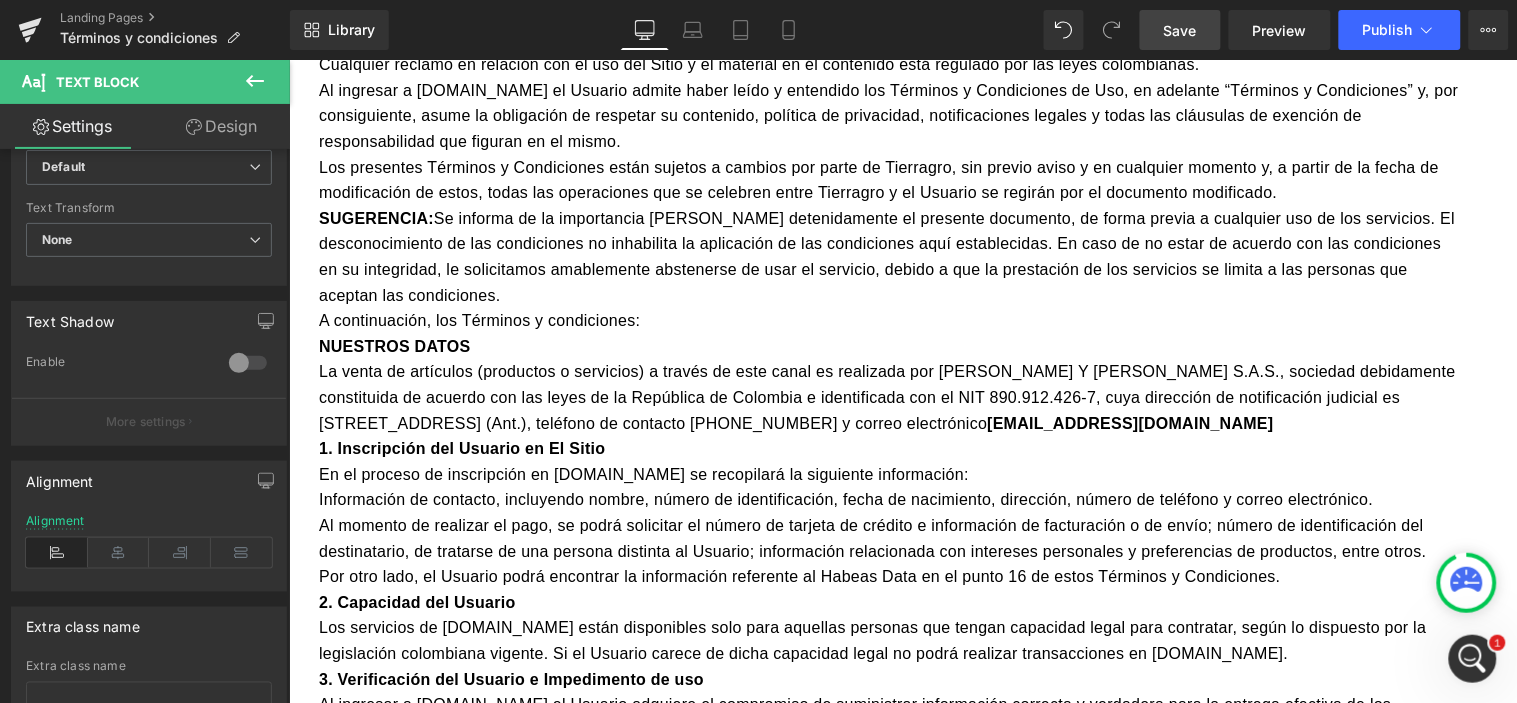 click on "Save" at bounding box center (1180, 30) 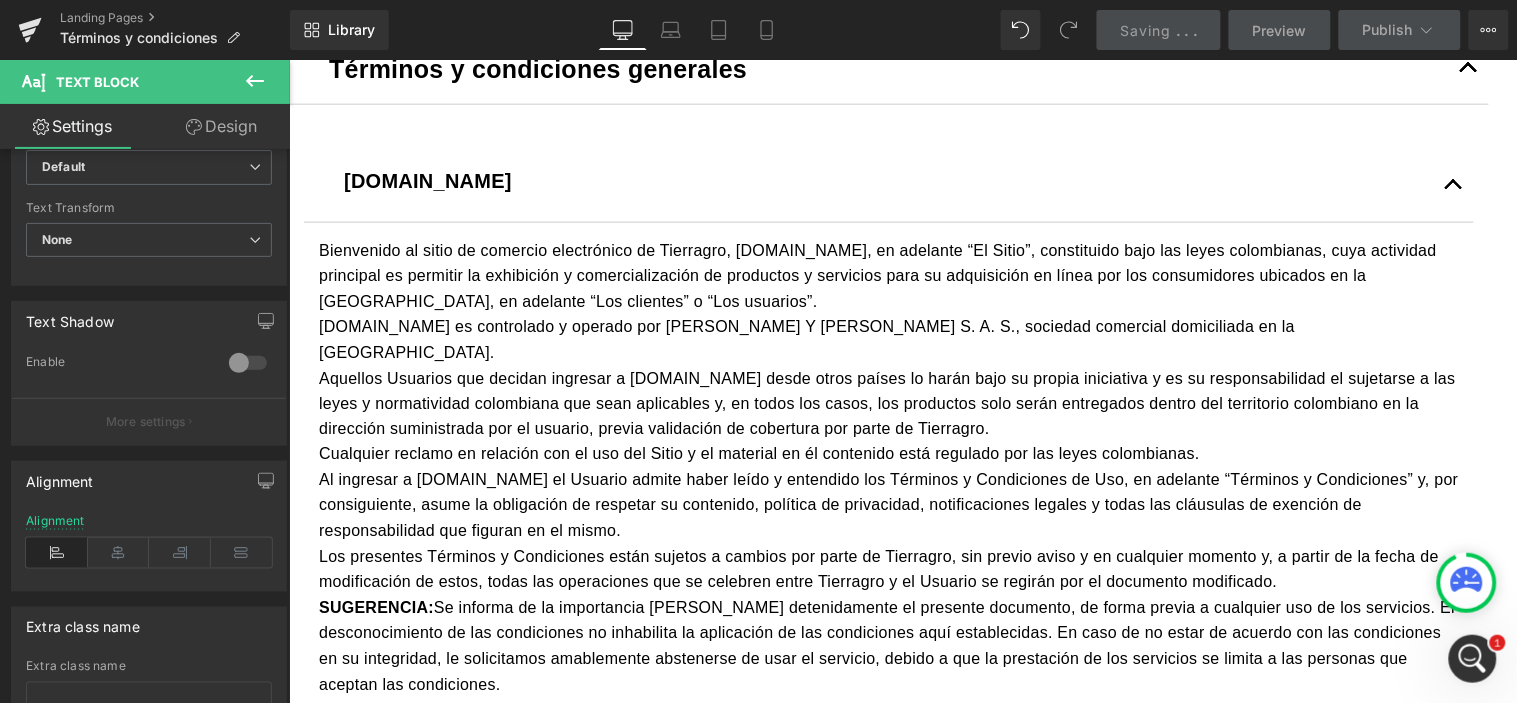 scroll, scrollTop: 555, scrollLeft: 0, axis: vertical 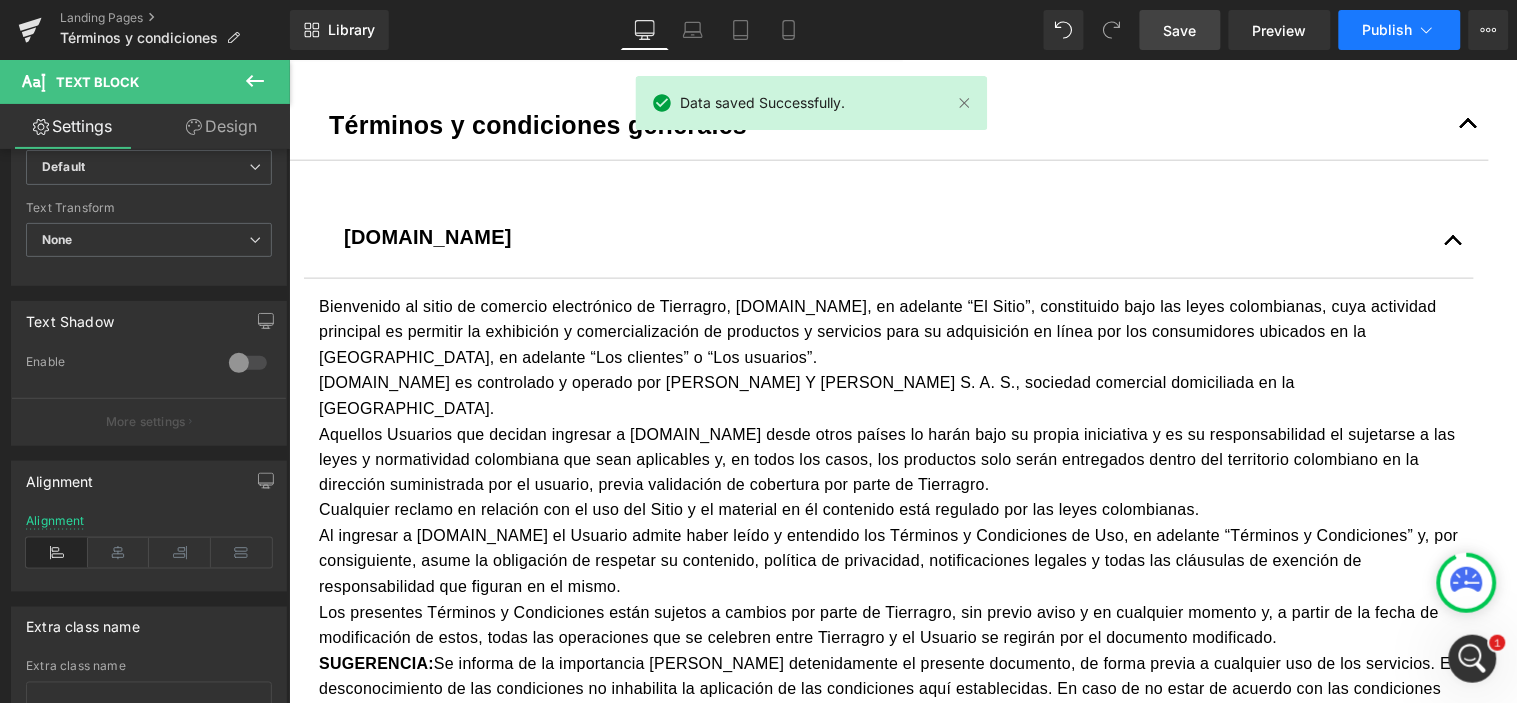 click on "Publish" at bounding box center [1400, 30] 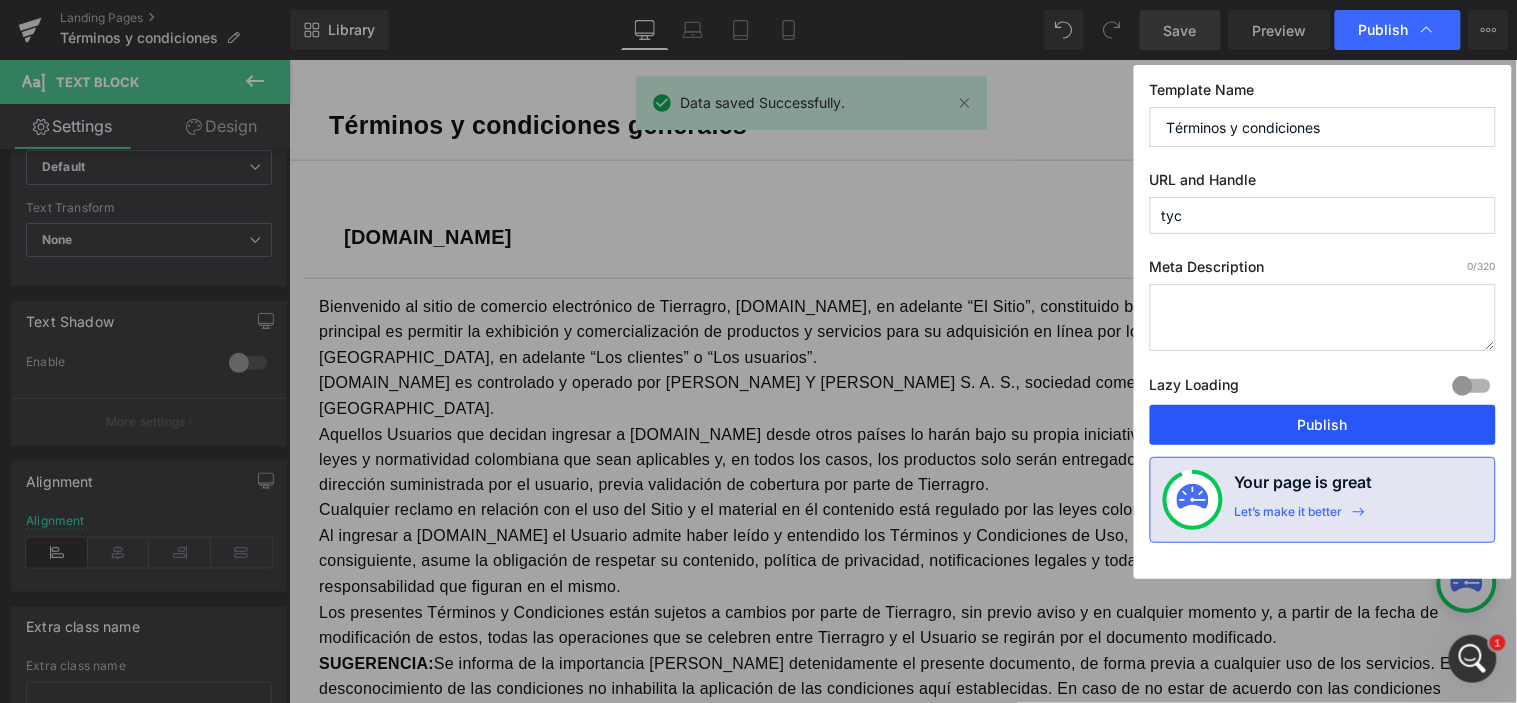 click on "Publish" at bounding box center (1323, 425) 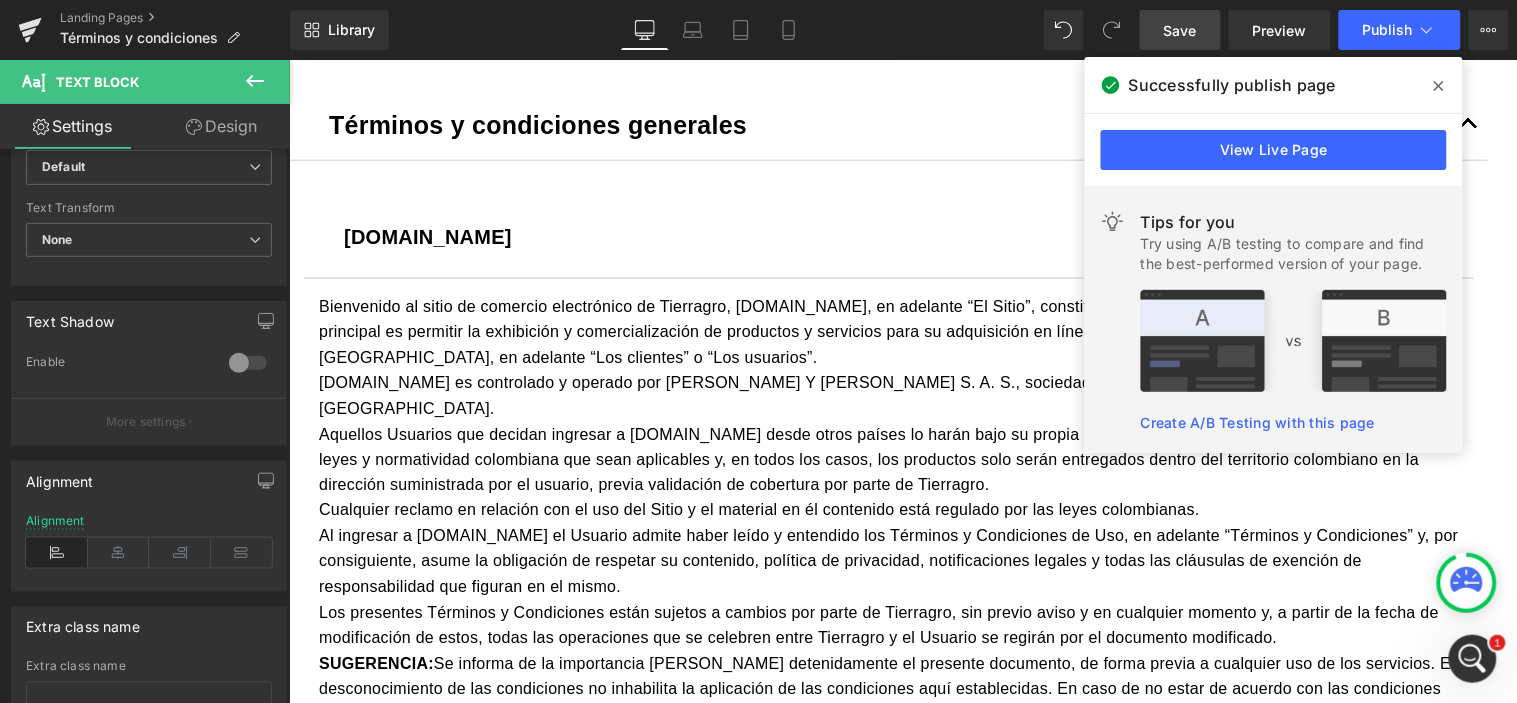 click at bounding box center [1472, 658] 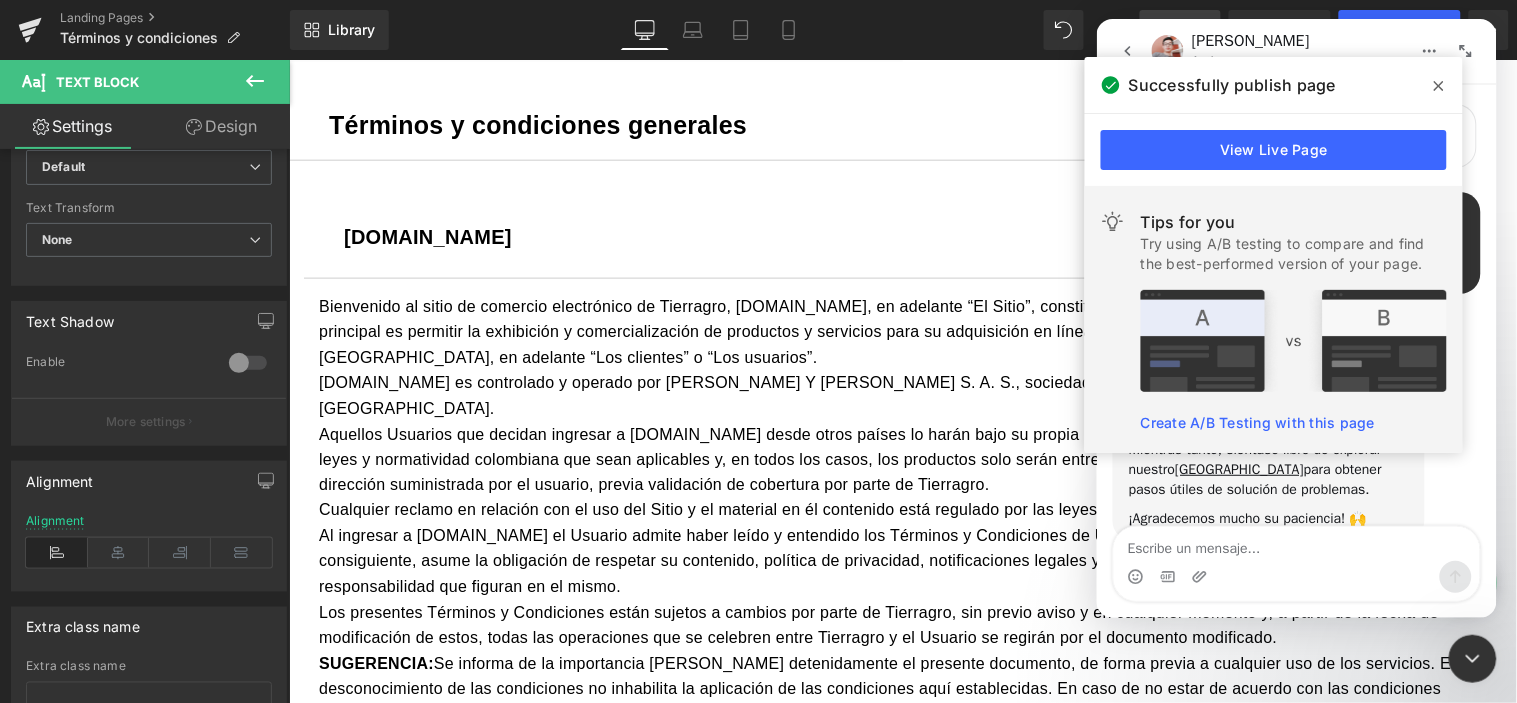 click at bounding box center (1439, 86) 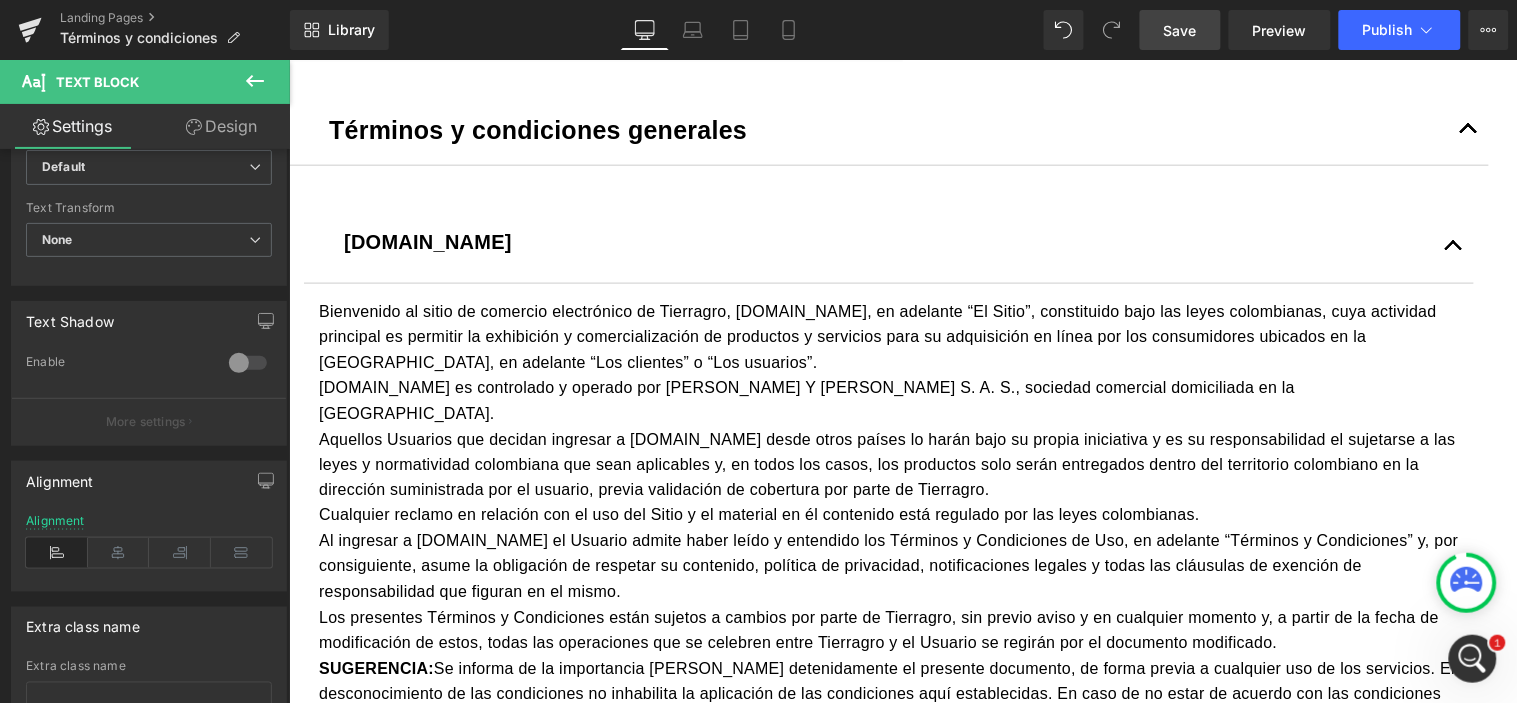 scroll, scrollTop: 1301, scrollLeft: 0, axis: vertical 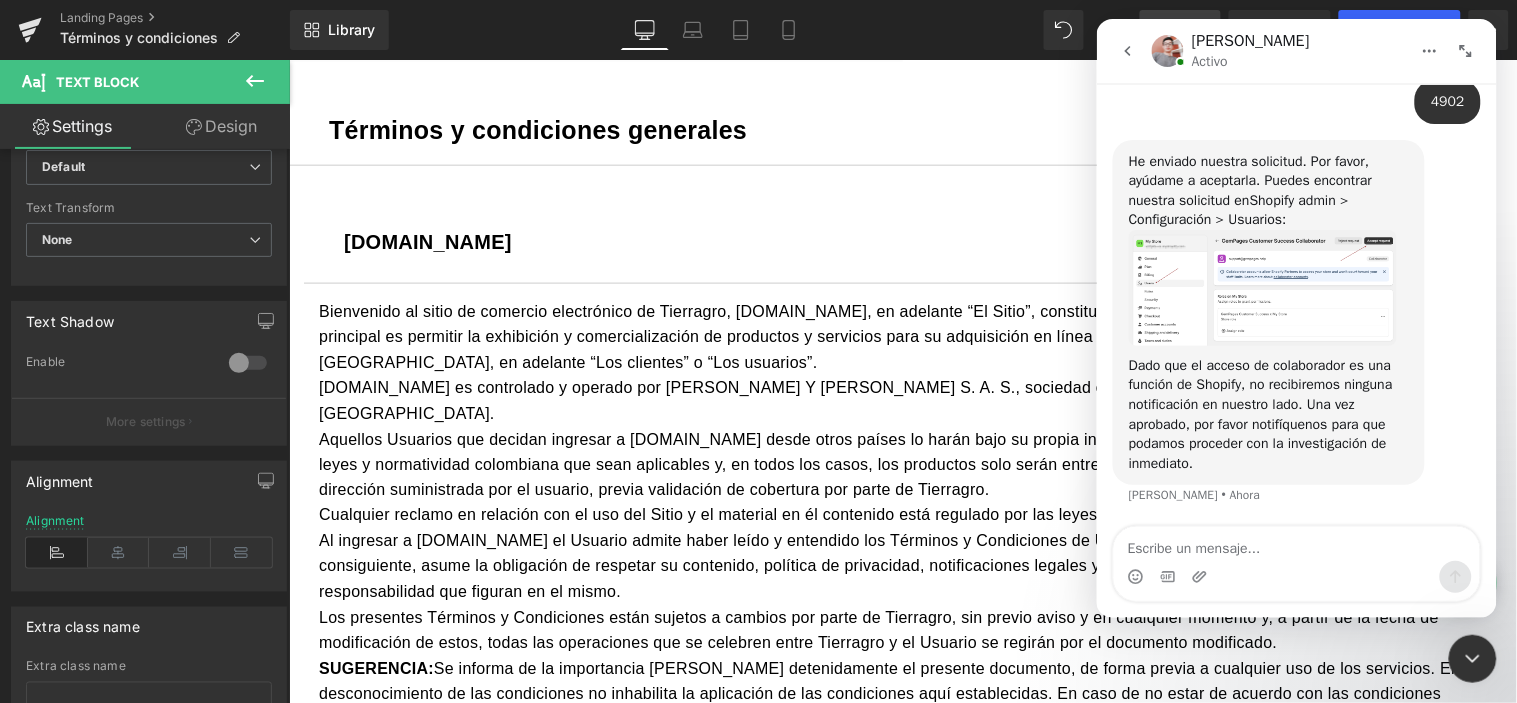 click at bounding box center [1262, 287] 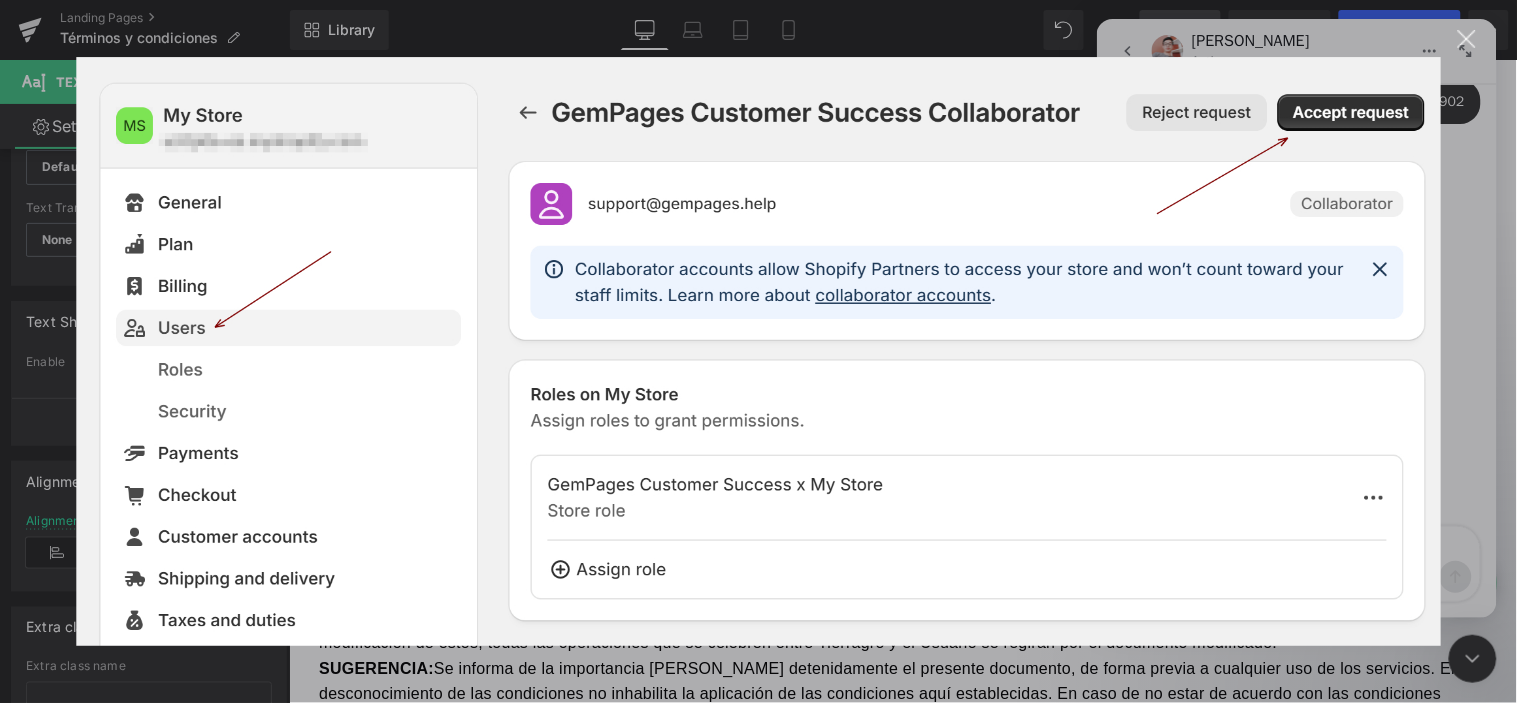 scroll, scrollTop: 0, scrollLeft: 0, axis: both 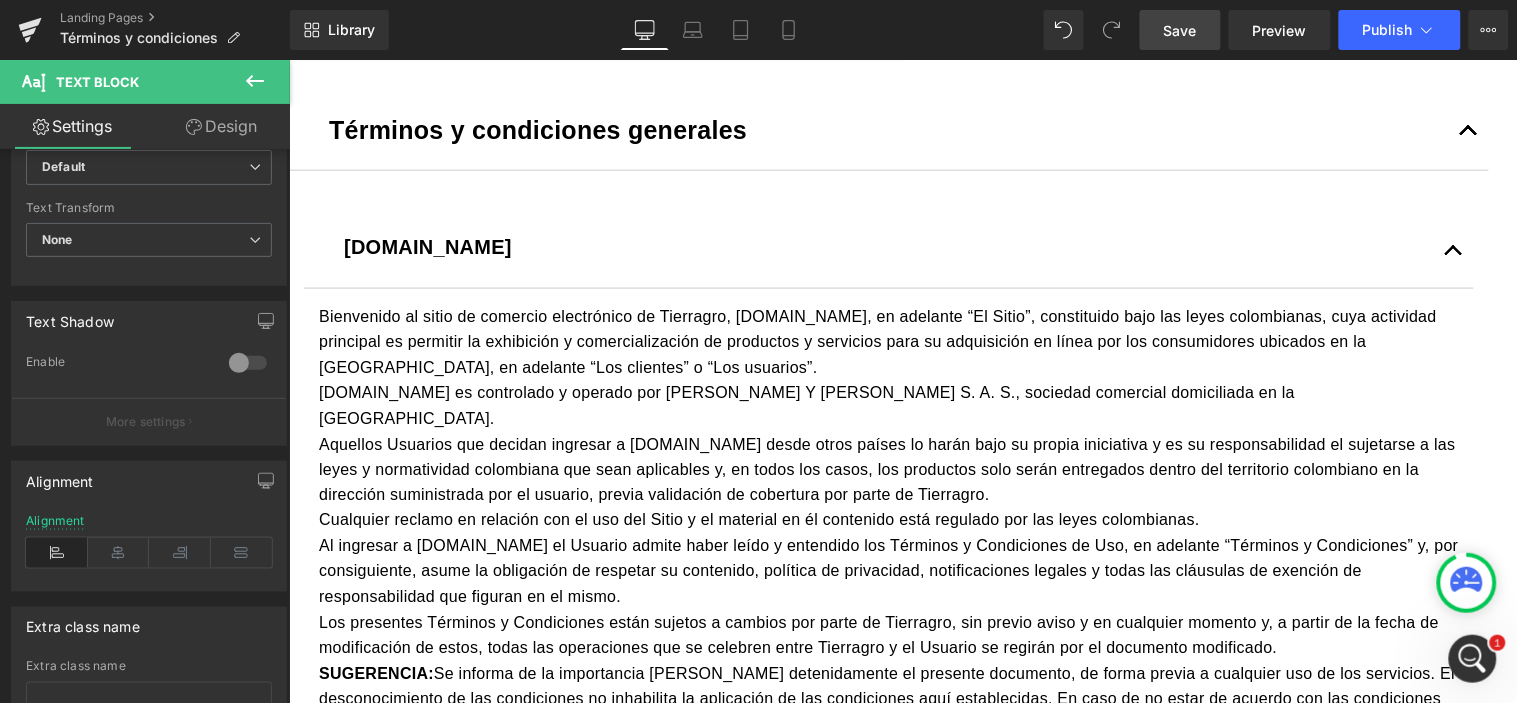 click 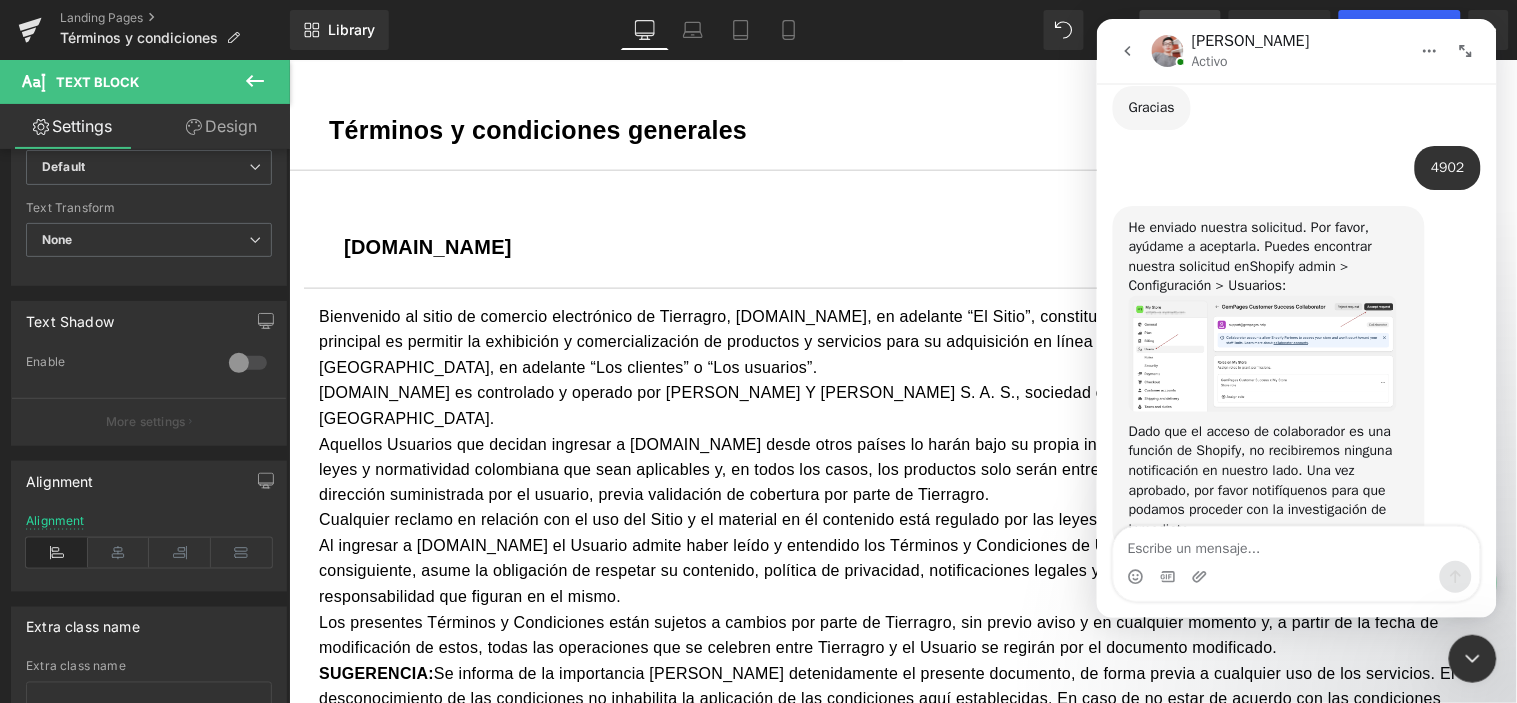 scroll, scrollTop: 1663, scrollLeft: 0, axis: vertical 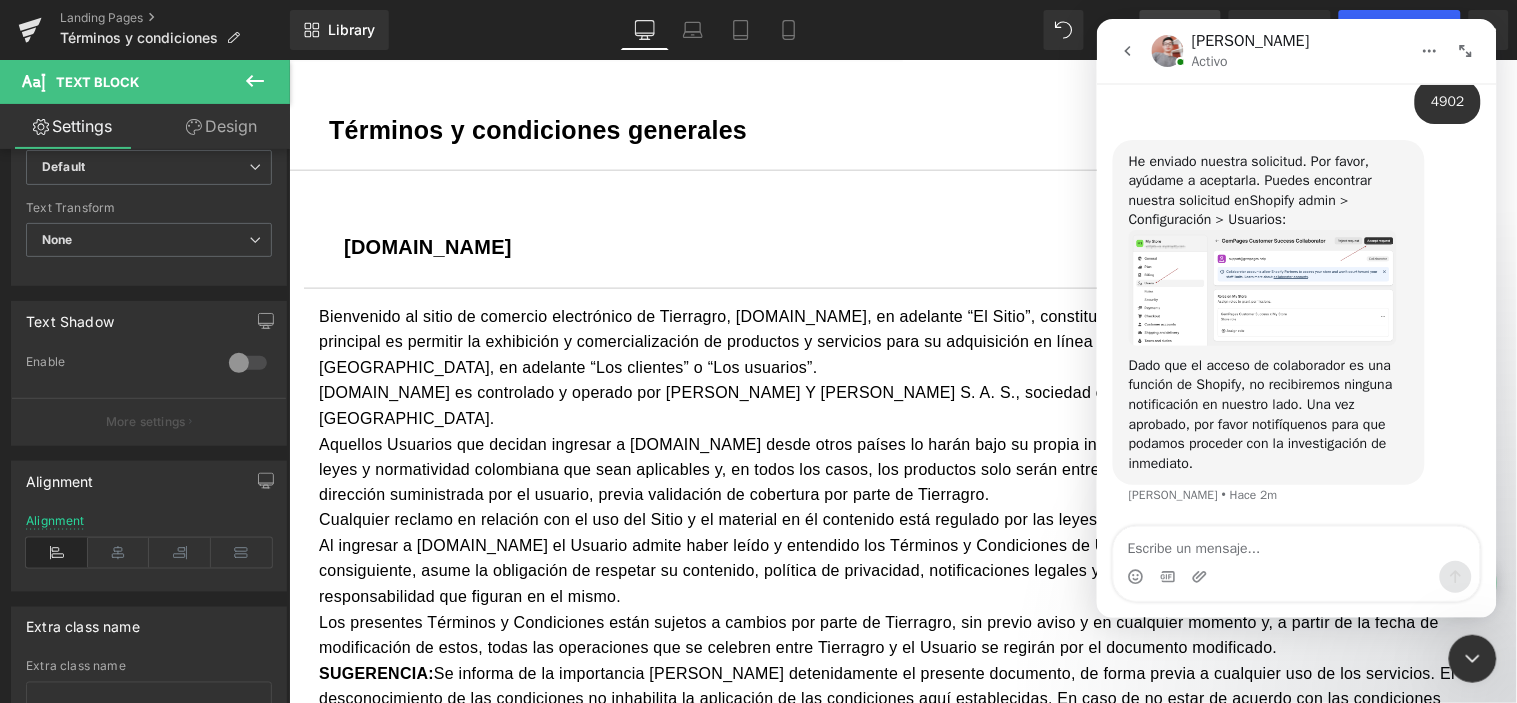 click at bounding box center (1296, 543) 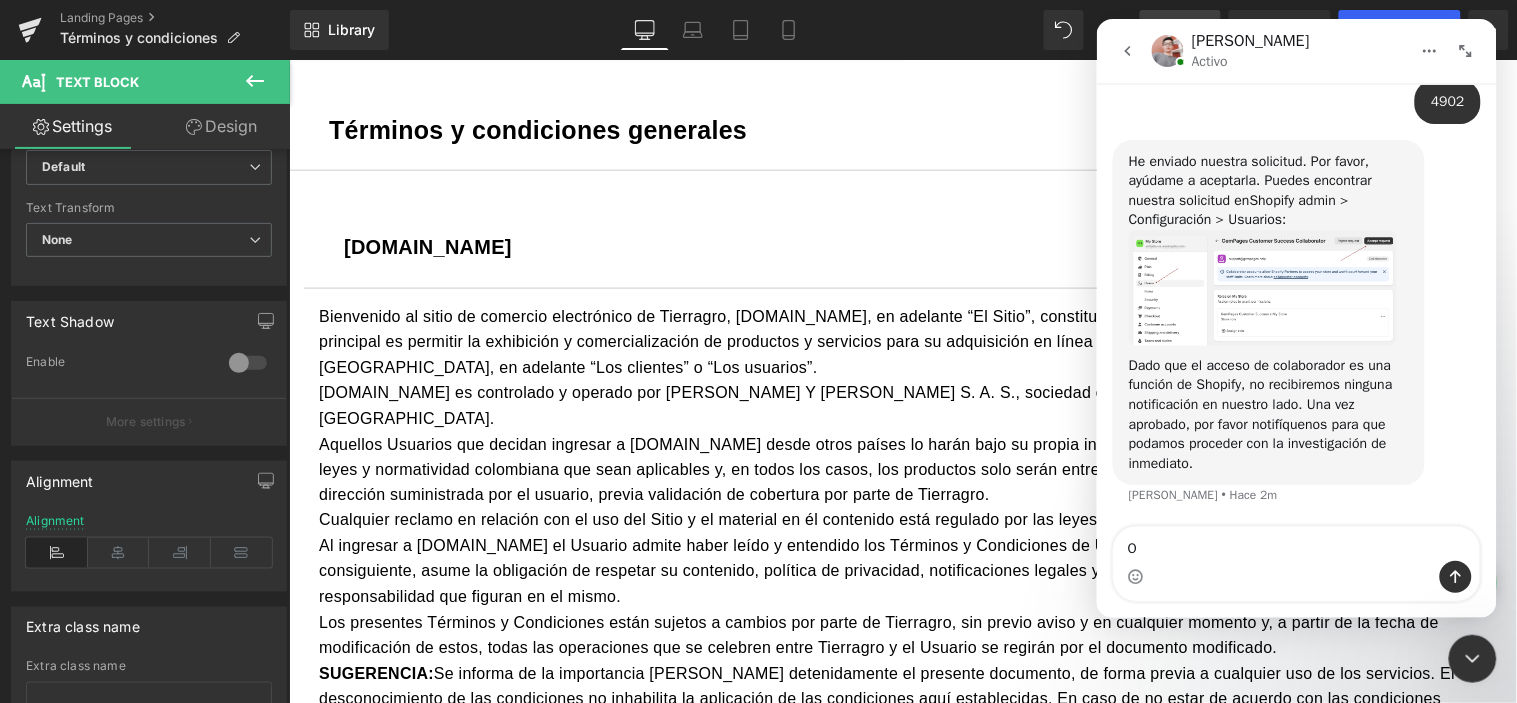 type on "Ok" 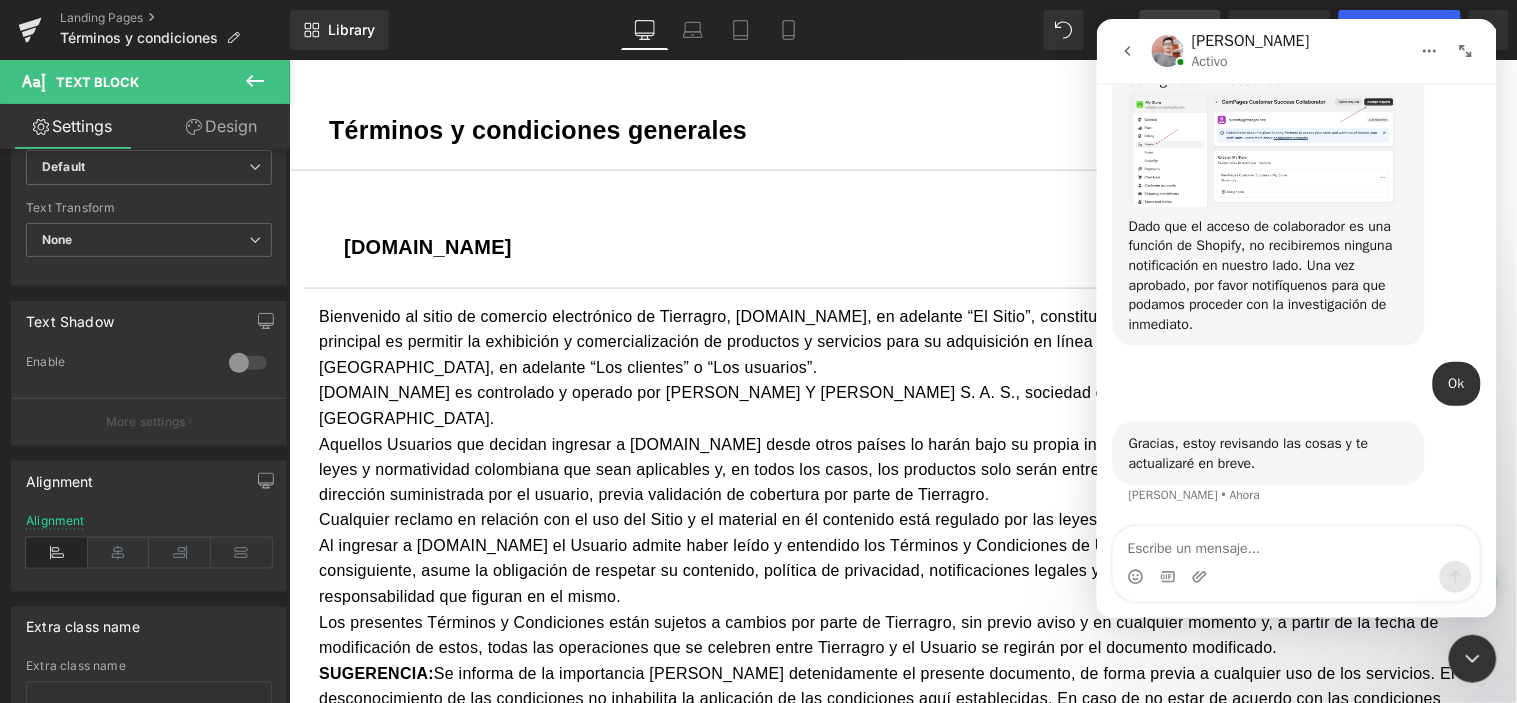 scroll, scrollTop: 1802, scrollLeft: 0, axis: vertical 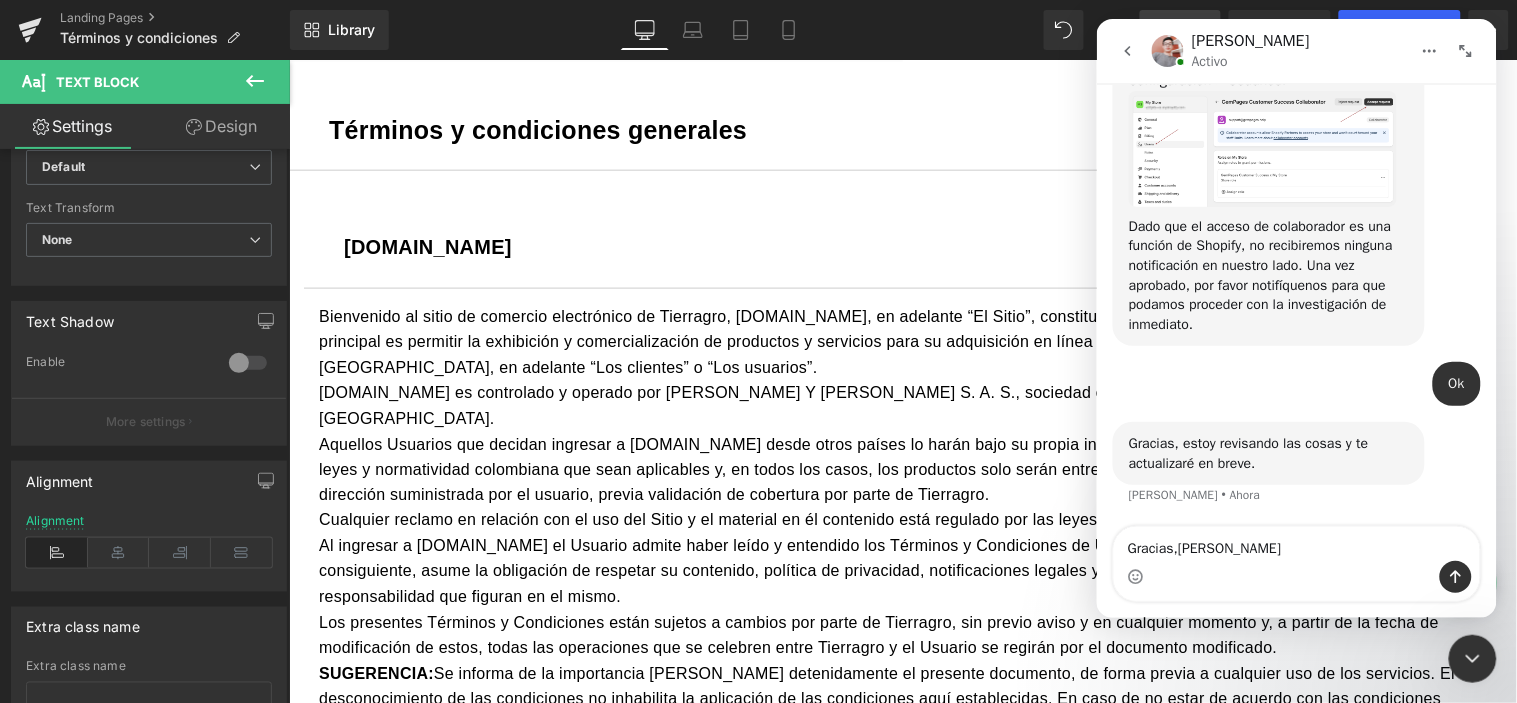 type on "Gracias,Harry." 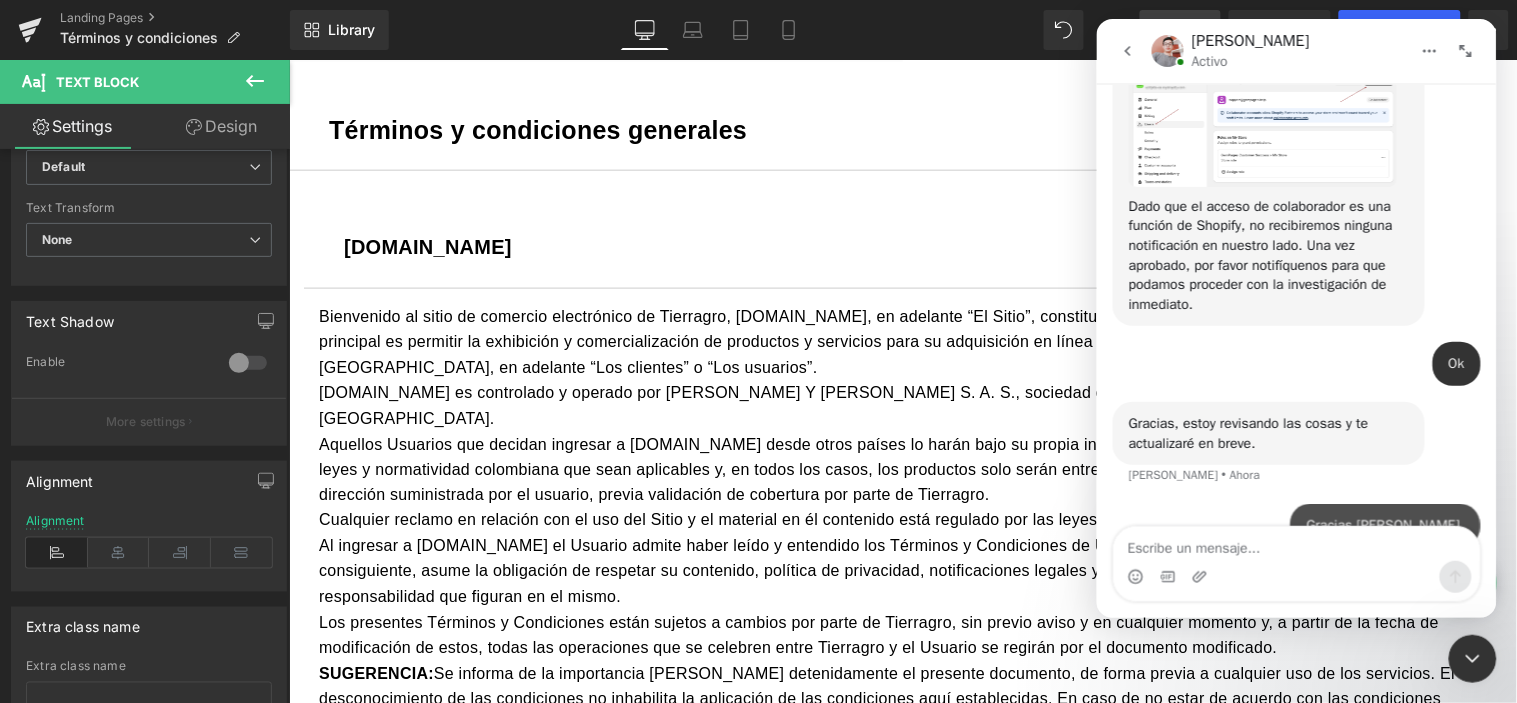 scroll, scrollTop: 1861, scrollLeft: 0, axis: vertical 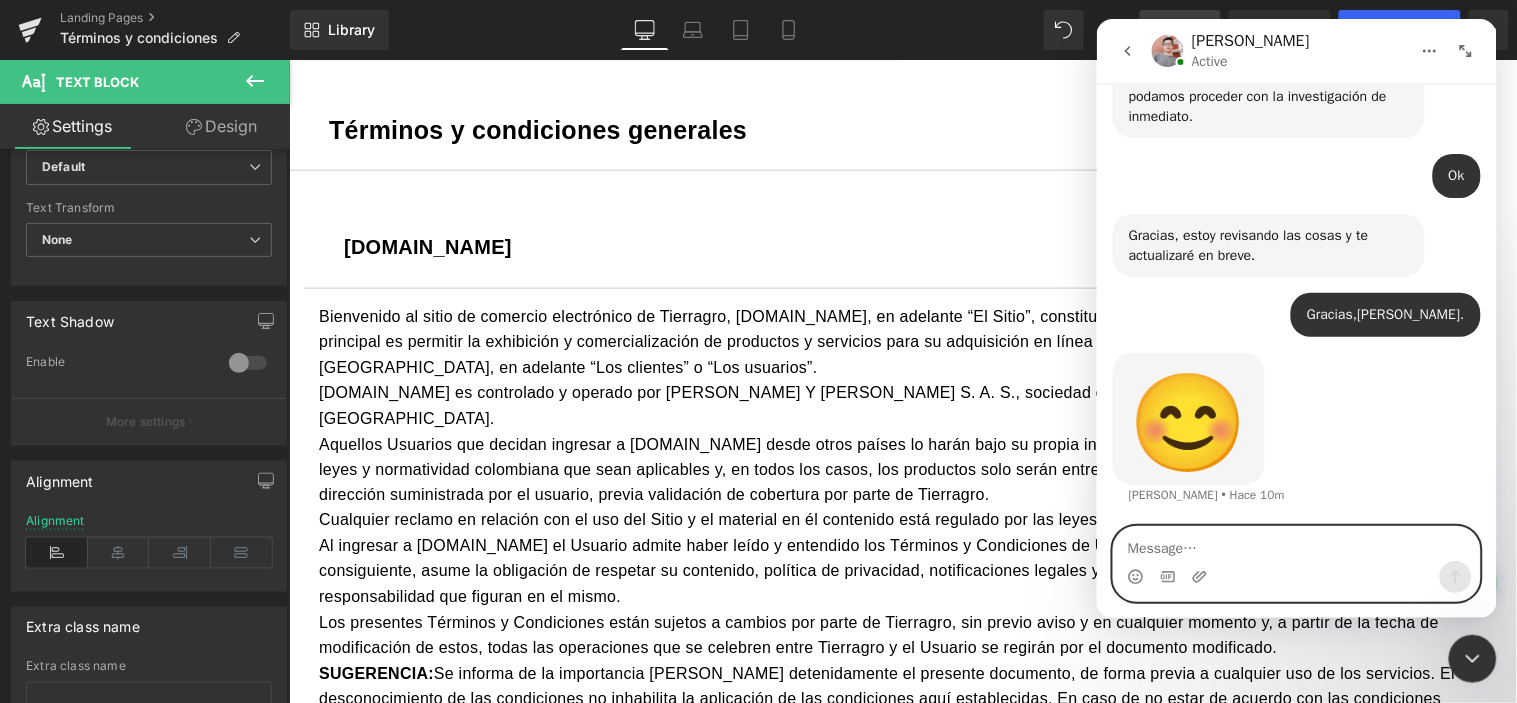 click at bounding box center (1296, 543) 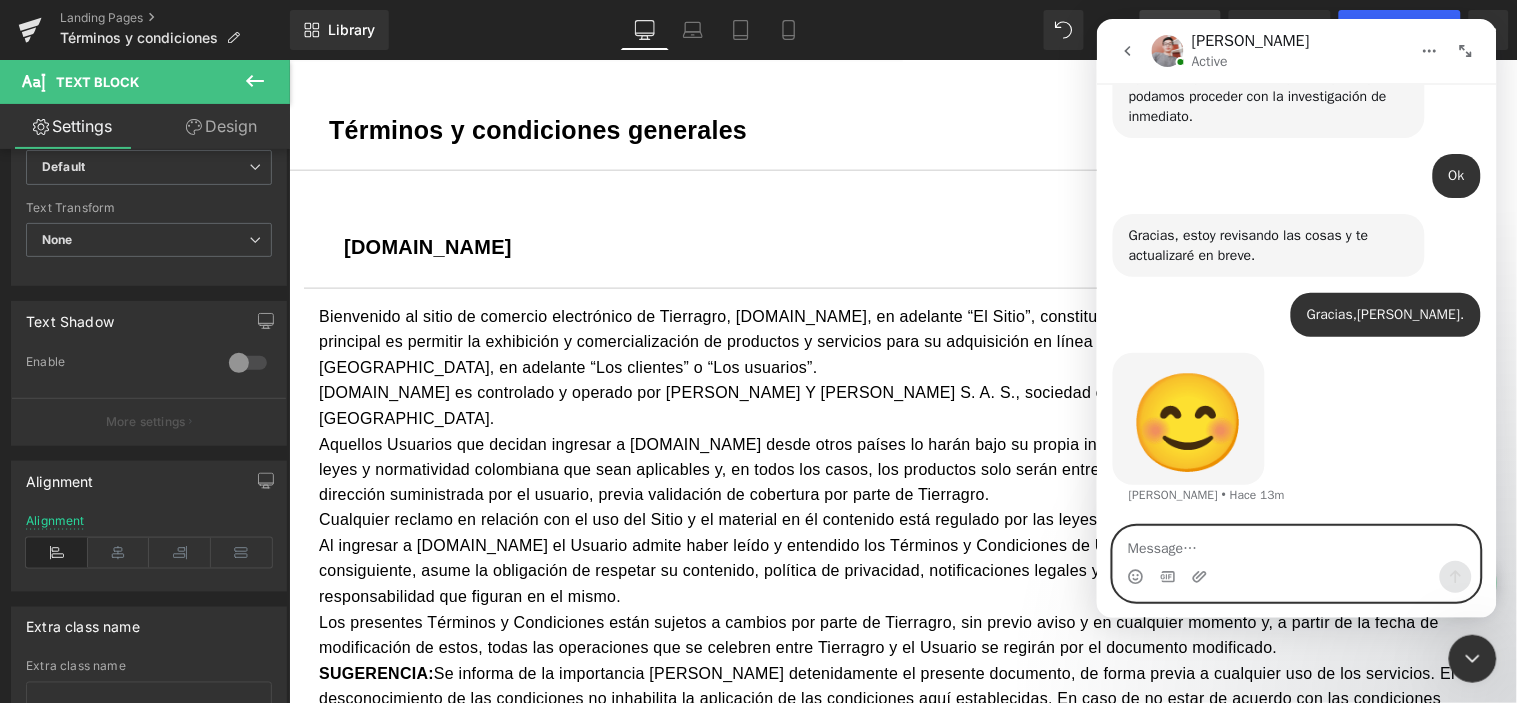 click at bounding box center [1296, 543] 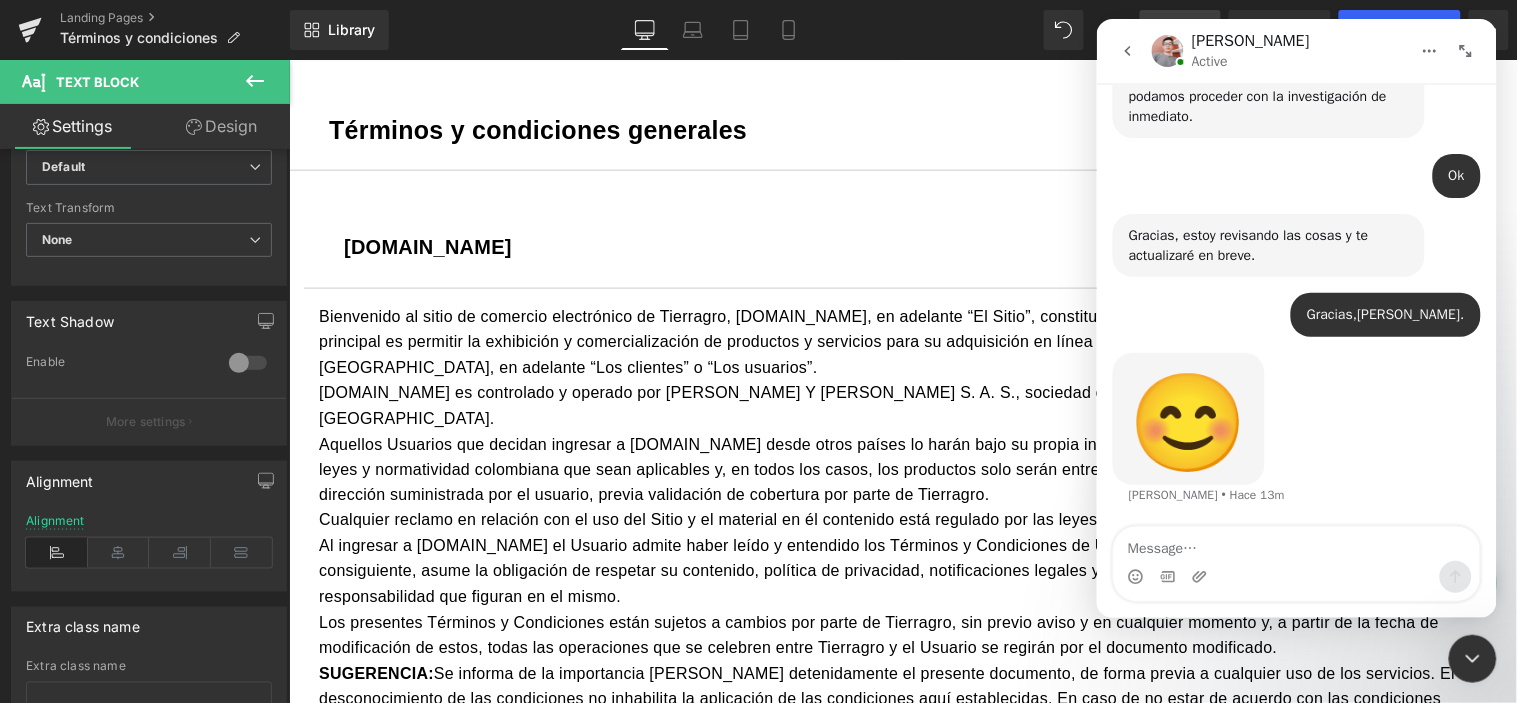 click on "😊 Harry    •   Hace 13m" at bounding box center (1296, 440) 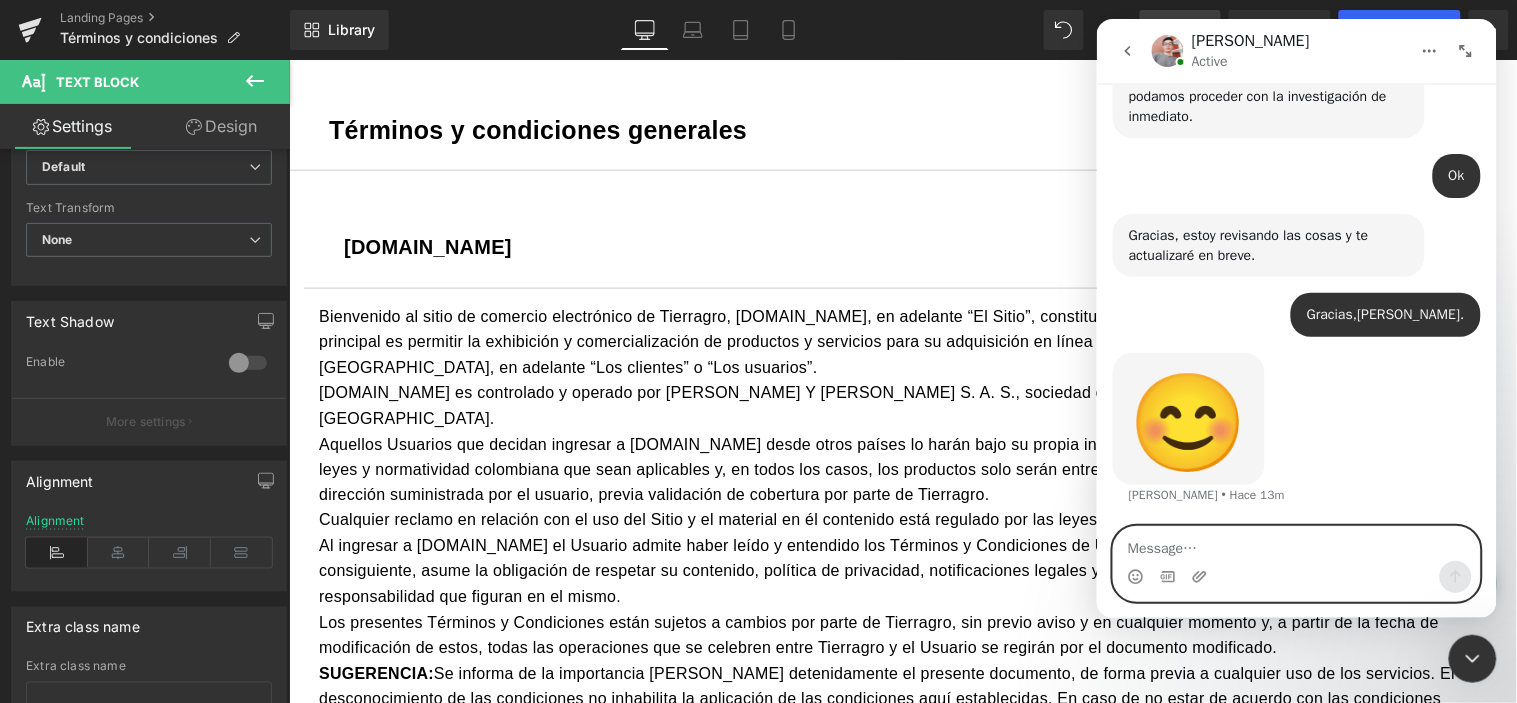 click at bounding box center [1296, 543] 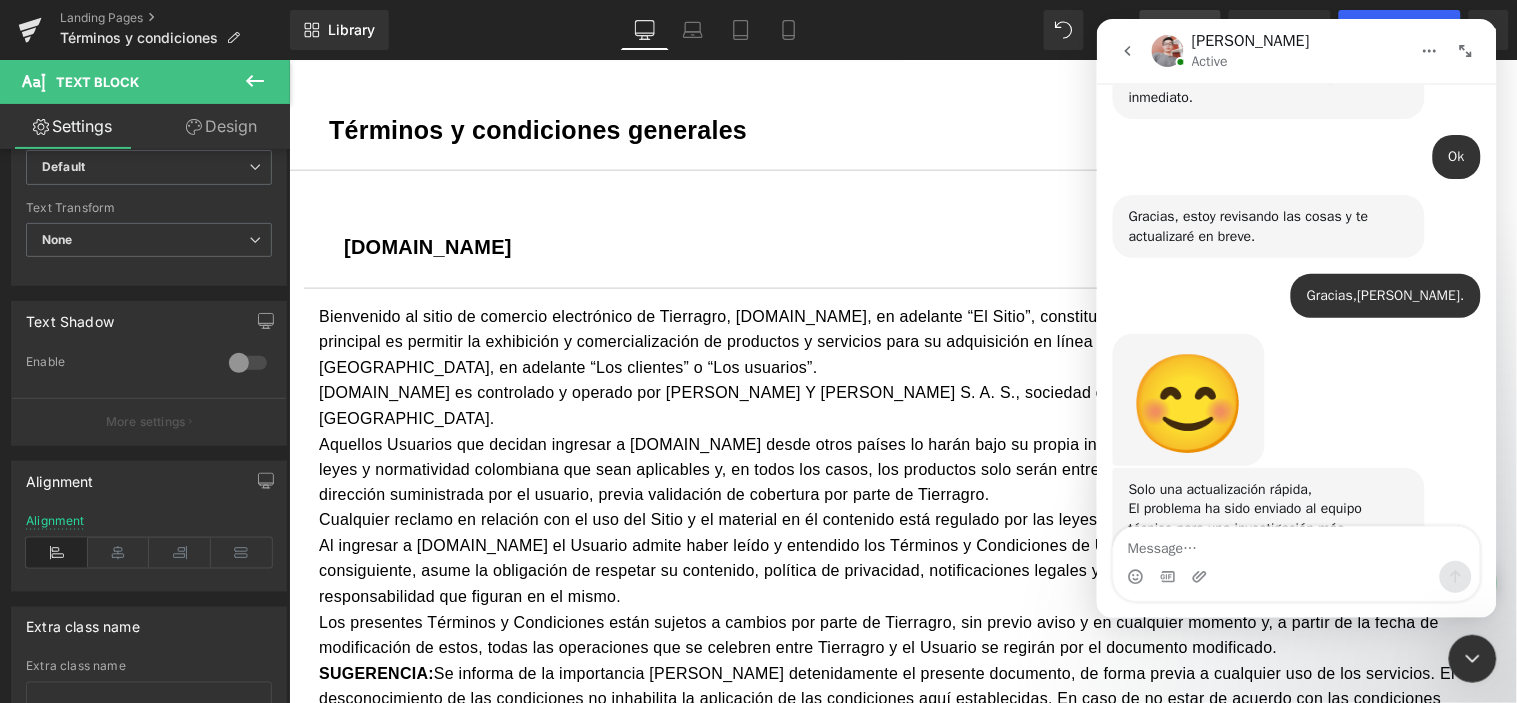 scroll, scrollTop: 2360, scrollLeft: 0, axis: vertical 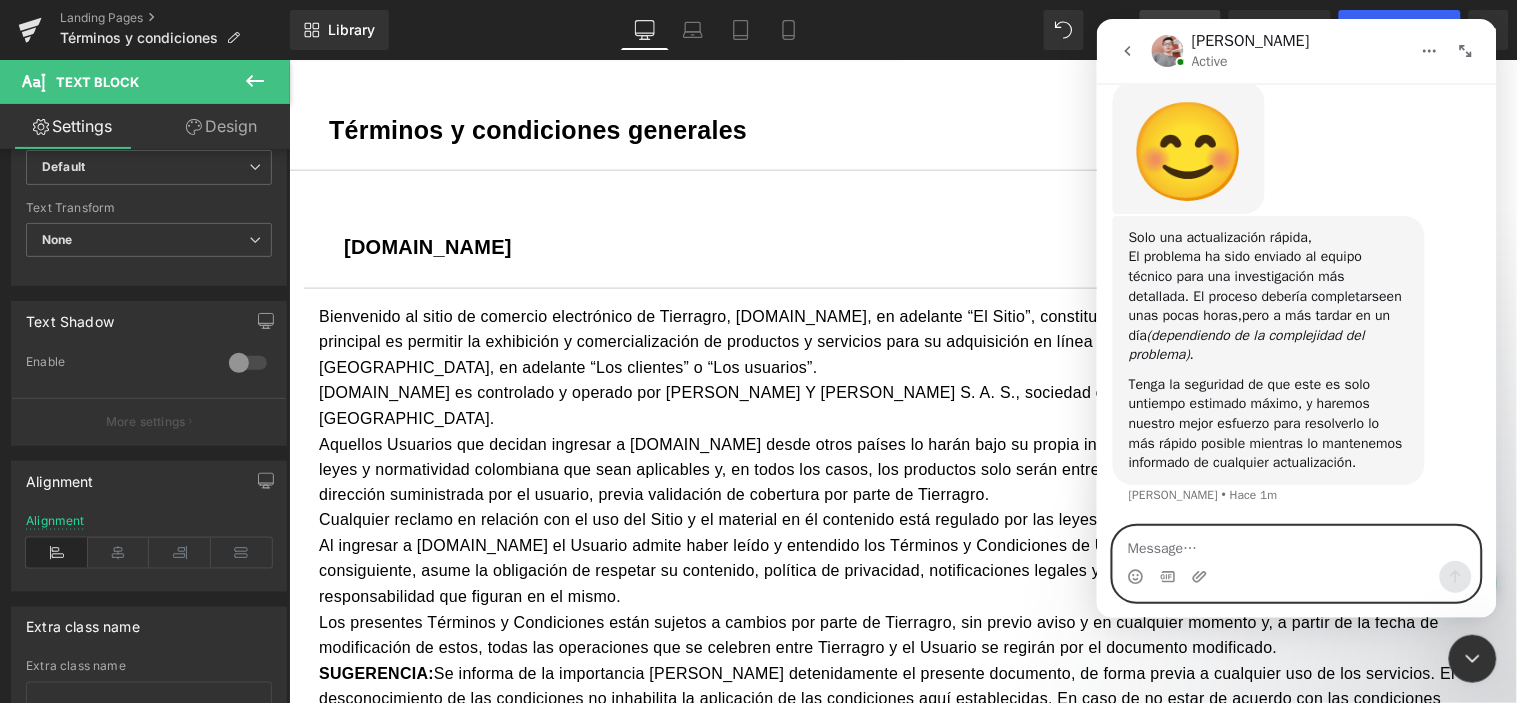 click at bounding box center [1296, 543] 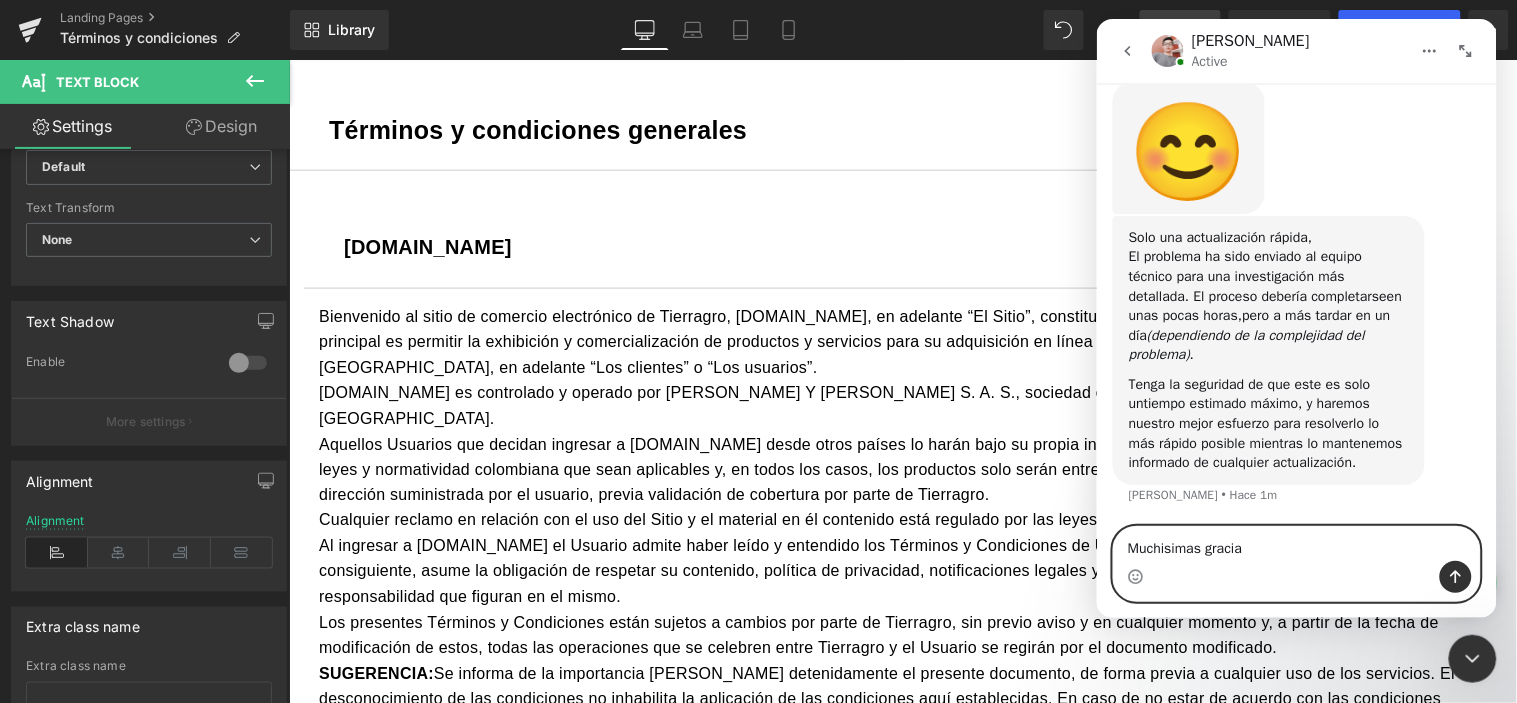 type on "Muchisimas gracias" 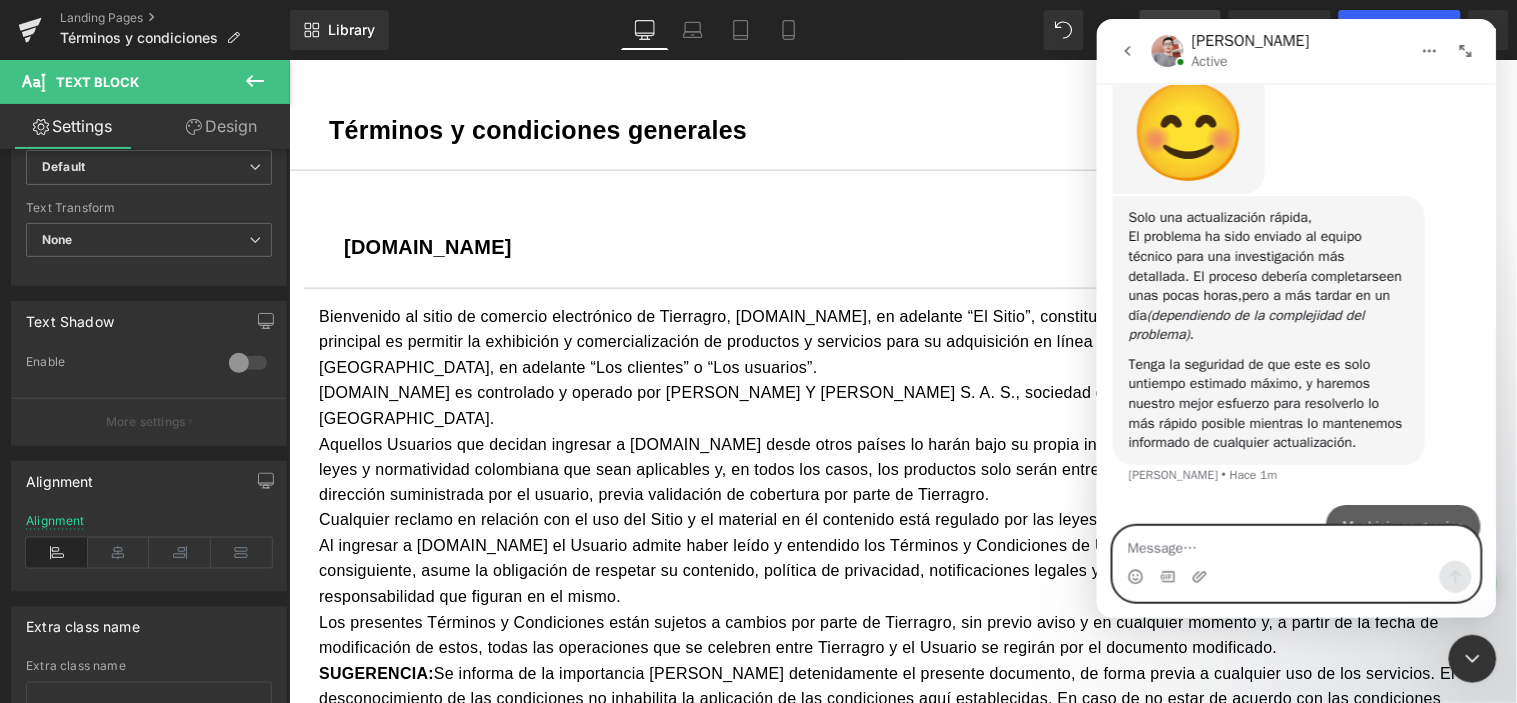 scroll, scrollTop: 2418, scrollLeft: 0, axis: vertical 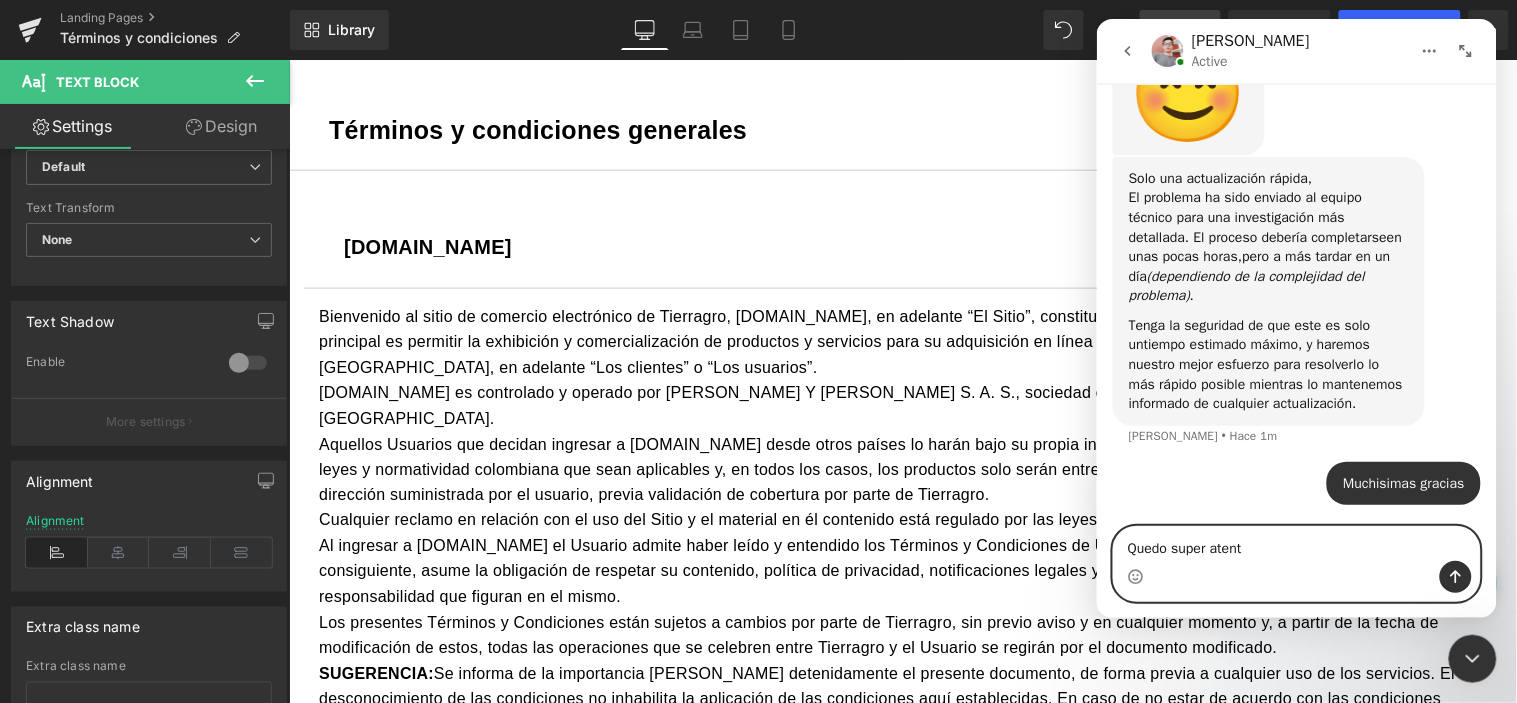 type on "Quedo super atento" 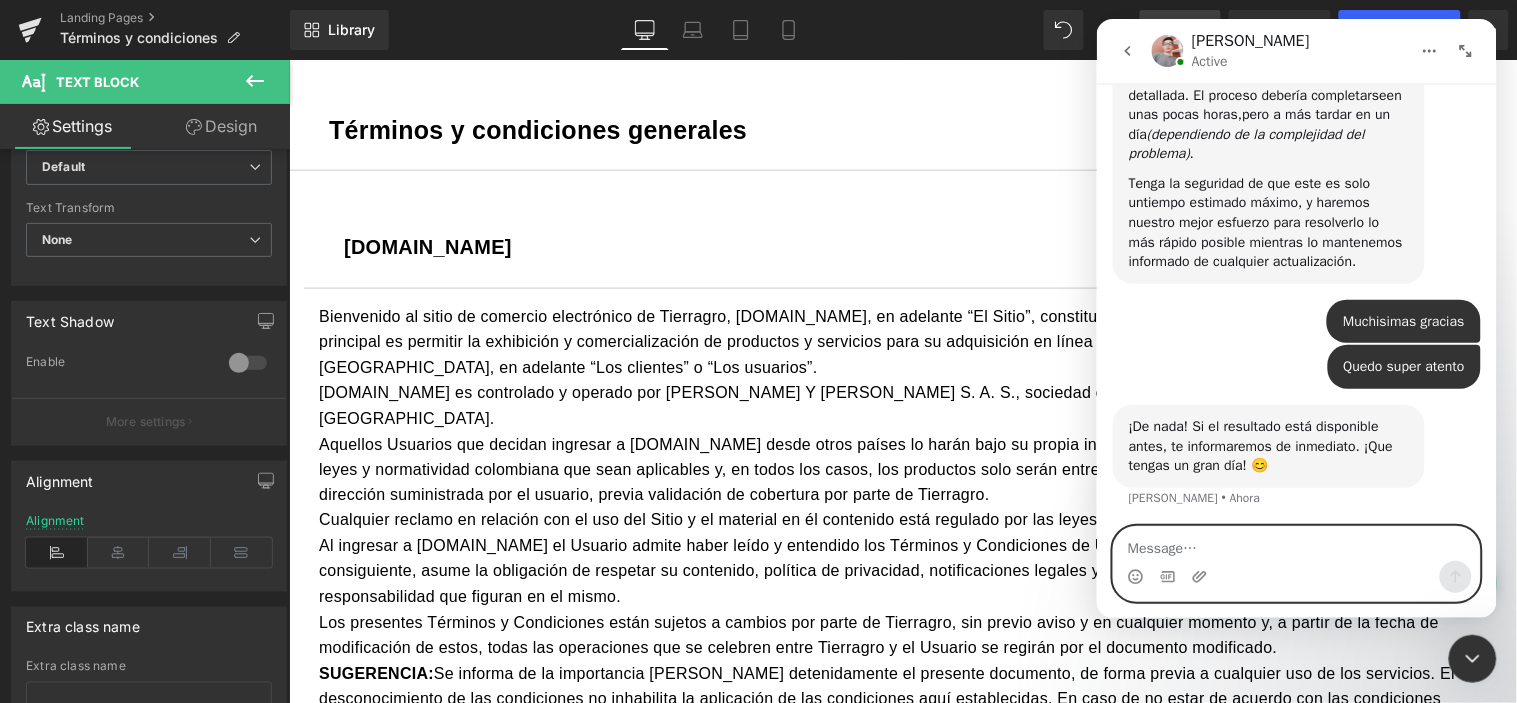 scroll, scrollTop: 2563, scrollLeft: 0, axis: vertical 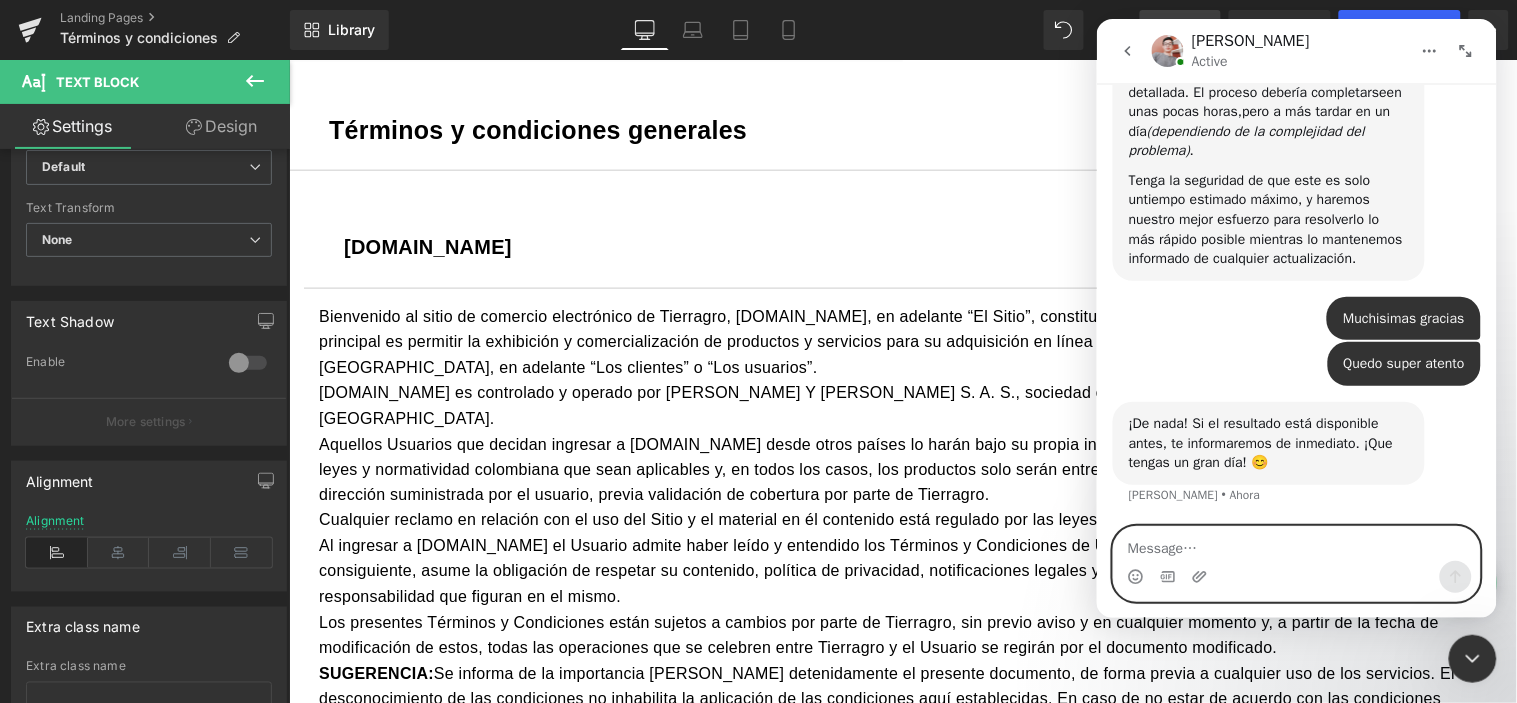 click at bounding box center [1296, 543] 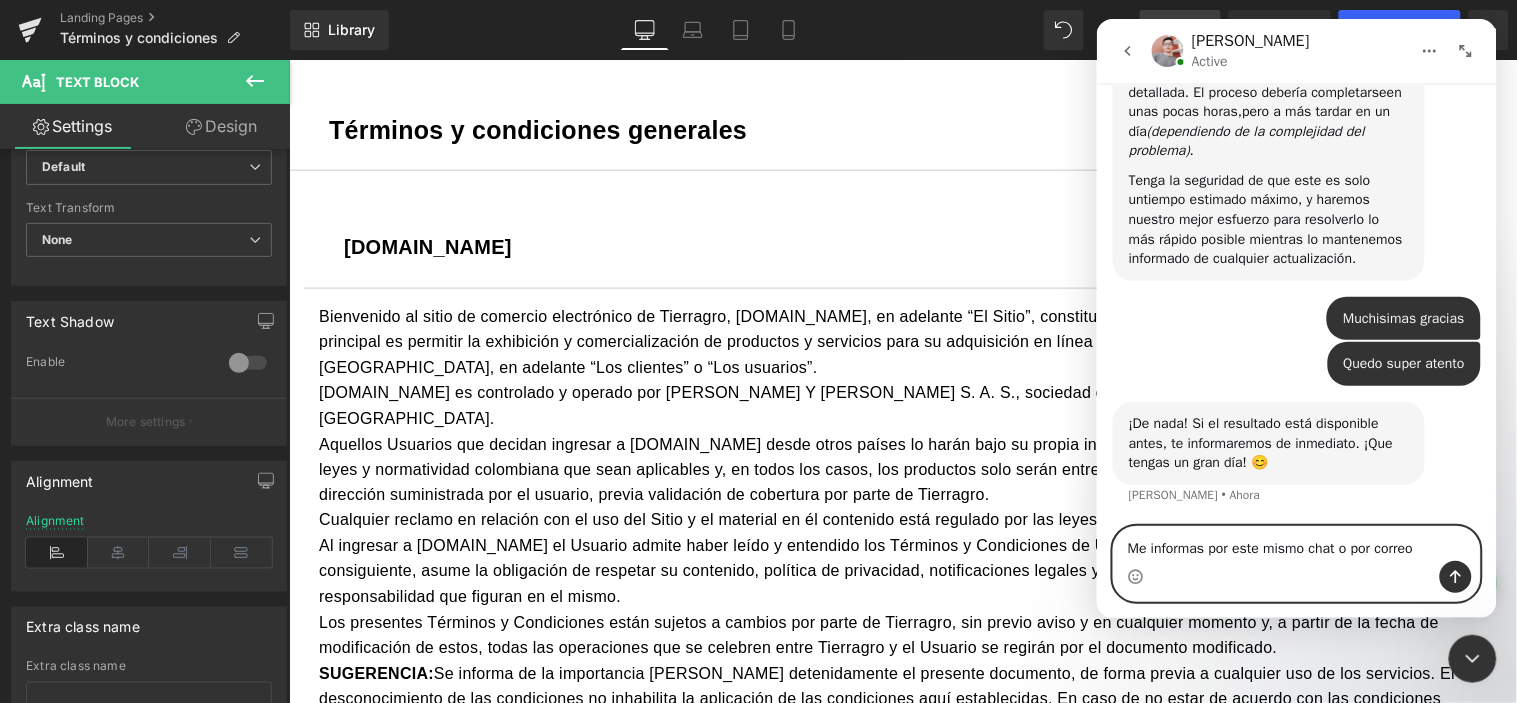 type on "Me informas por este mismo chat o por correo?" 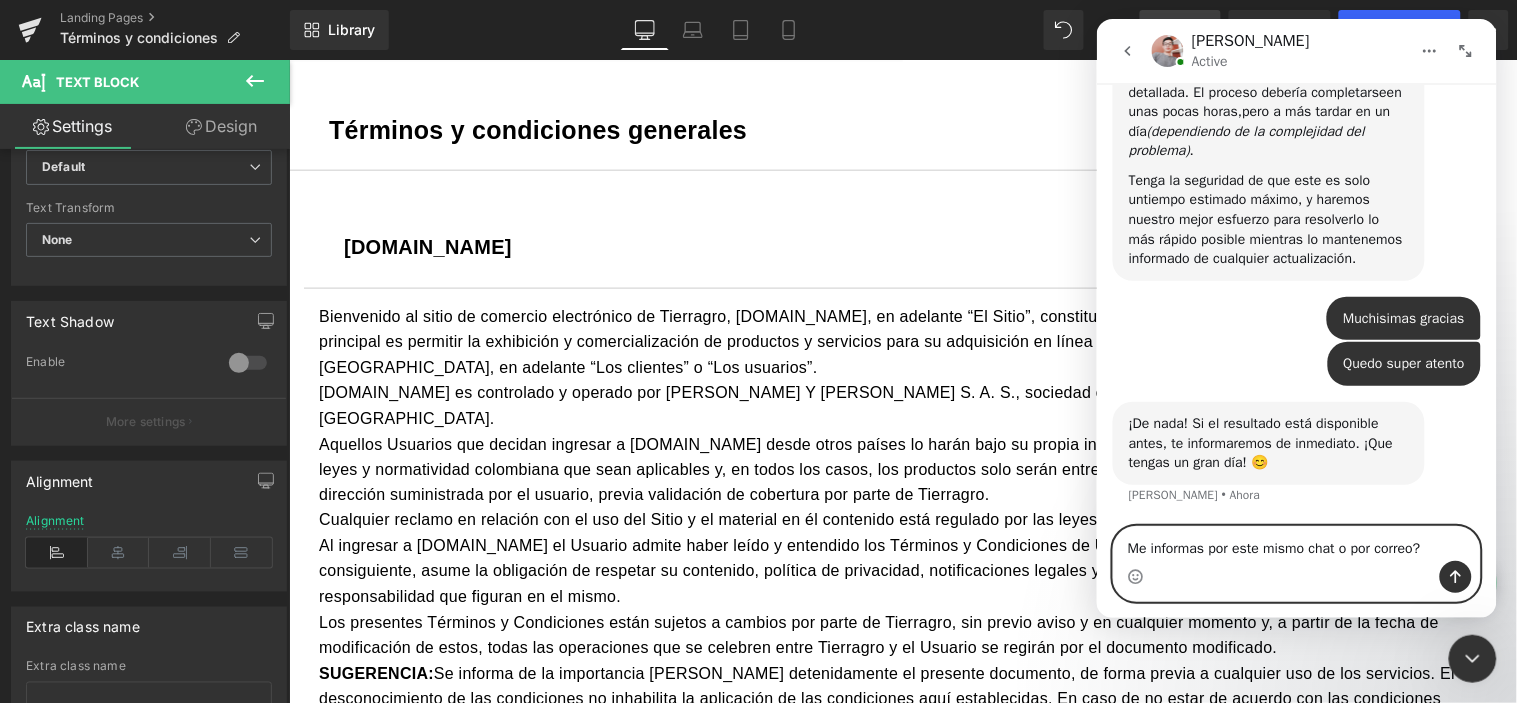 type 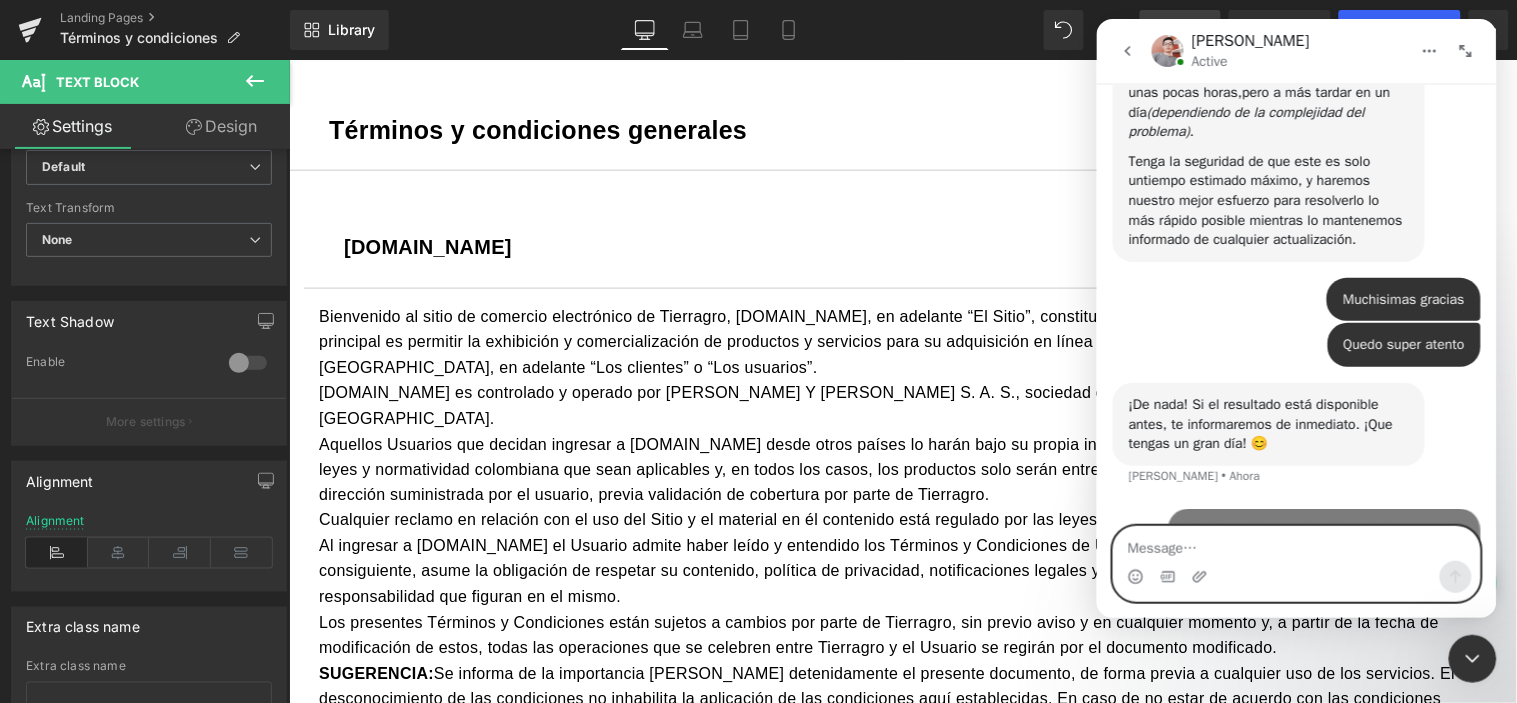 scroll, scrollTop: 2642, scrollLeft: 0, axis: vertical 